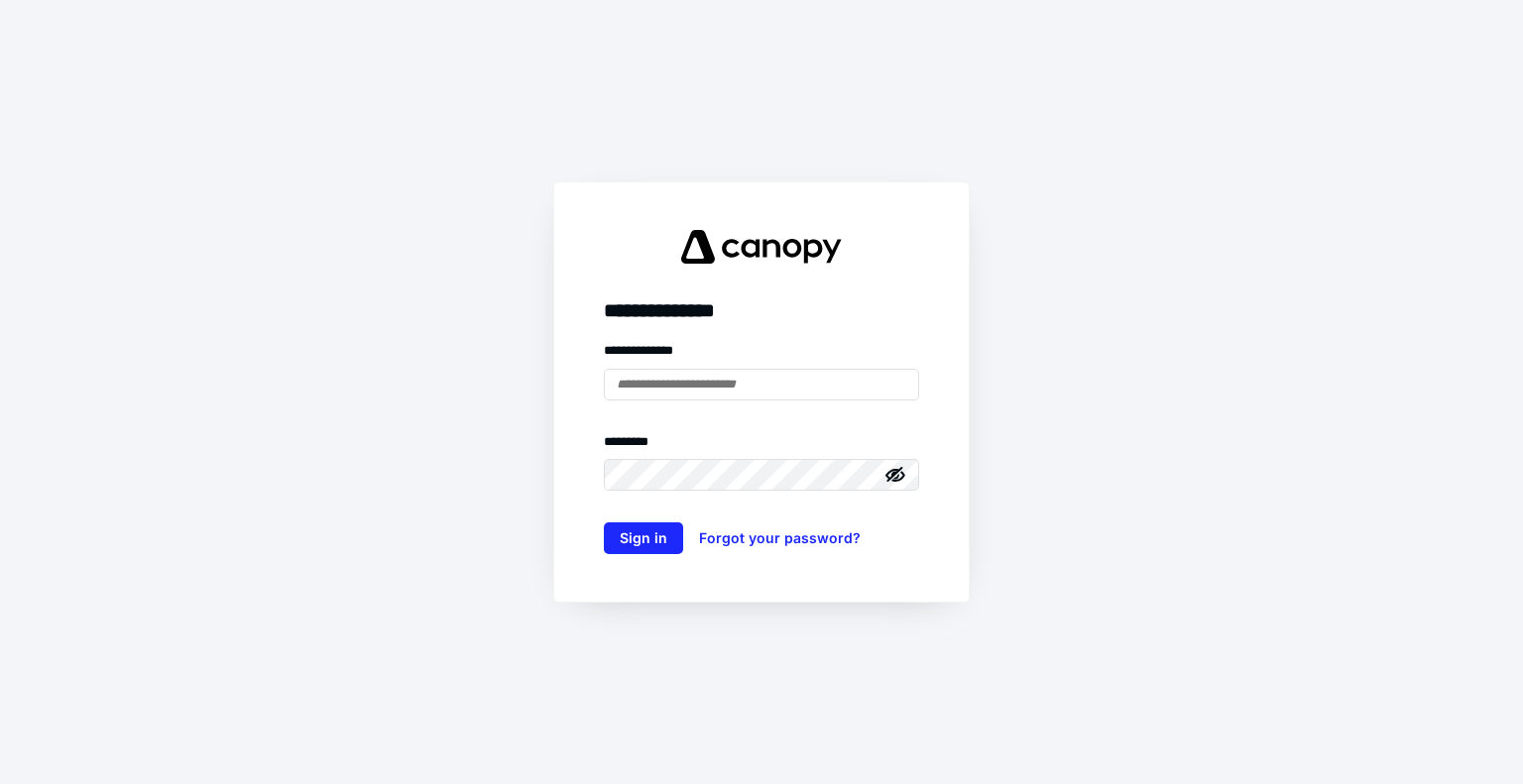 scroll, scrollTop: 0, scrollLeft: 0, axis: both 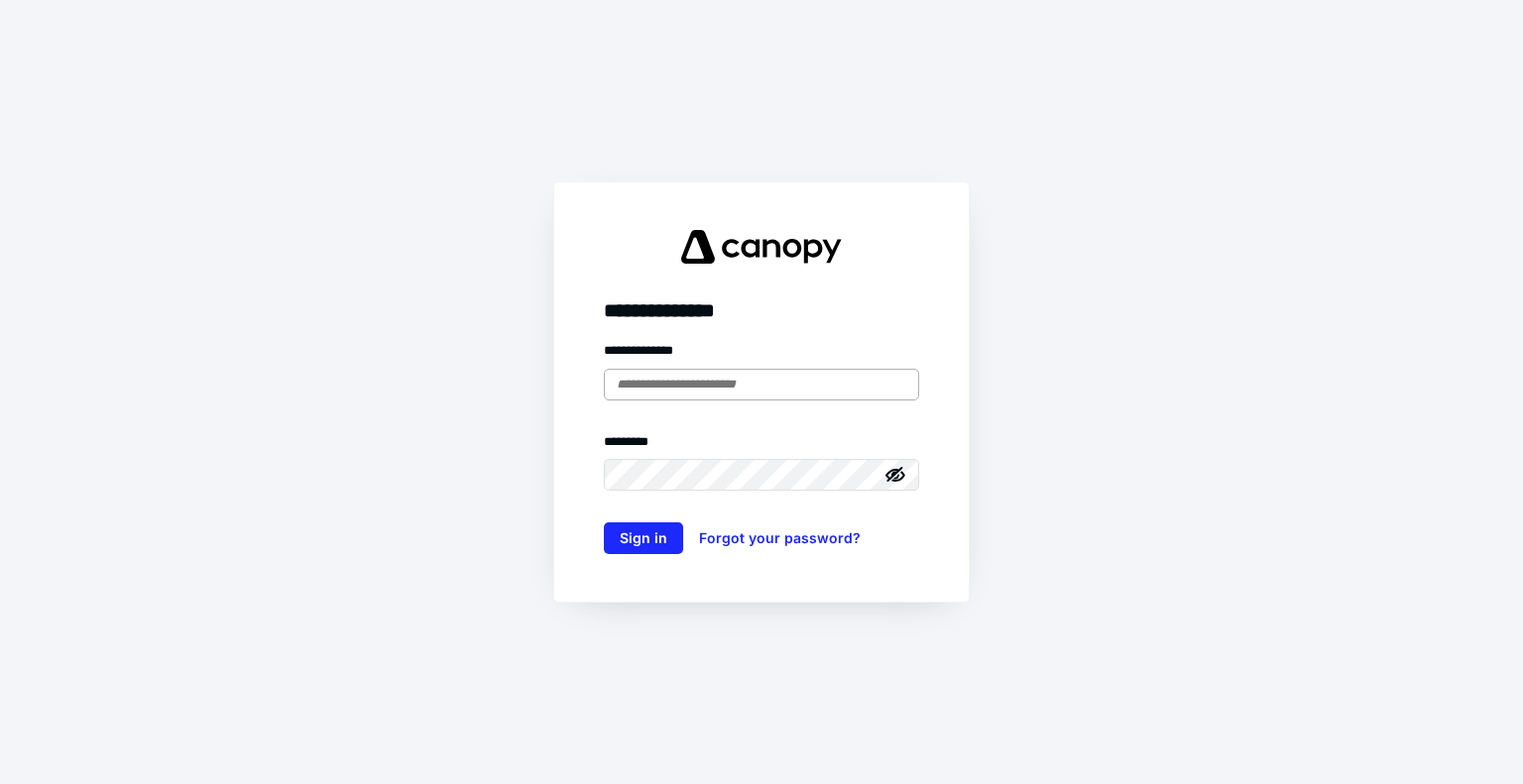 click at bounding box center (762, 385) 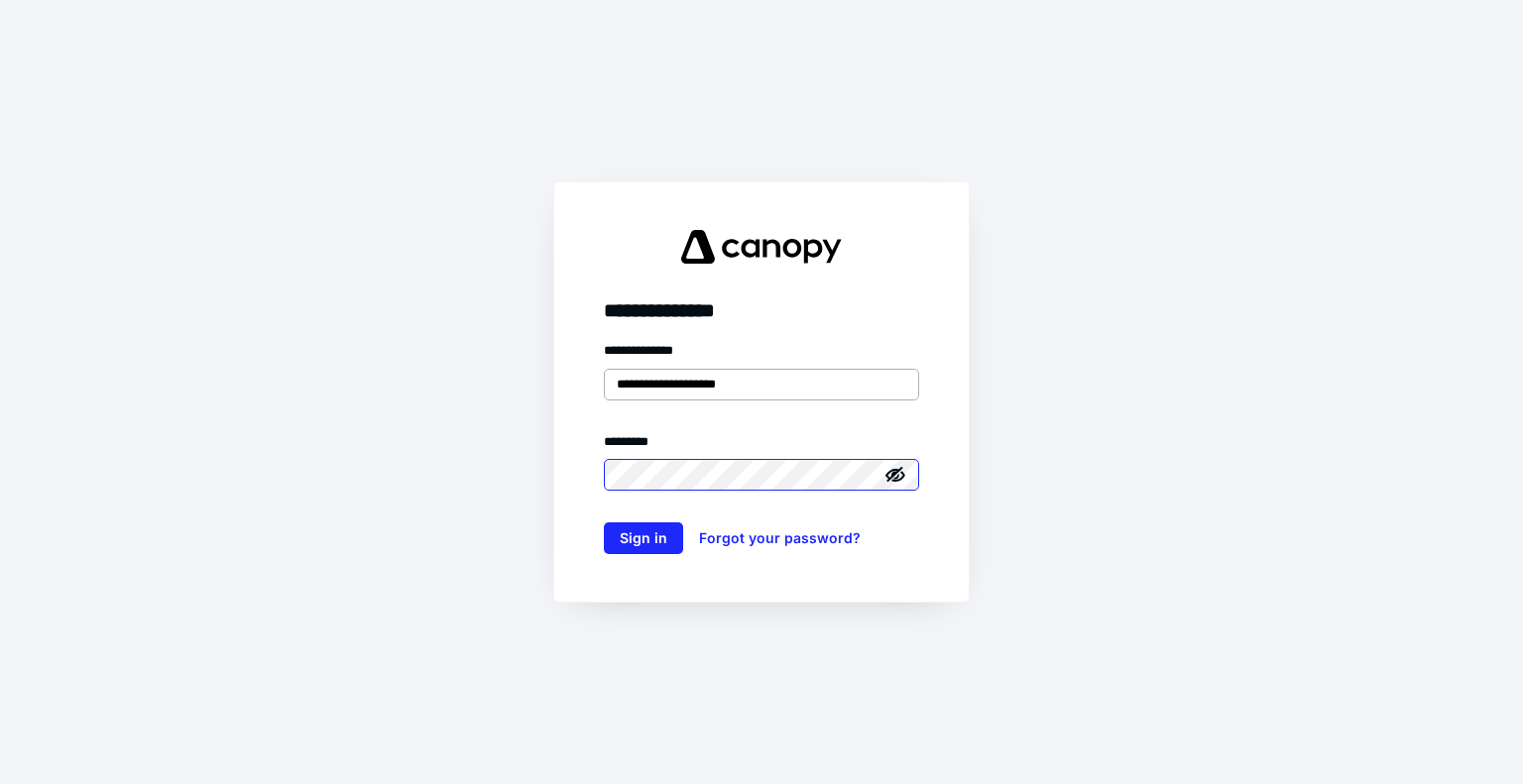 click on "Sign in" at bounding box center (644, 538) 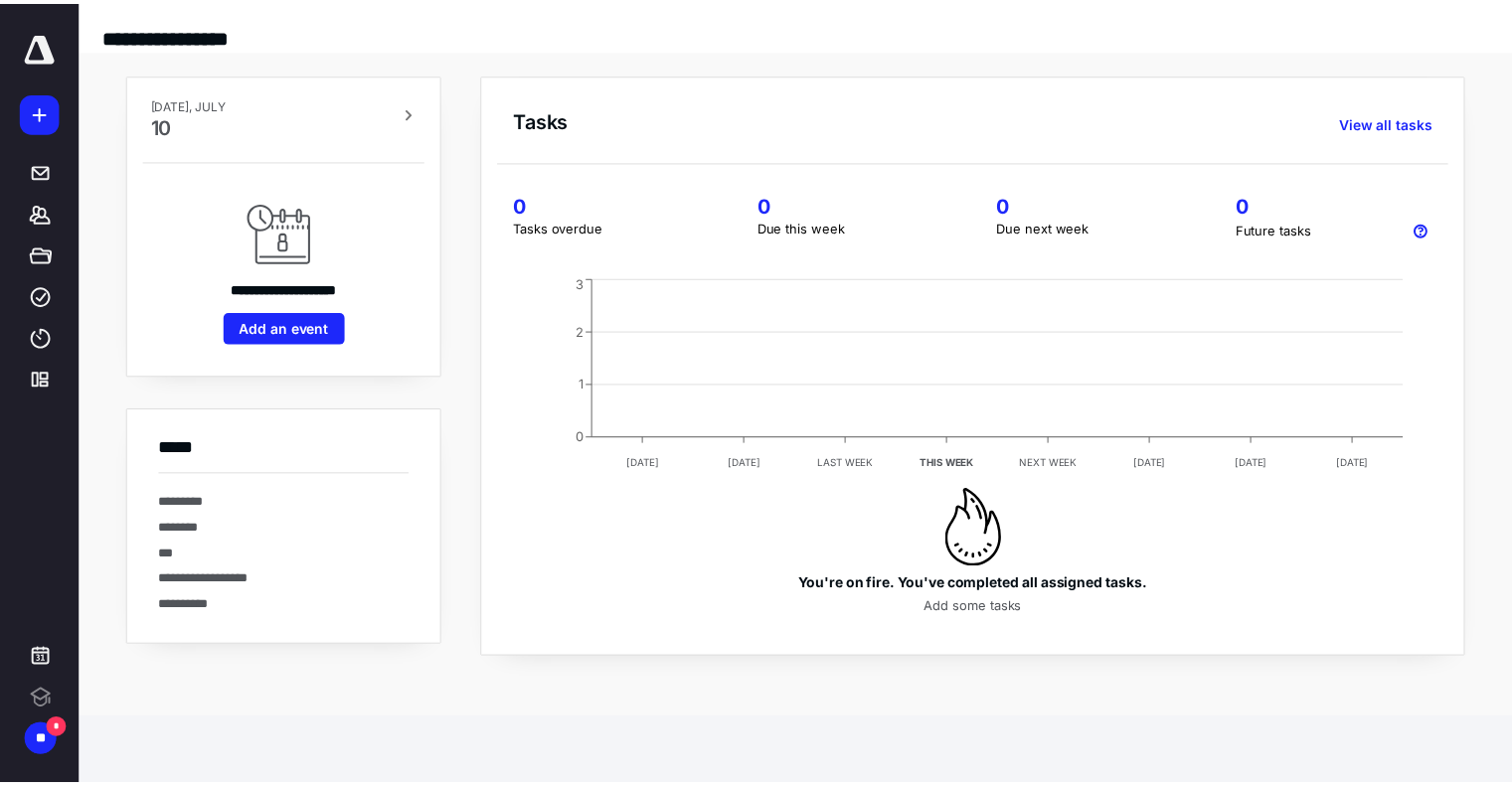 scroll, scrollTop: 0, scrollLeft: 0, axis: both 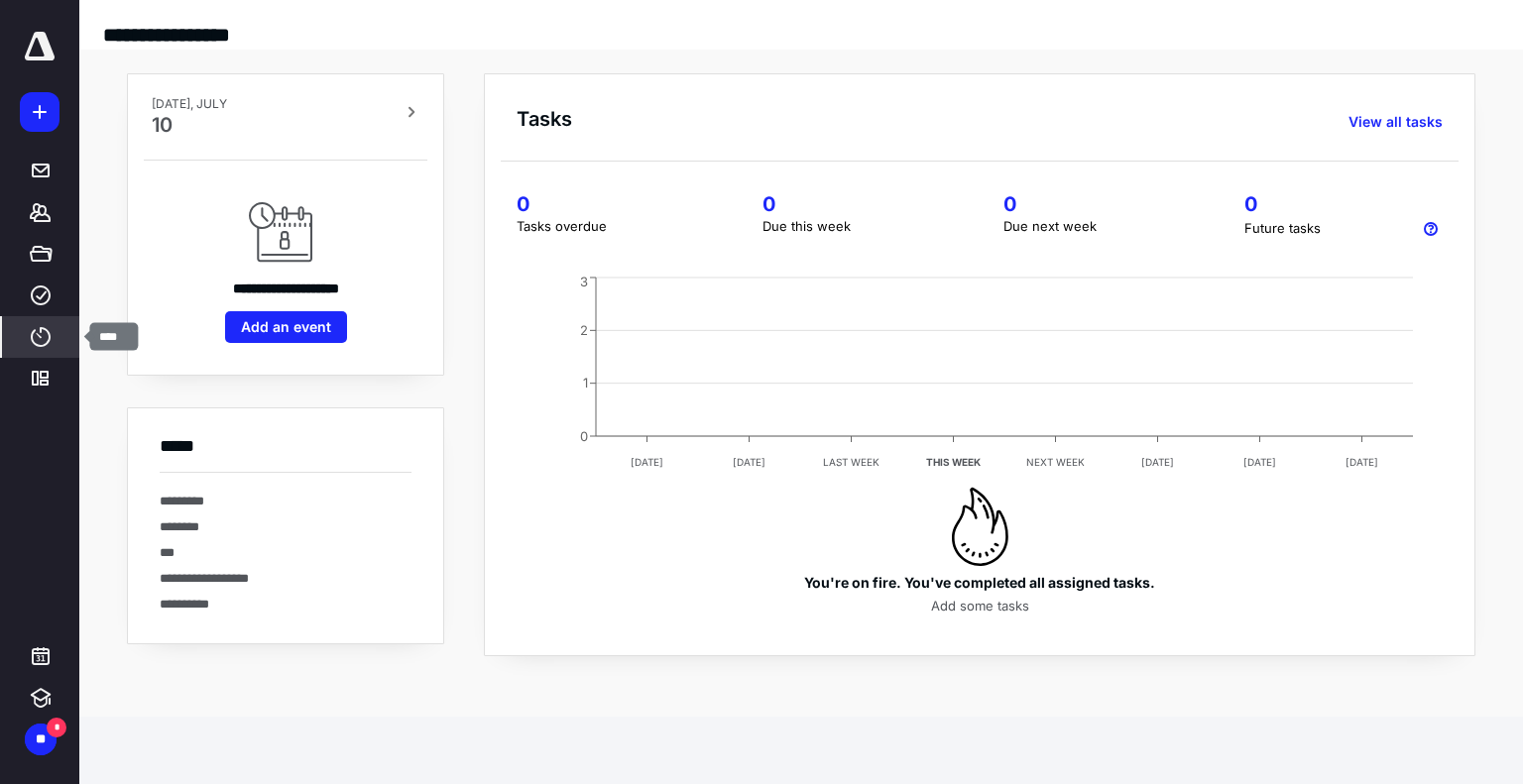 click on "****" at bounding box center (41, 337) 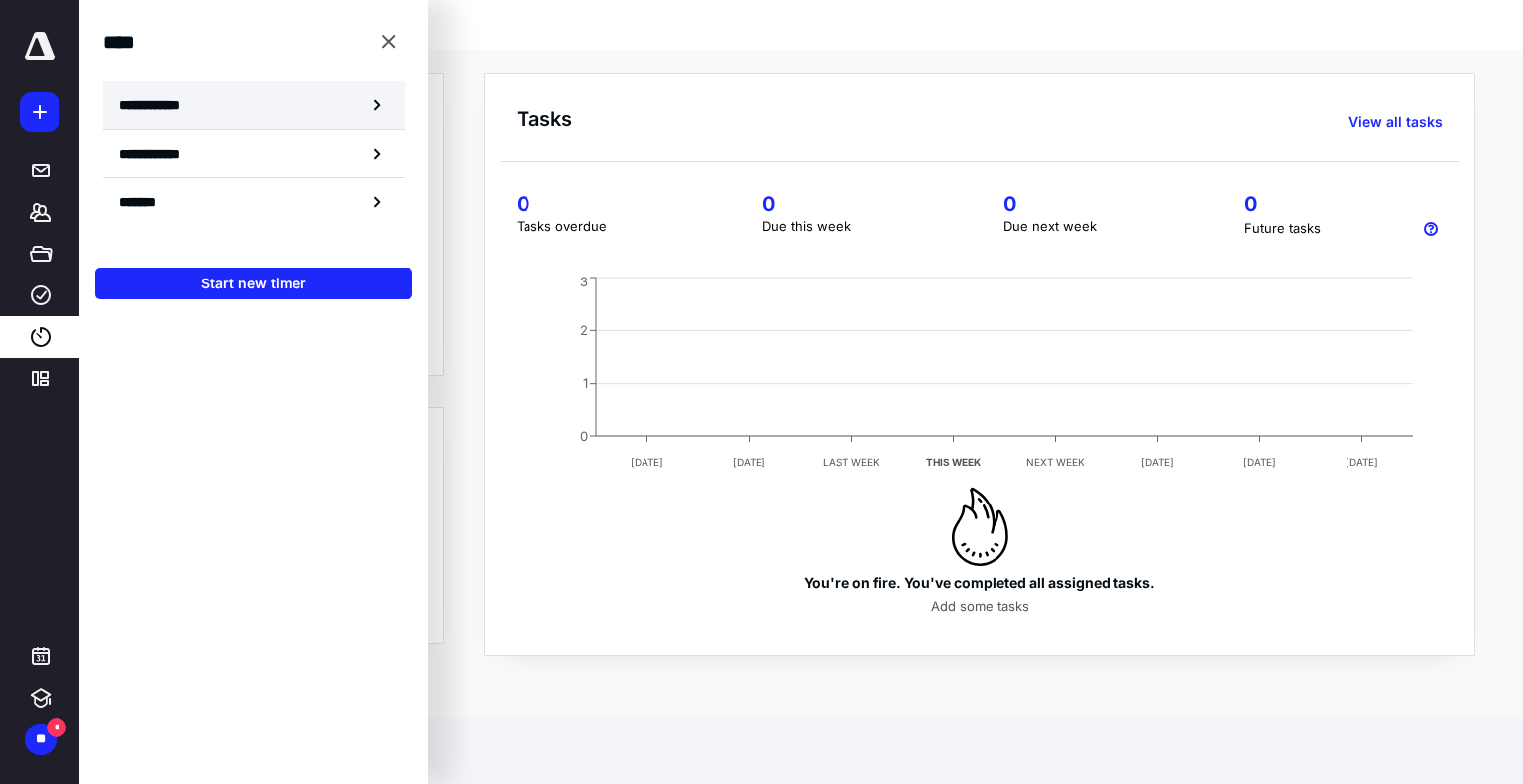 click on "**********" at bounding box center (161, 105) 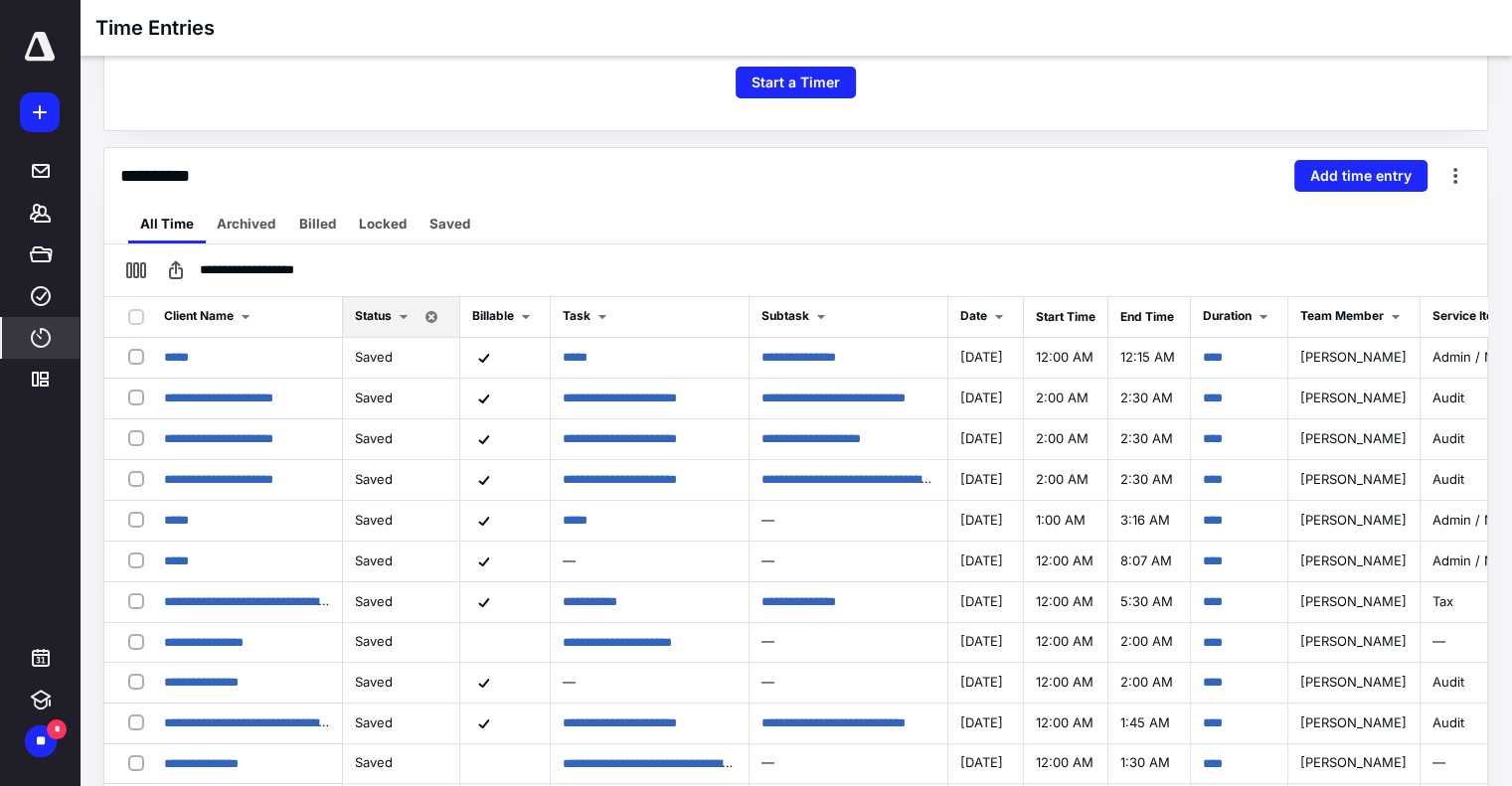 scroll, scrollTop: 397, scrollLeft: 0, axis: vertical 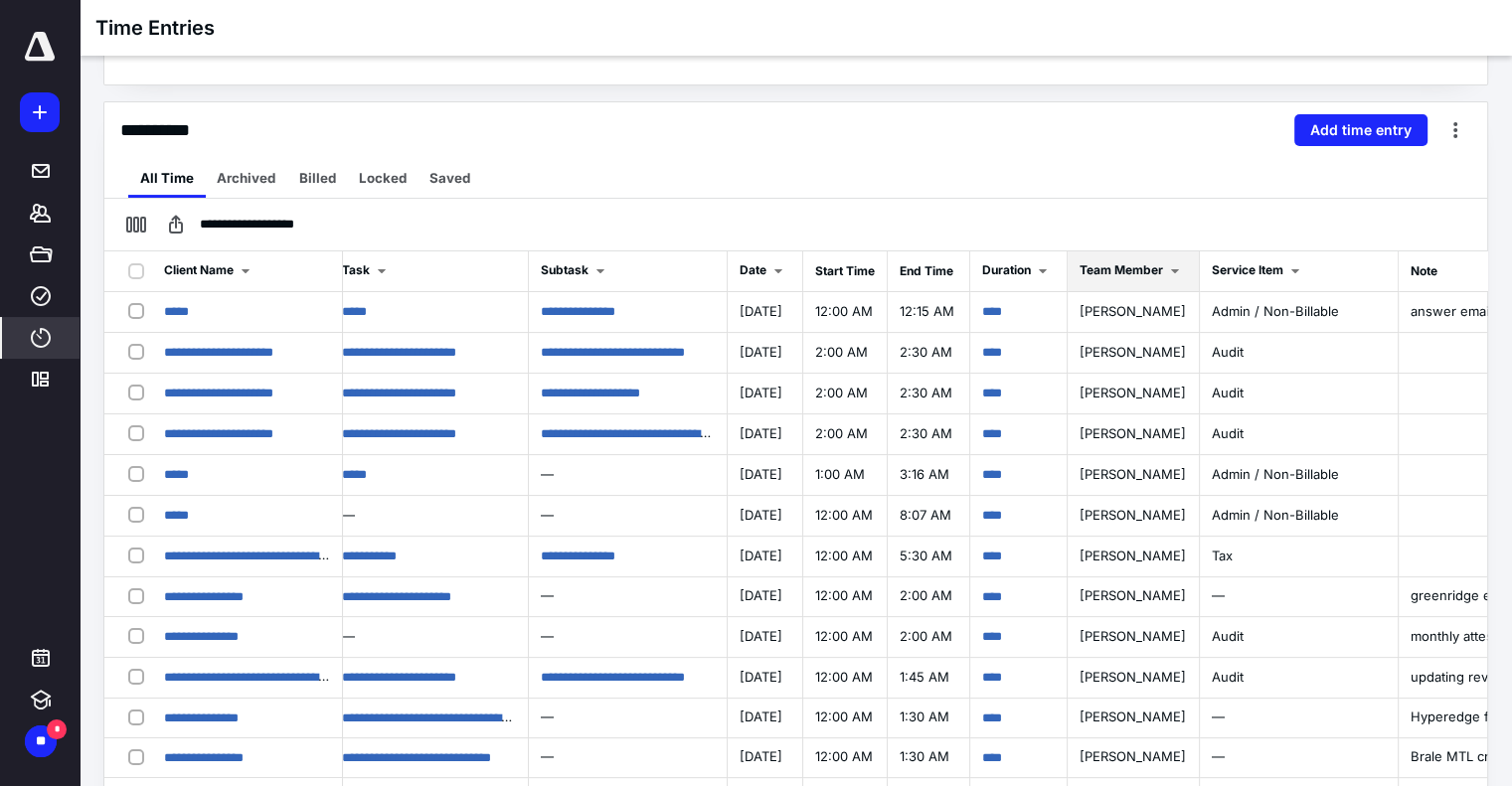click on "Team Member" at bounding box center (1121, 269) 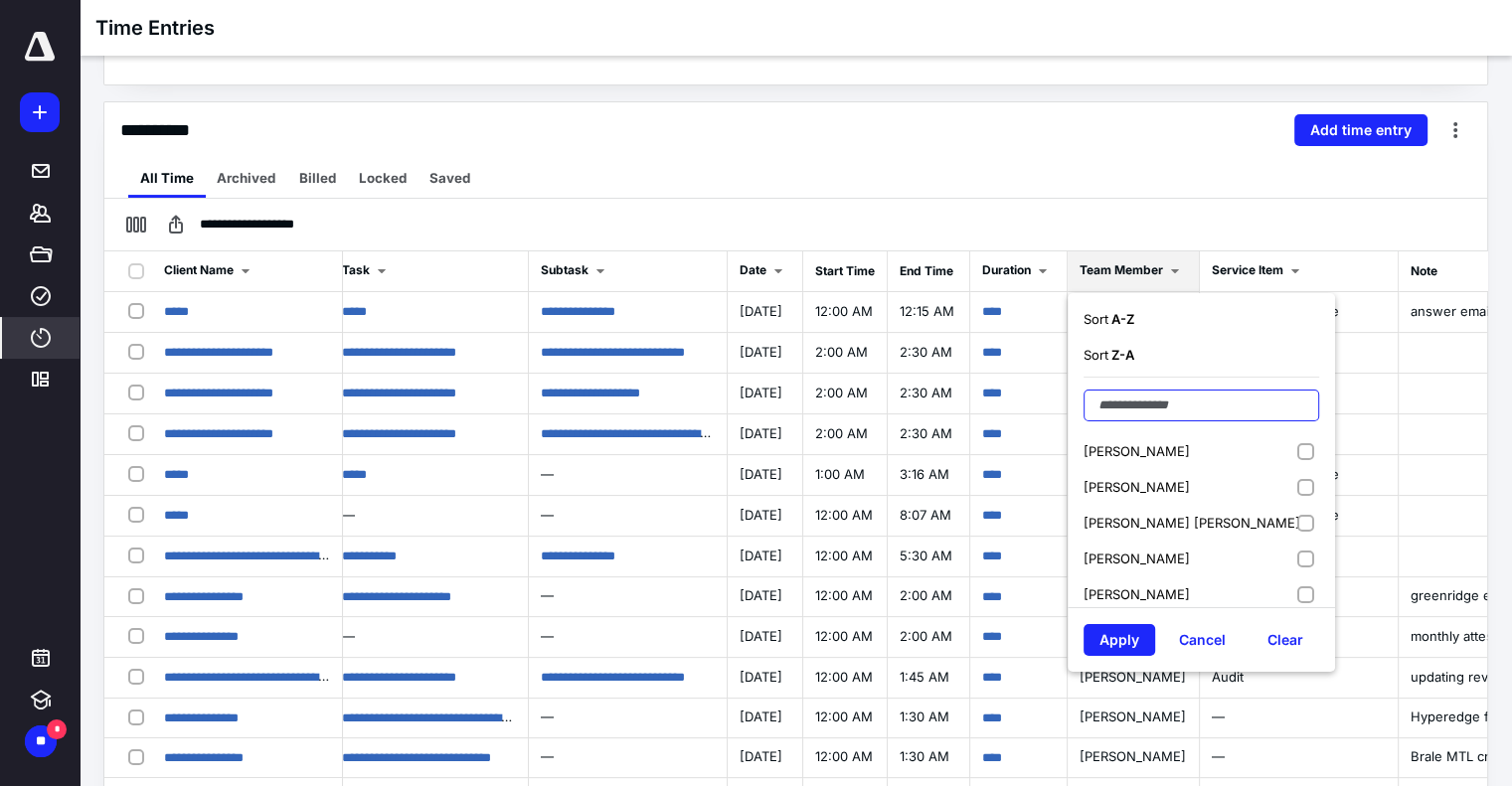 click at bounding box center [1201, 405] 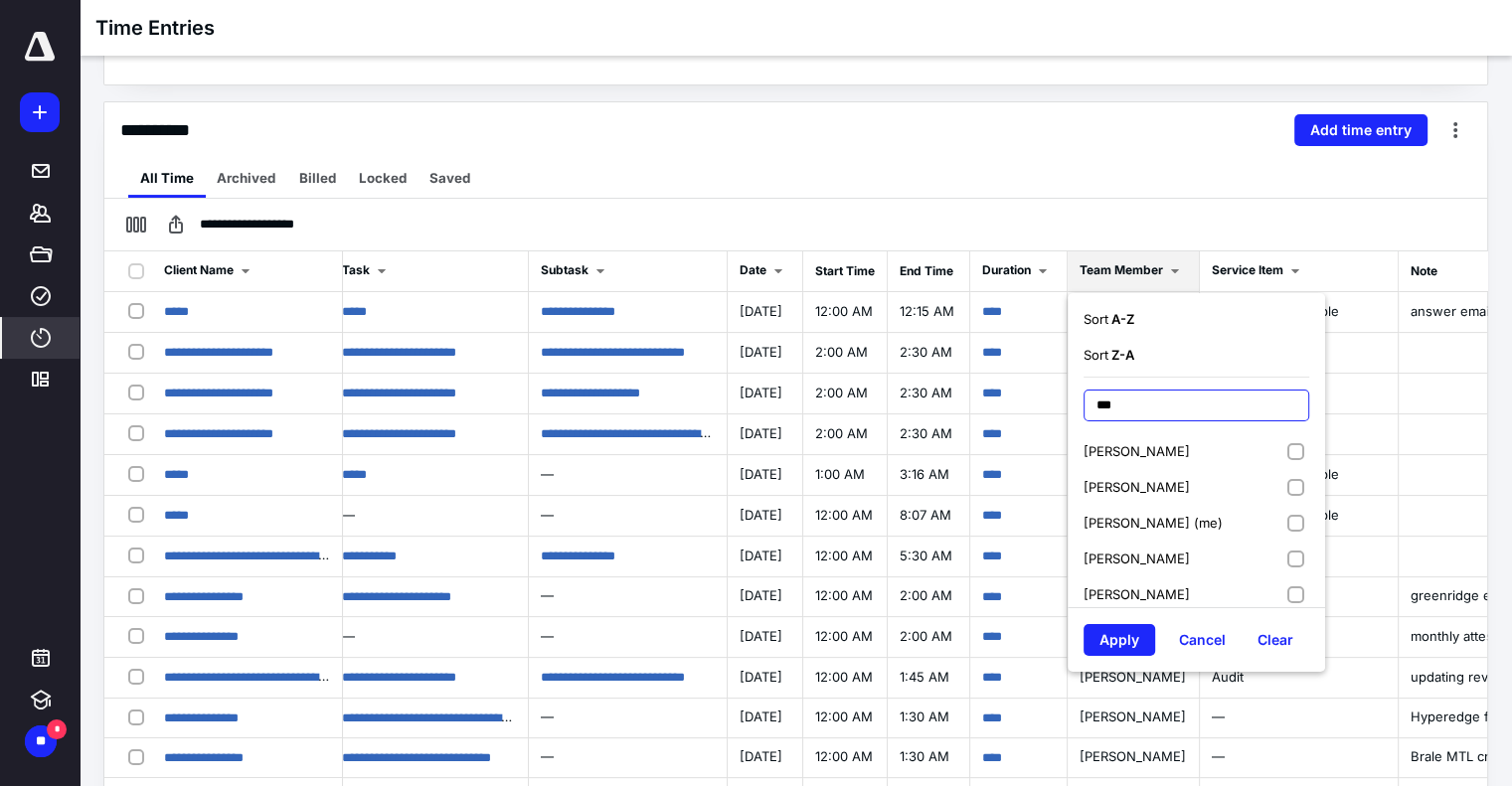 type on "***" 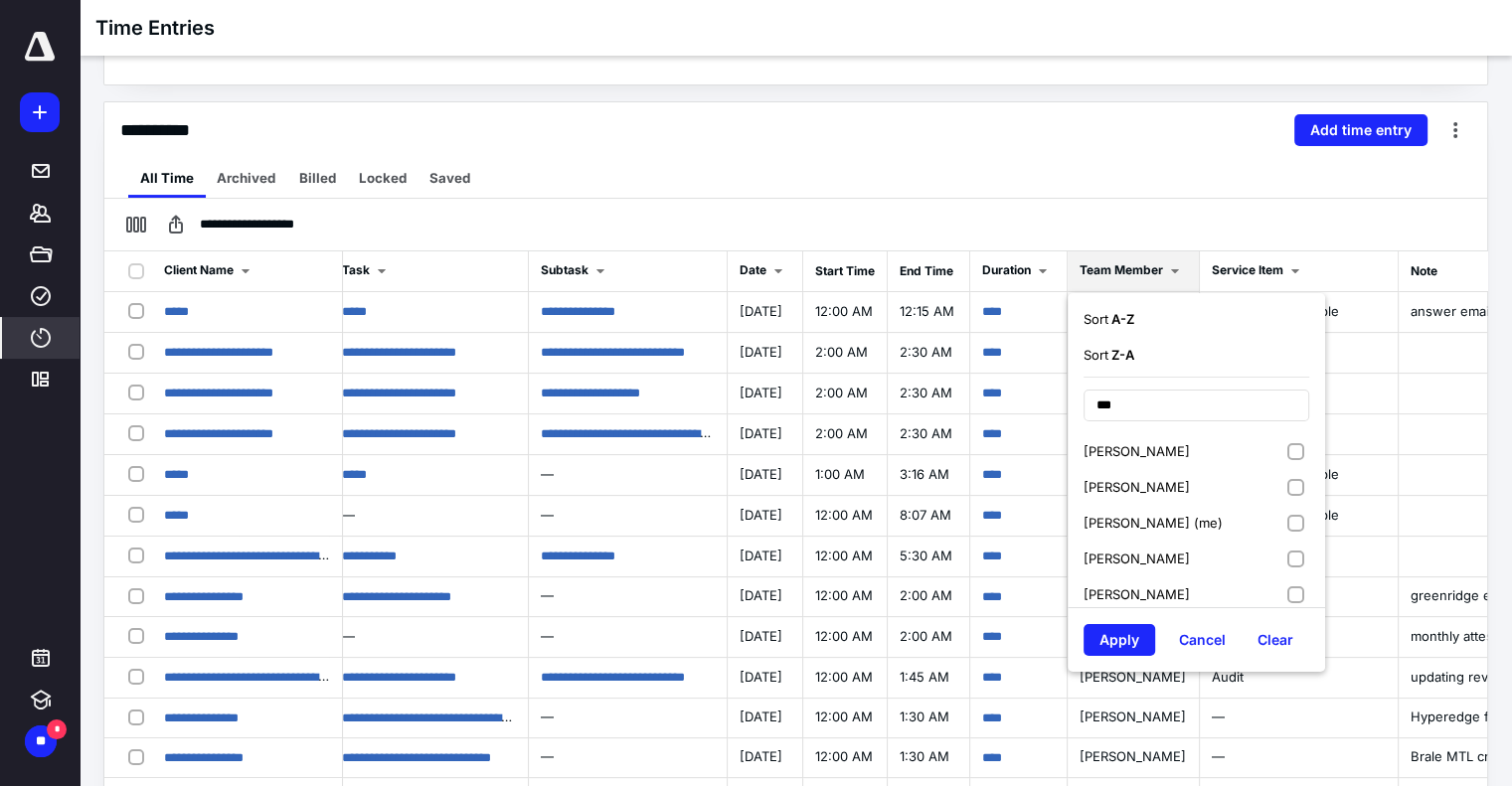 click on "[PERSON_NAME] (me)" at bounding box center (1153, 523) 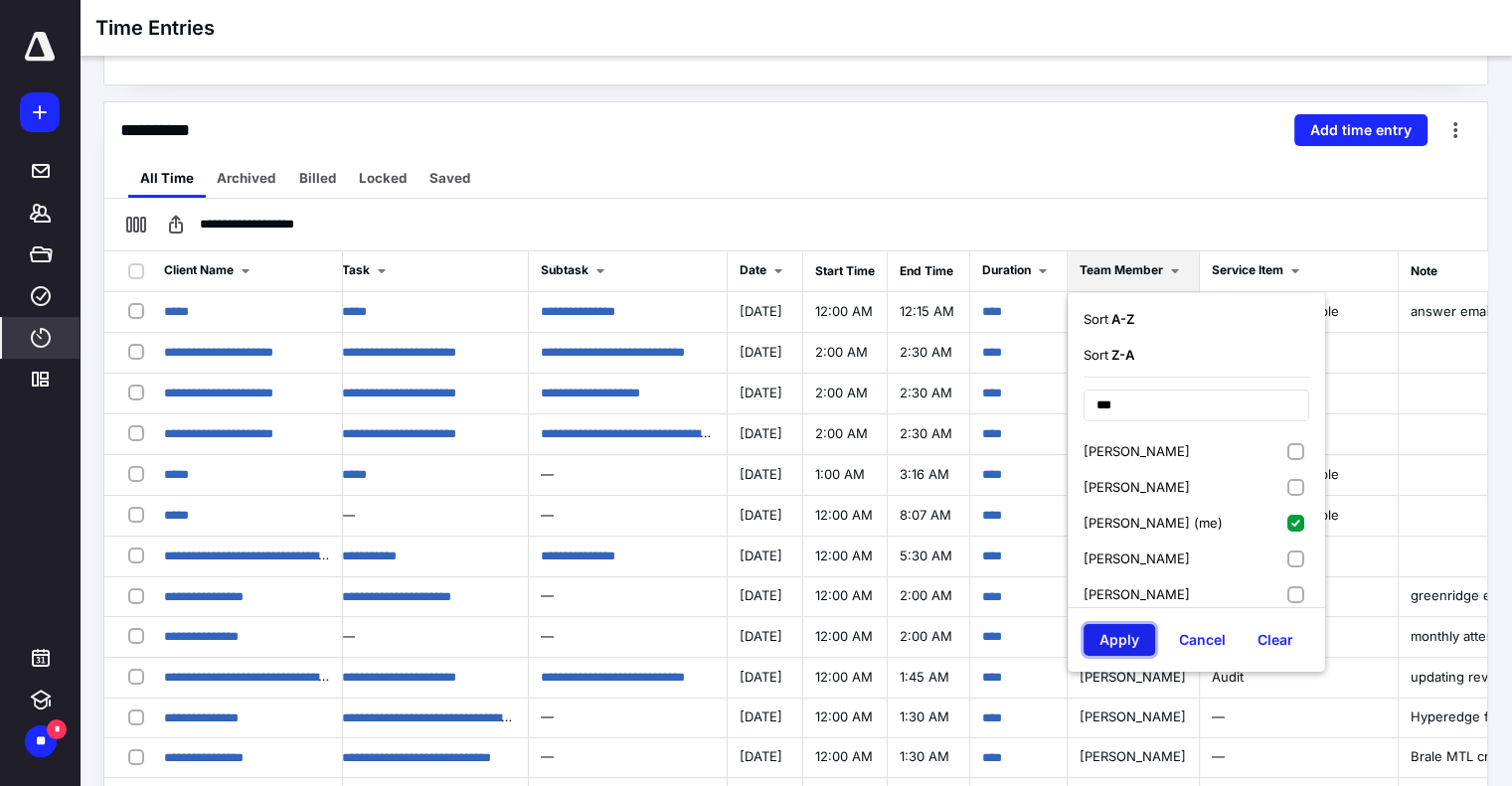 click on "Apply" at bounding box center [1119, 640] 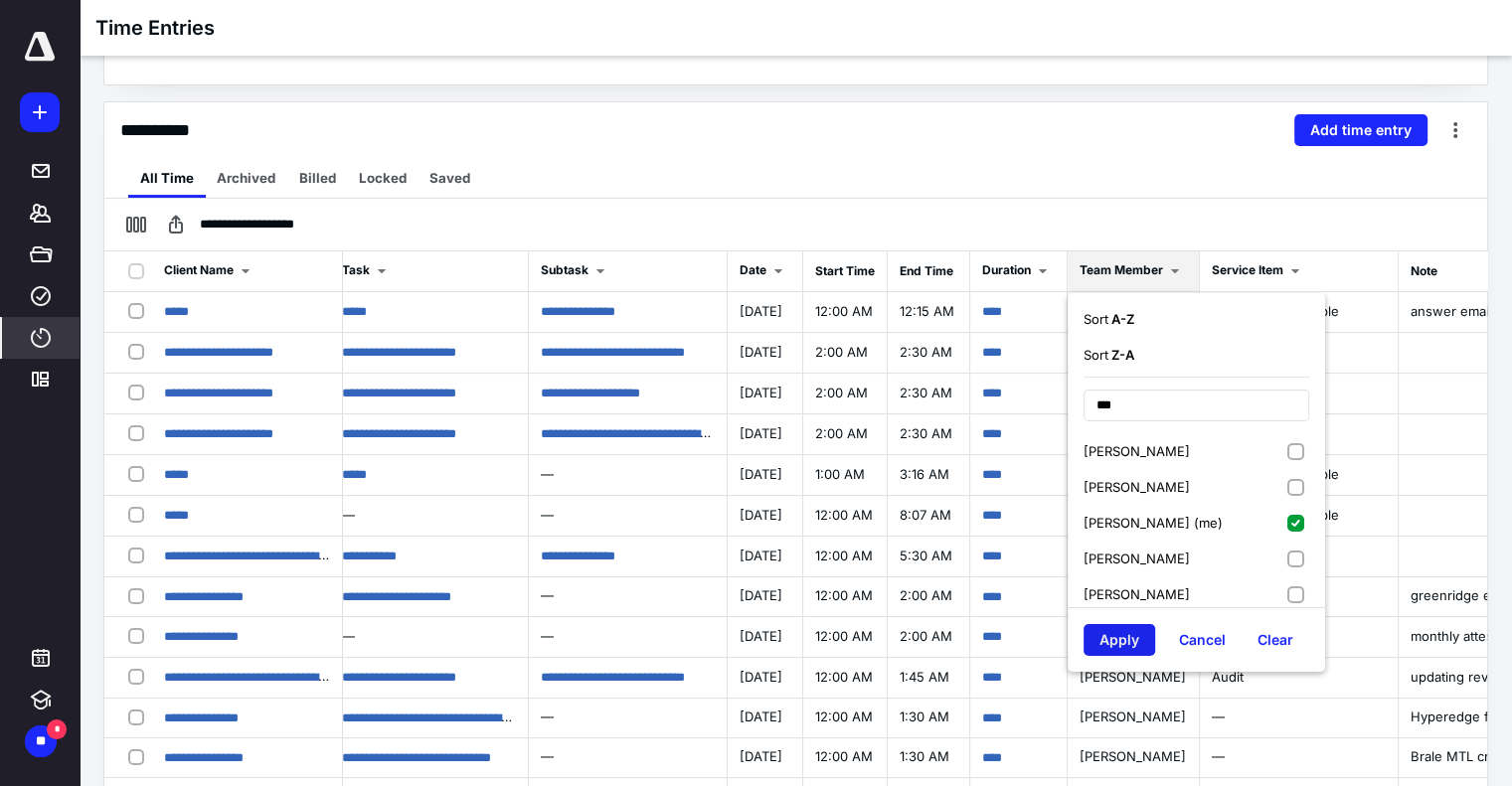 scroll, scrollTop: 0, scrollLeft: 0, axis: both 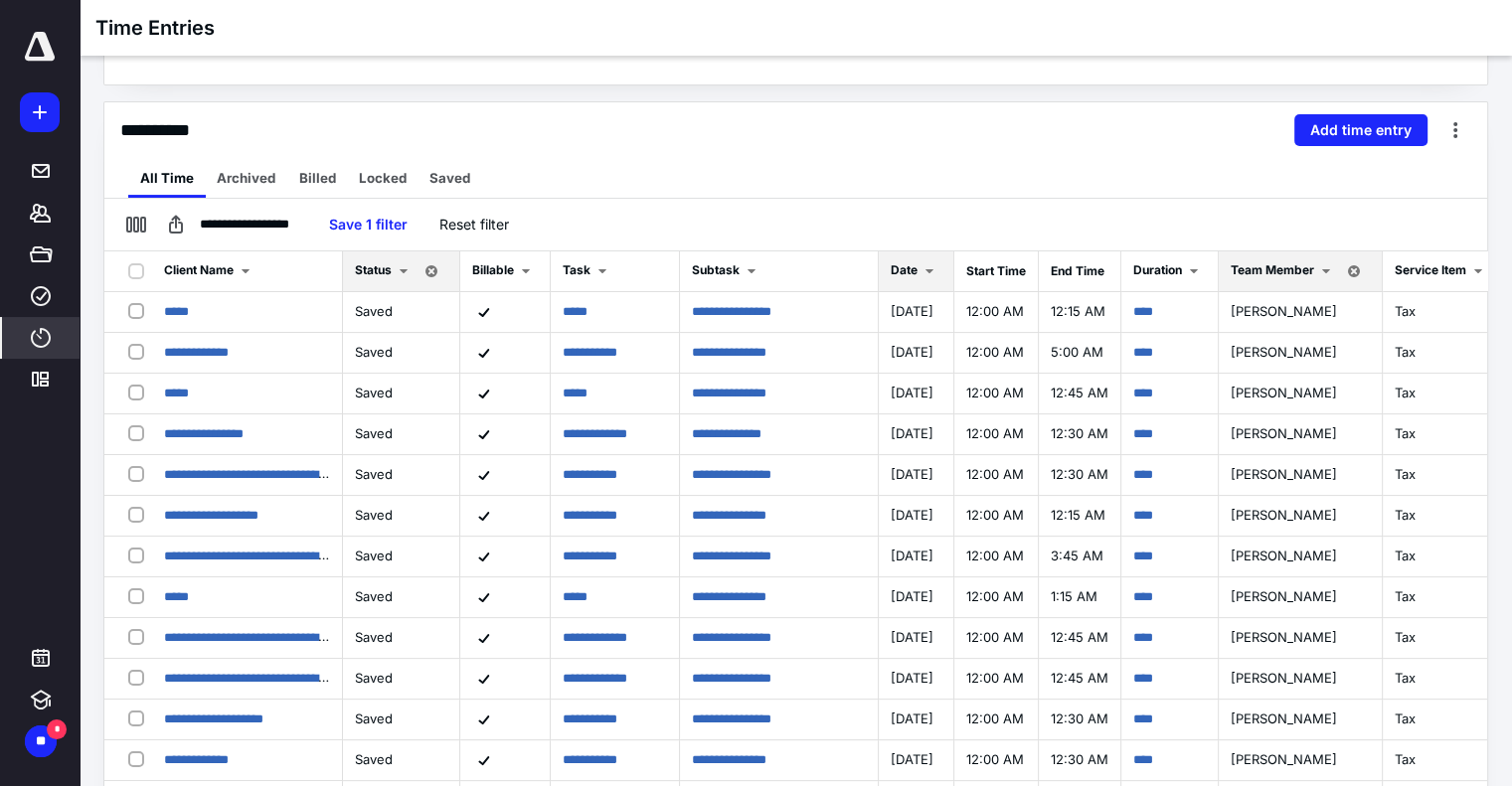 click on "Date" at bounding box center [904, 269] 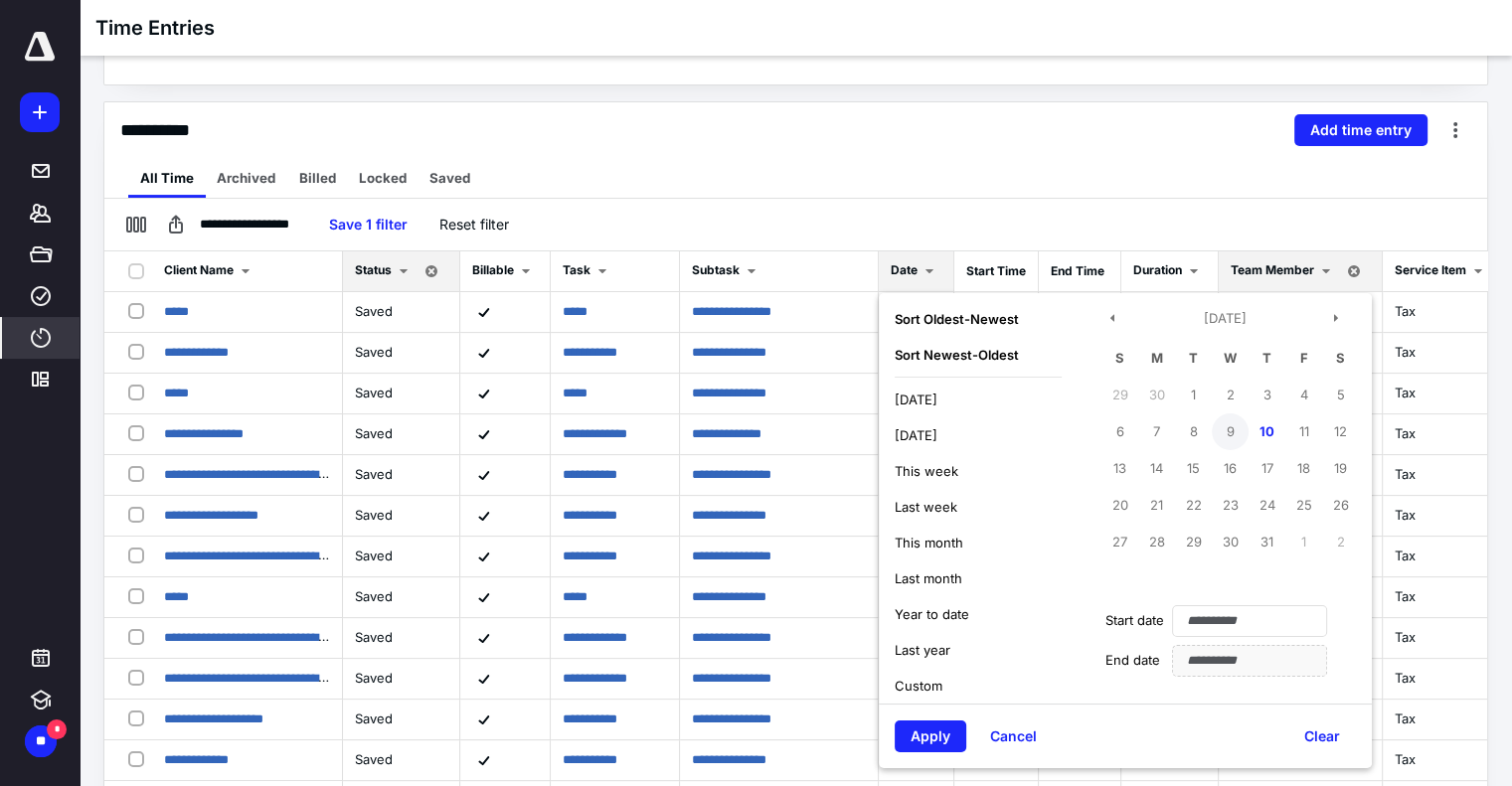 click on "9" at bounding box center [1230, 431] 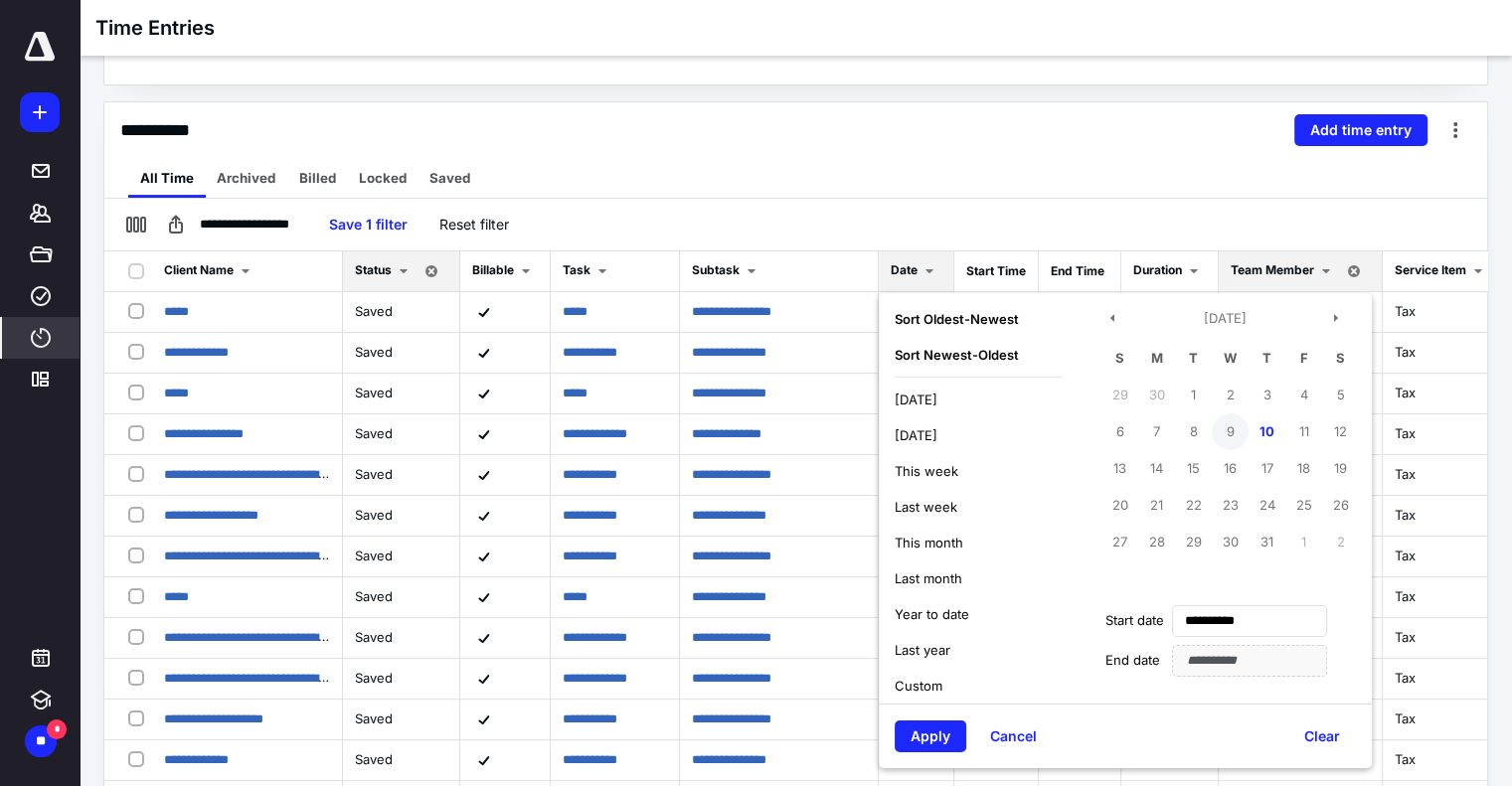 click on "9" at bounding box center [1230, 431] 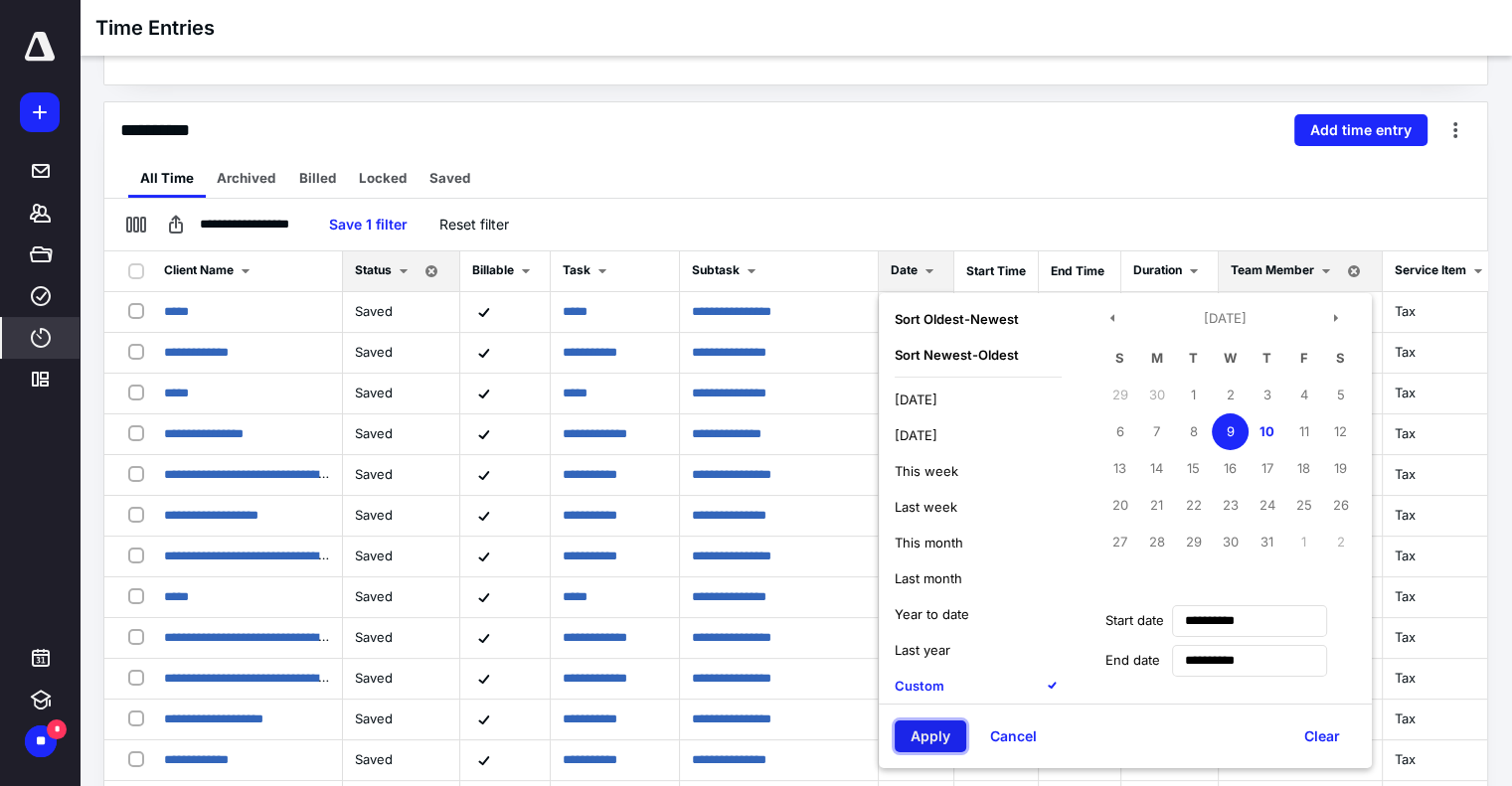 click on "Apply" at bounding box center (930, 736) 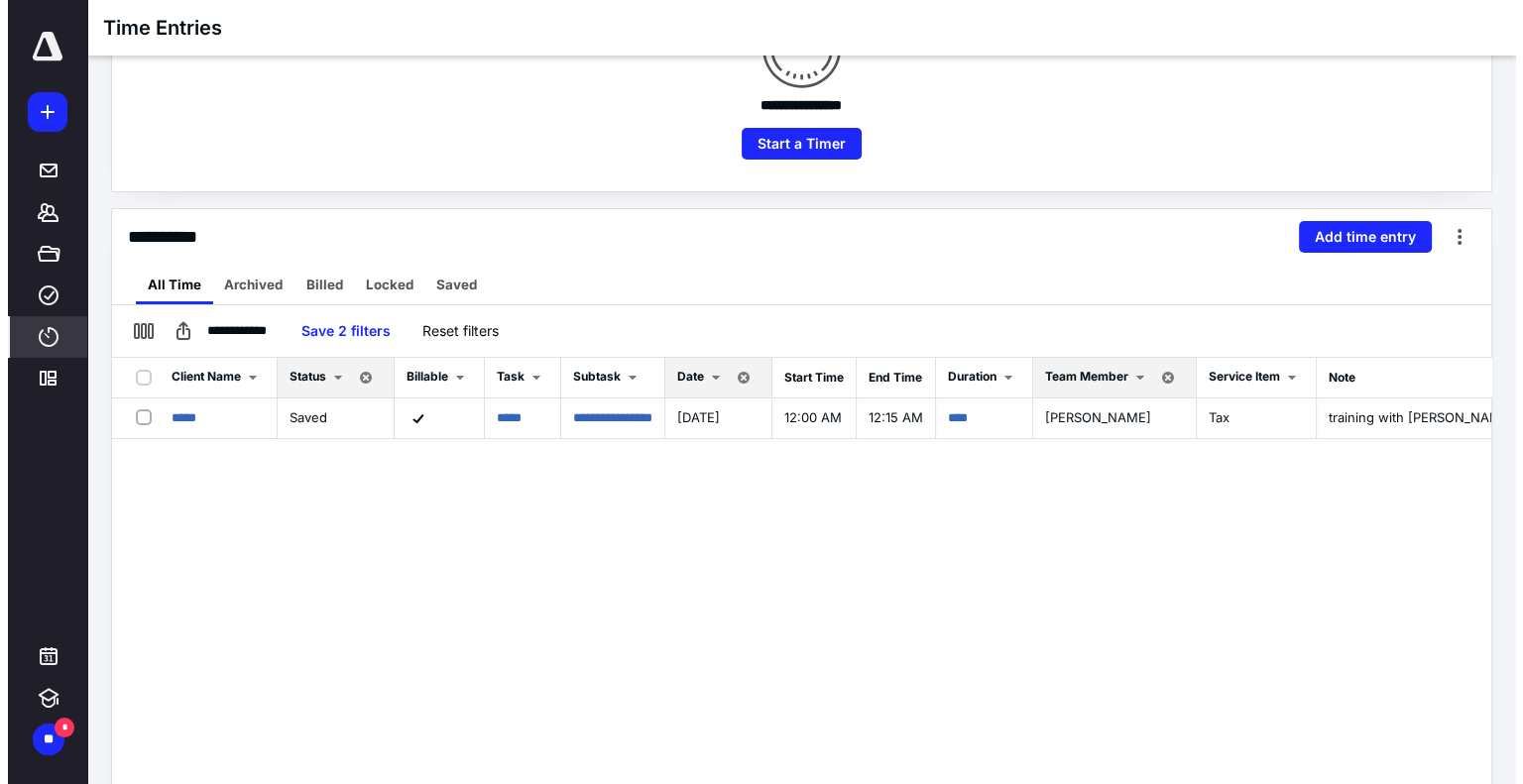 scroll, scrollTop: 297, scrollLeft: 0, axis: vertical 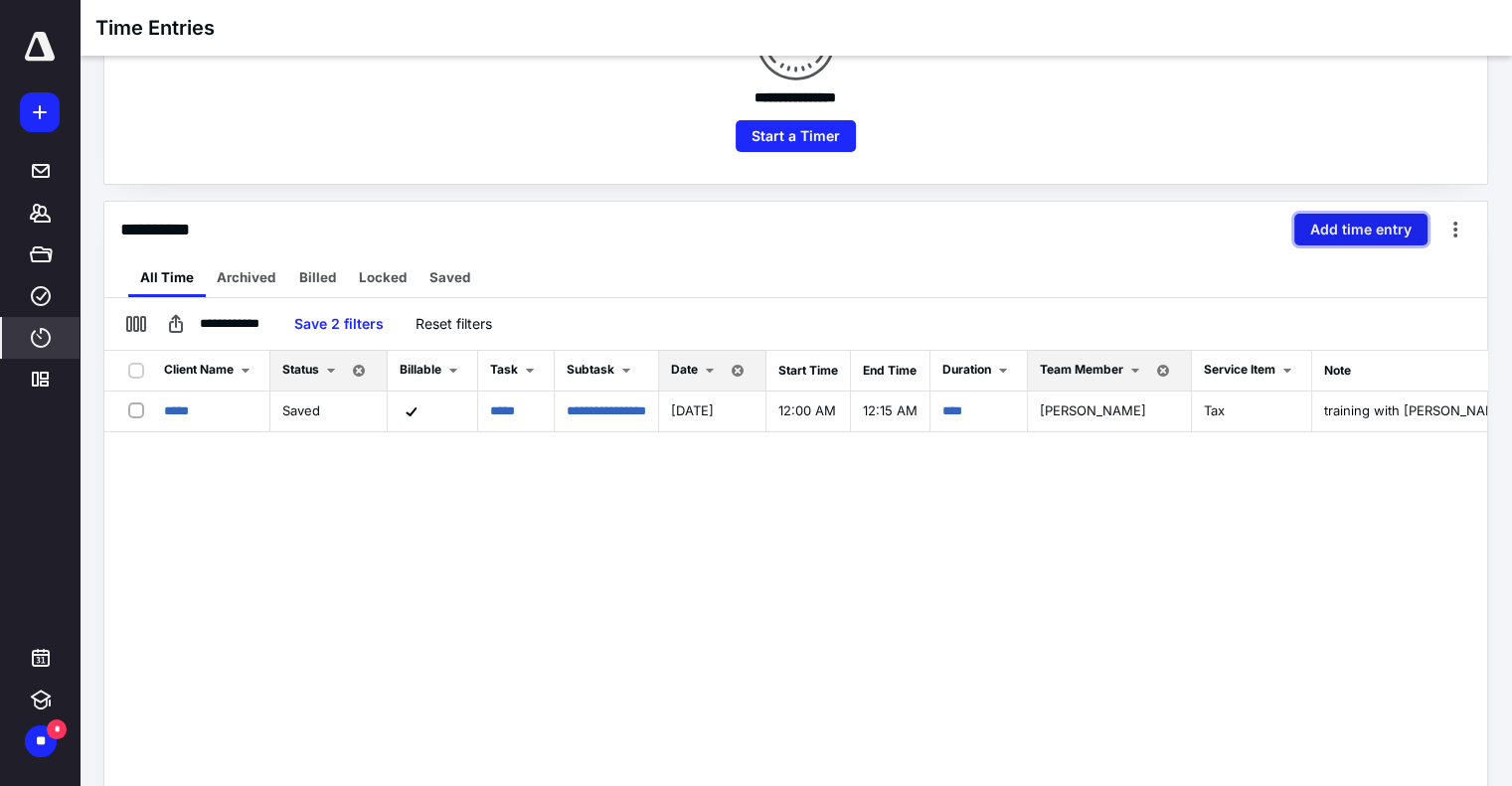 click on "Add time entry" at bounding box center [1361, 230] 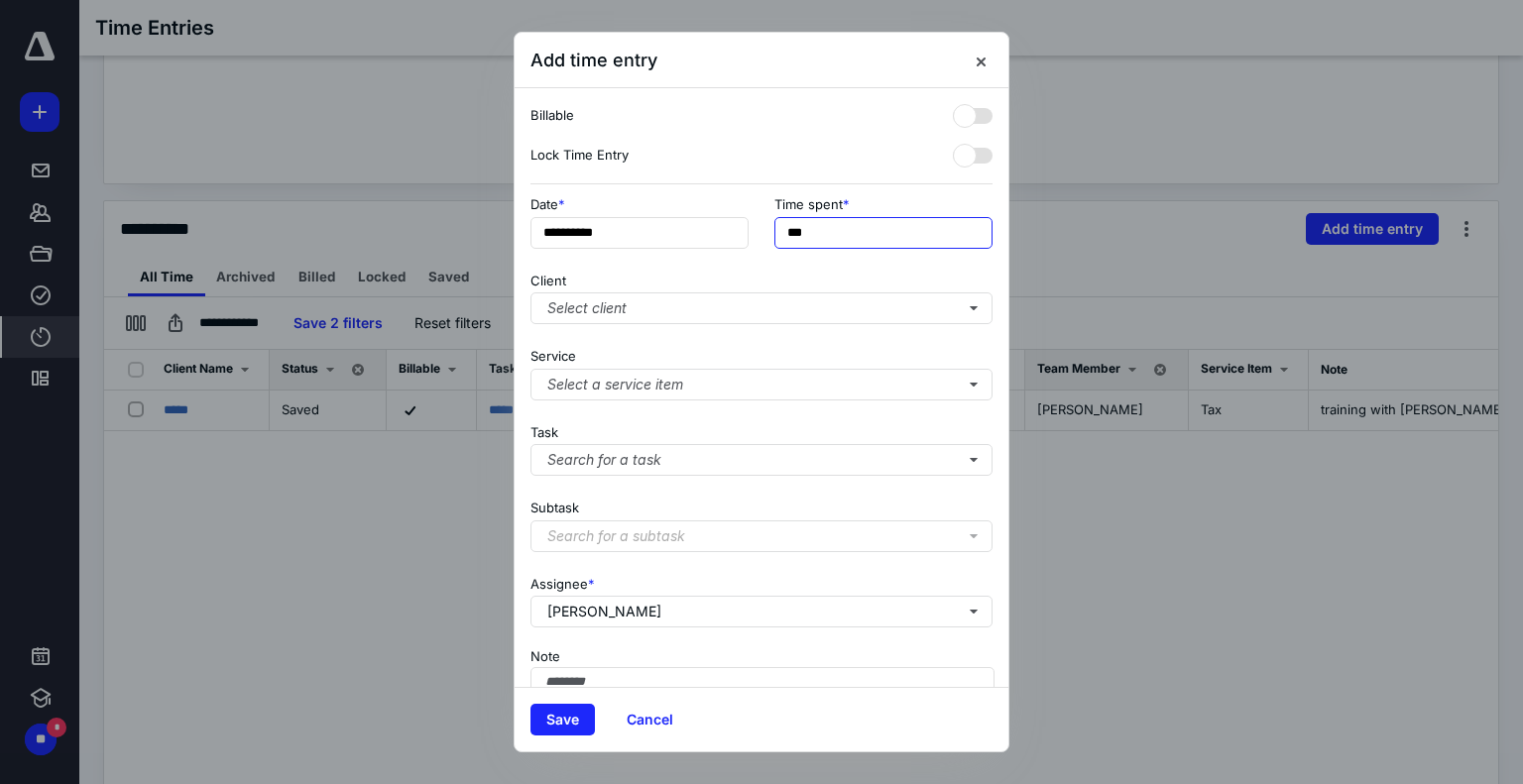 drag, startPoint x: 821, startPoint y: 235, endPoint x: 786, endPoint y: 237, distance: 35.057096 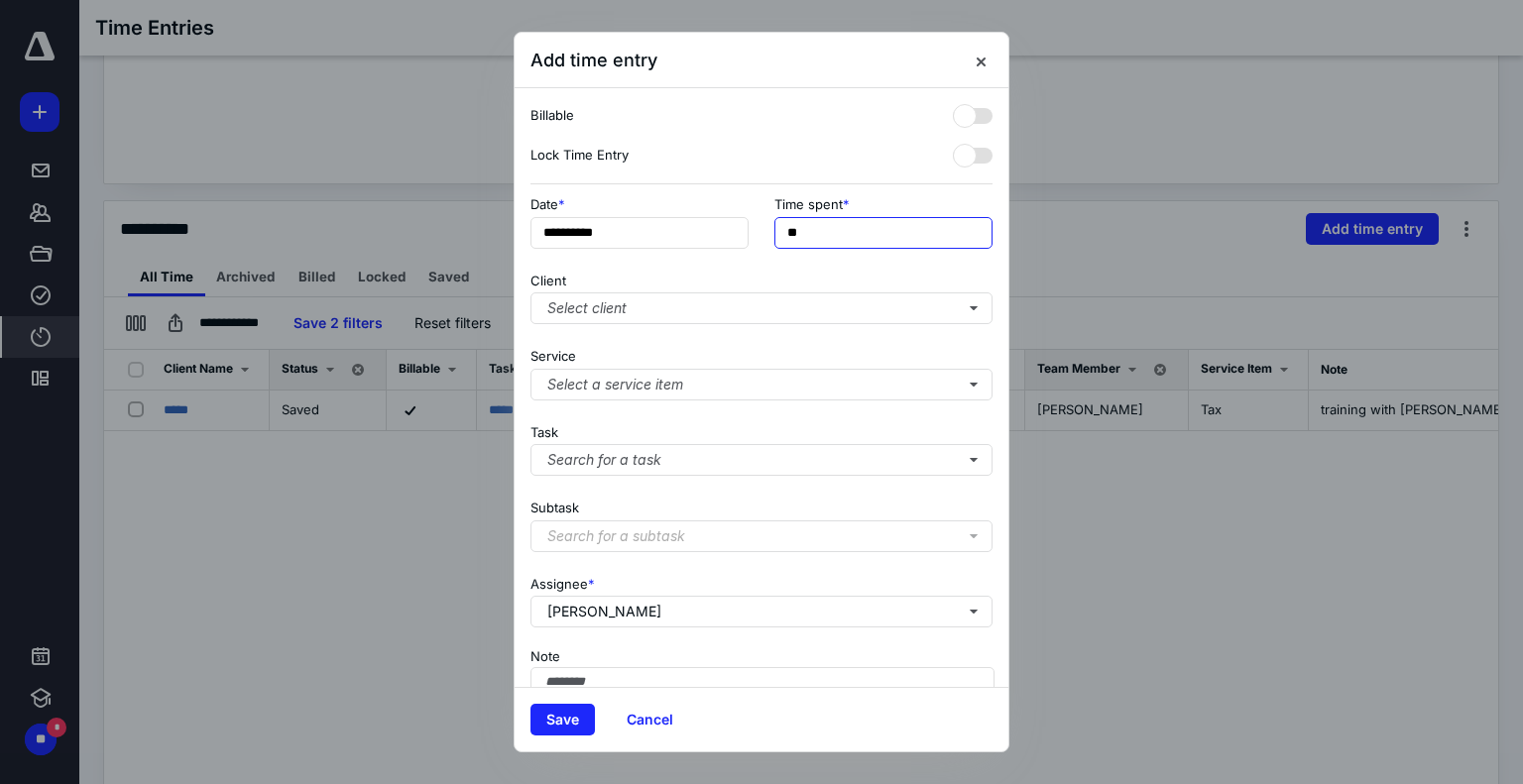 type on "***" 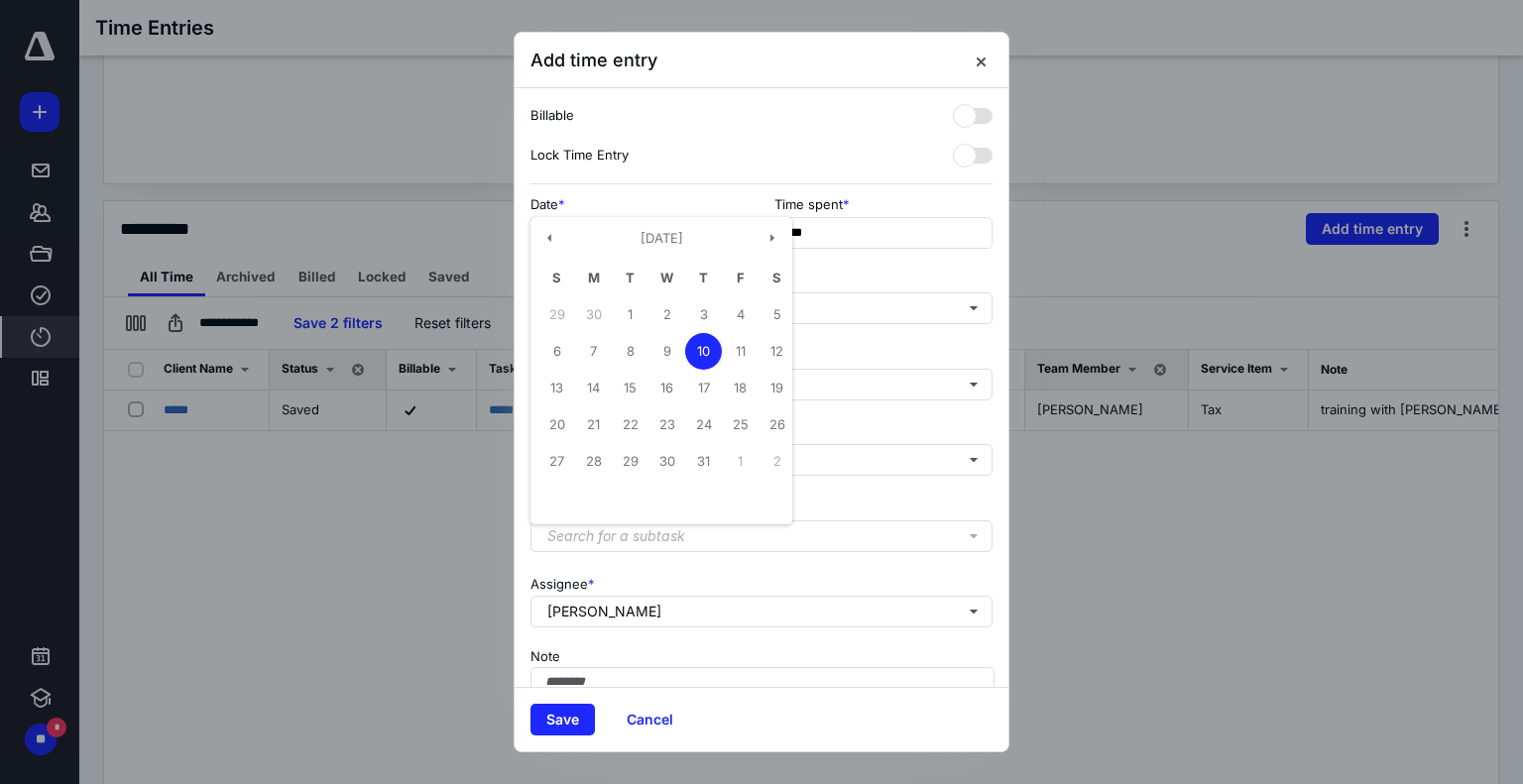 click on "**********" at bounding box center [640, 233] 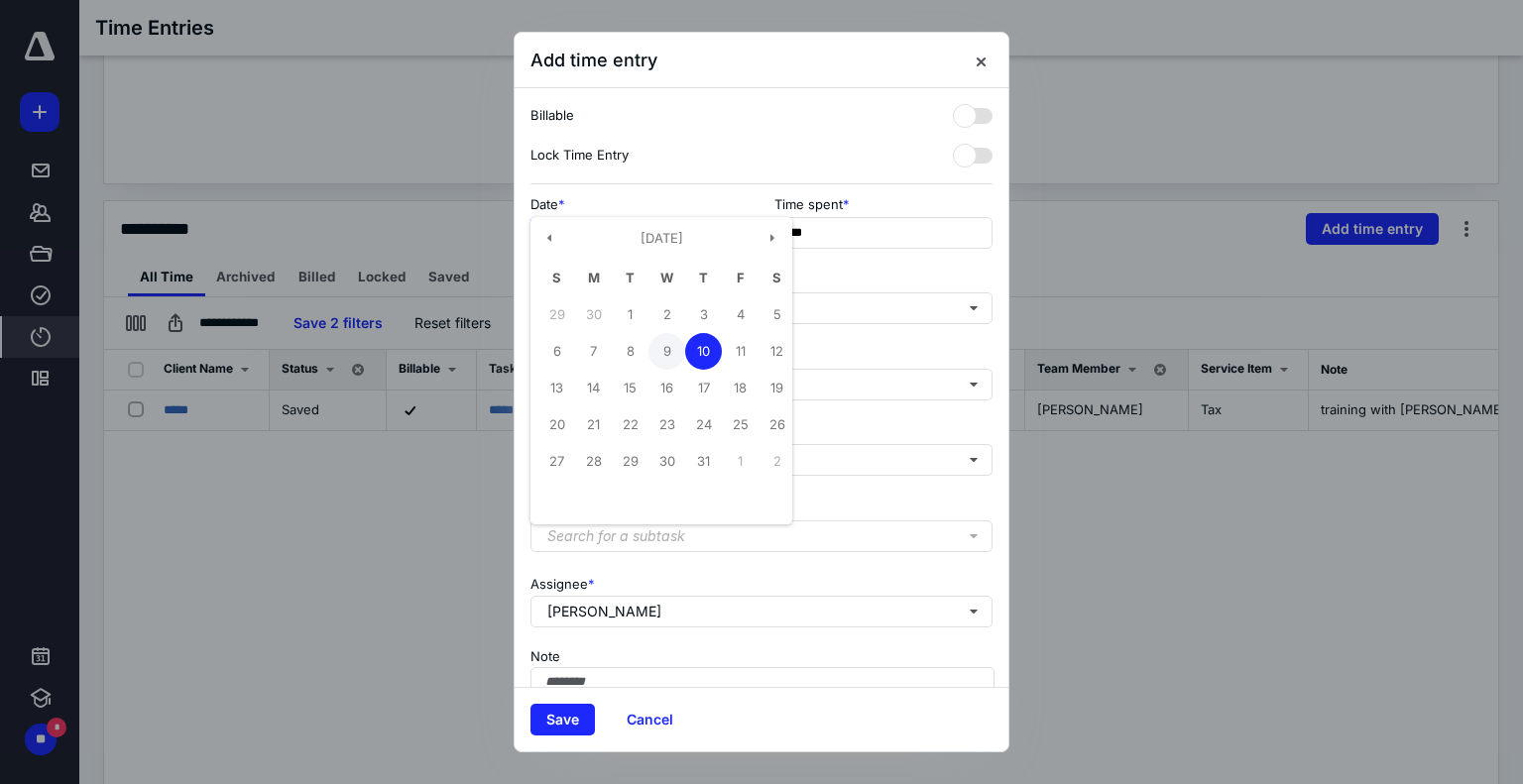click on "9" at bounding box center [666, 351] 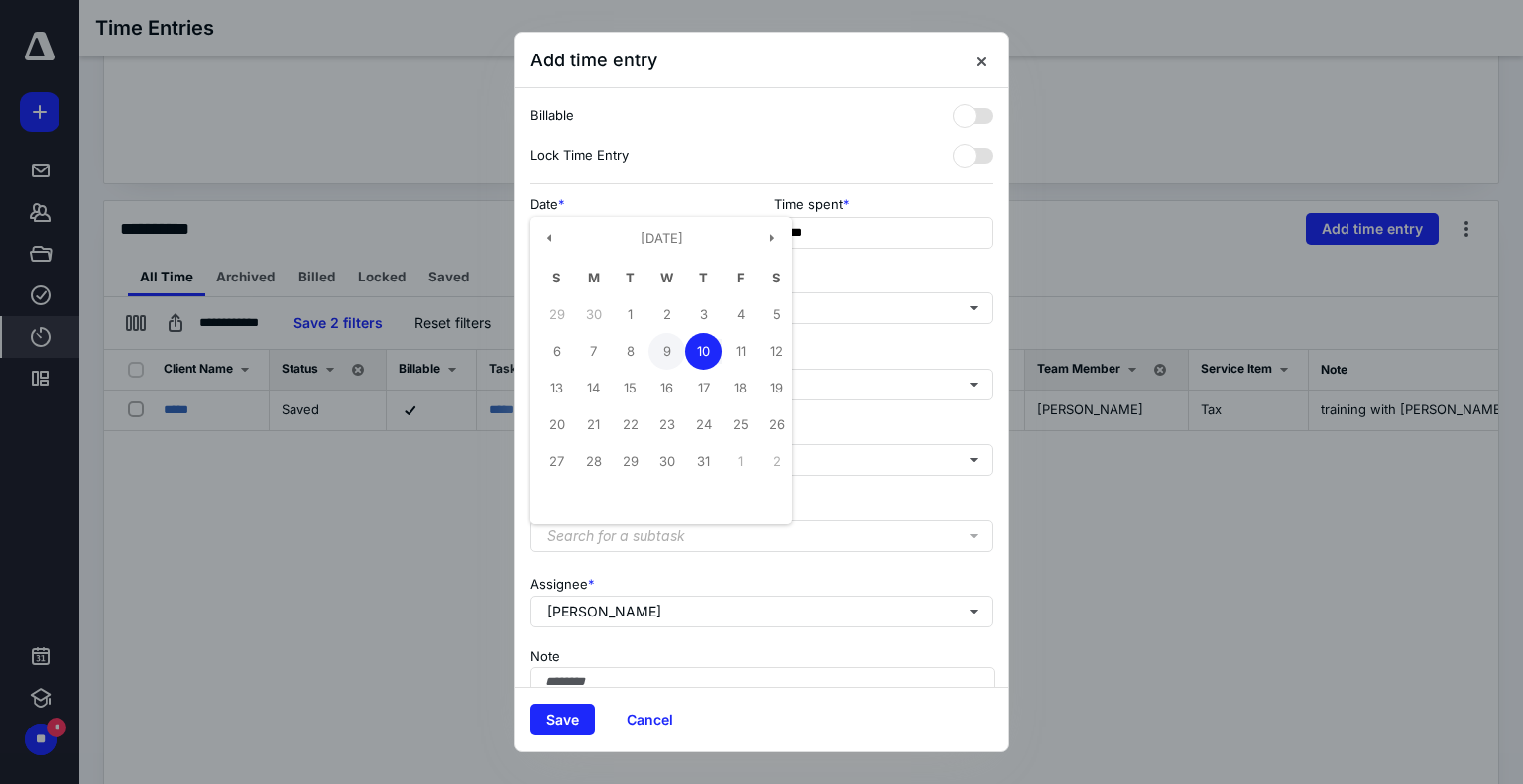 type on "**********" 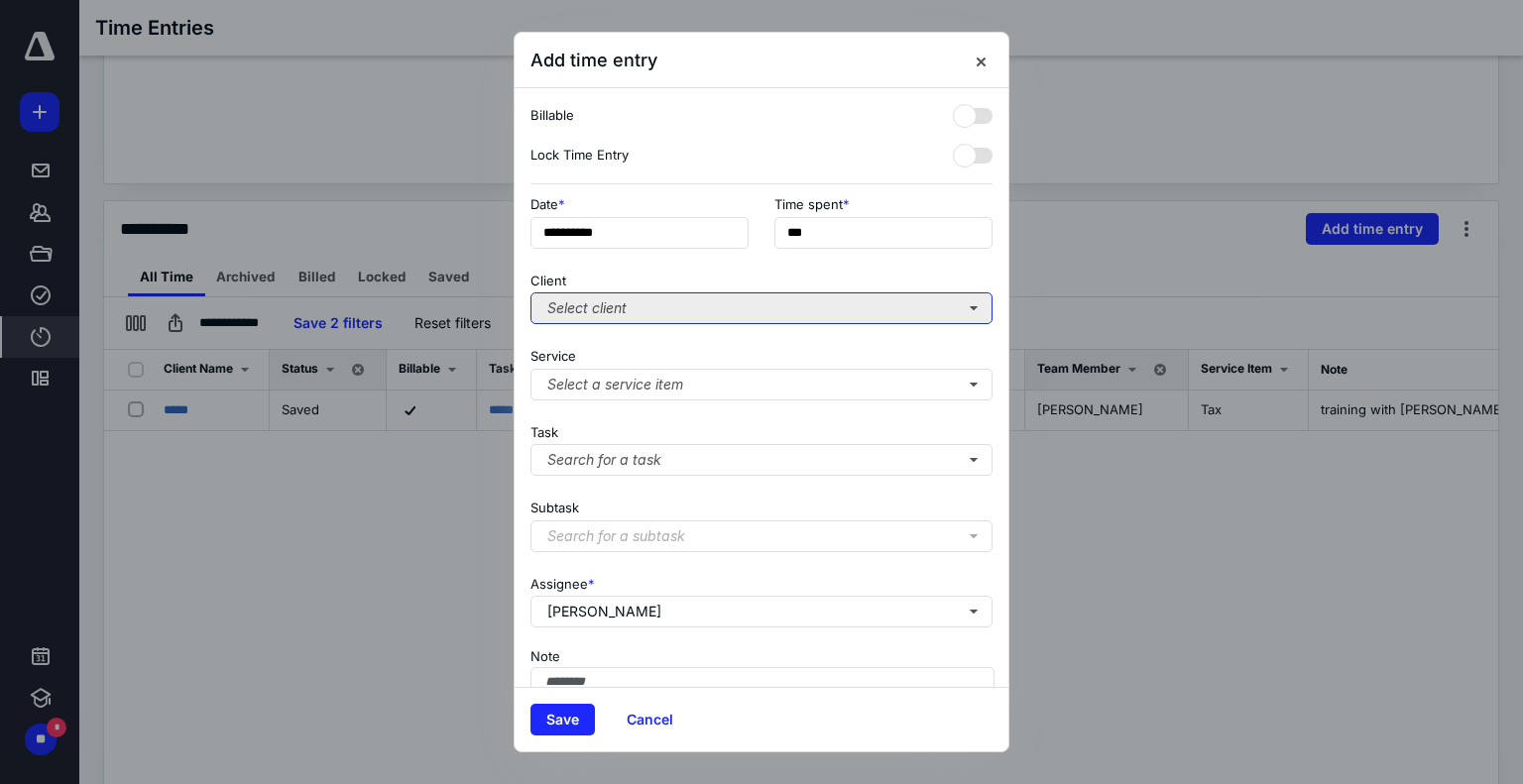 click on "Select client" at bounding box center [762, 308] 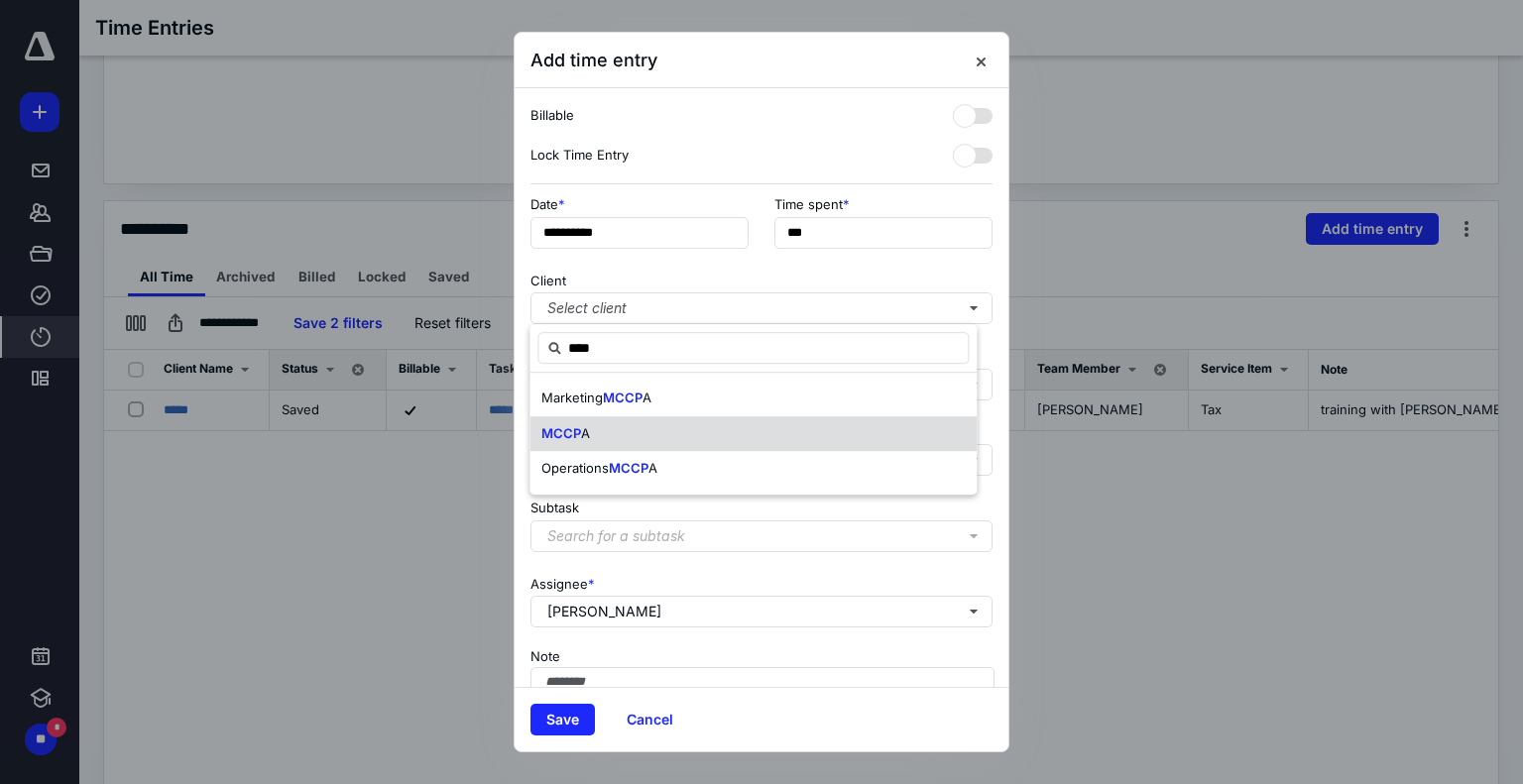 click on "MCCP A" at bounding box center (753, 434) 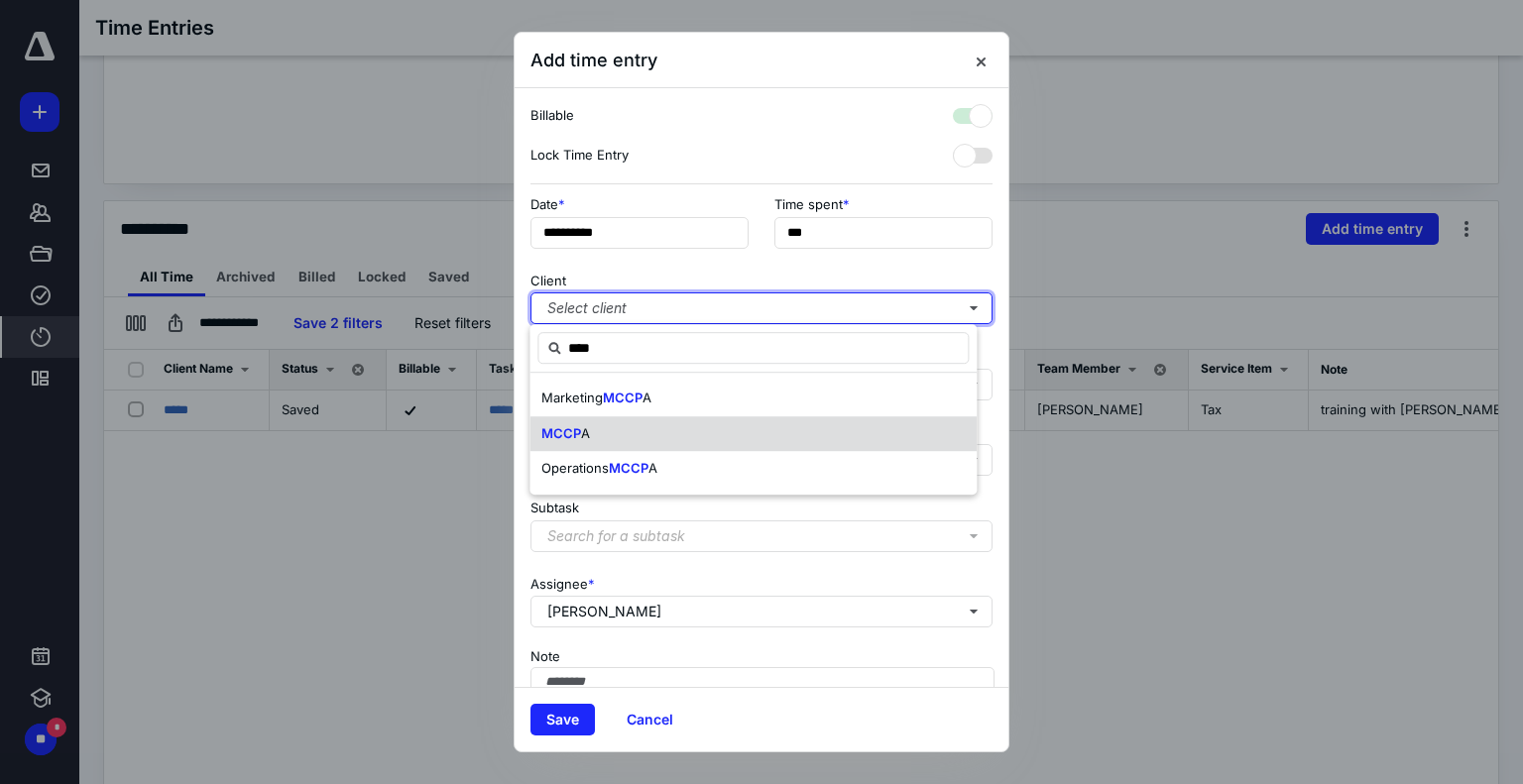 checkbox on "true" 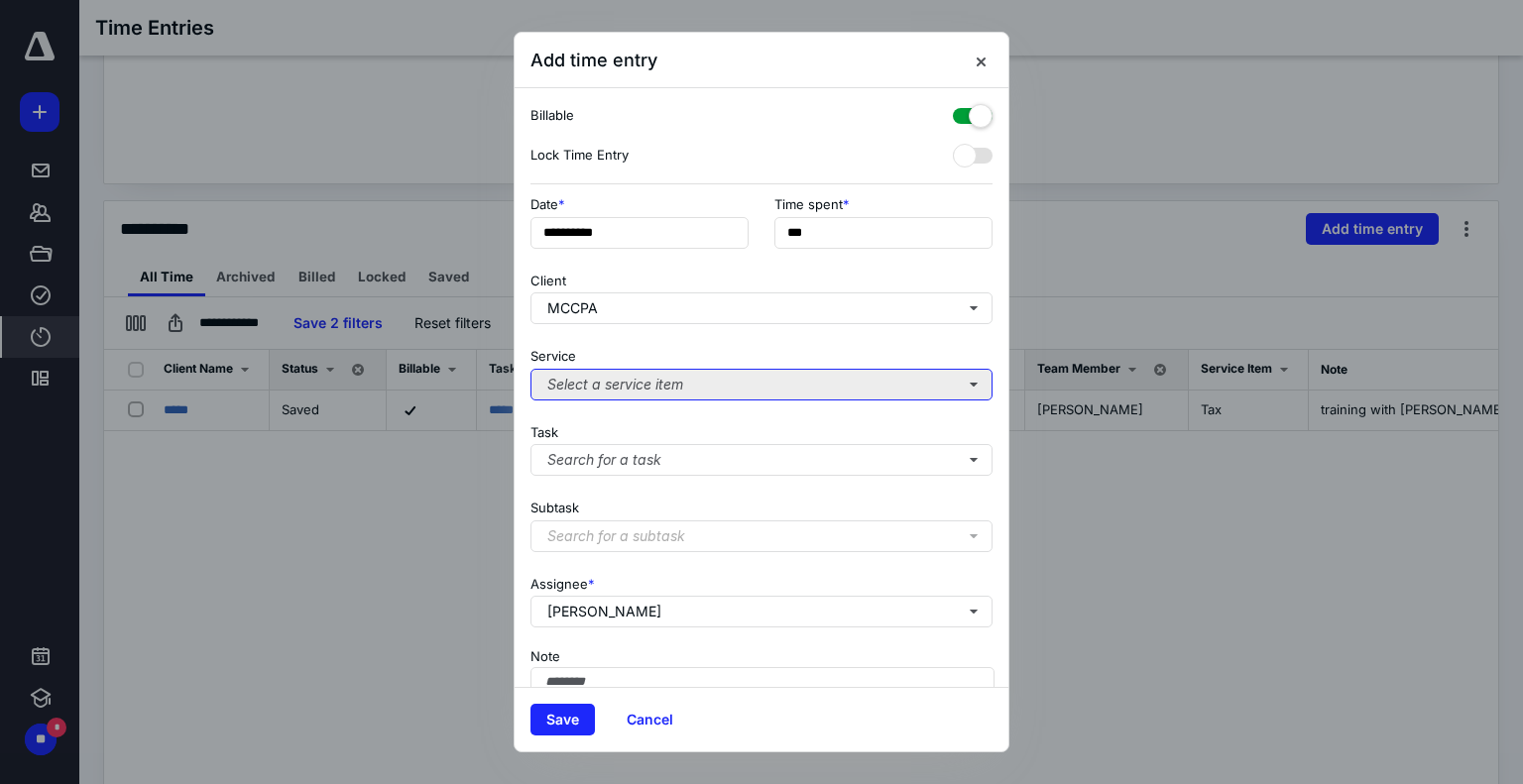 click on "Select a service item" at bounding box center (762, 385) 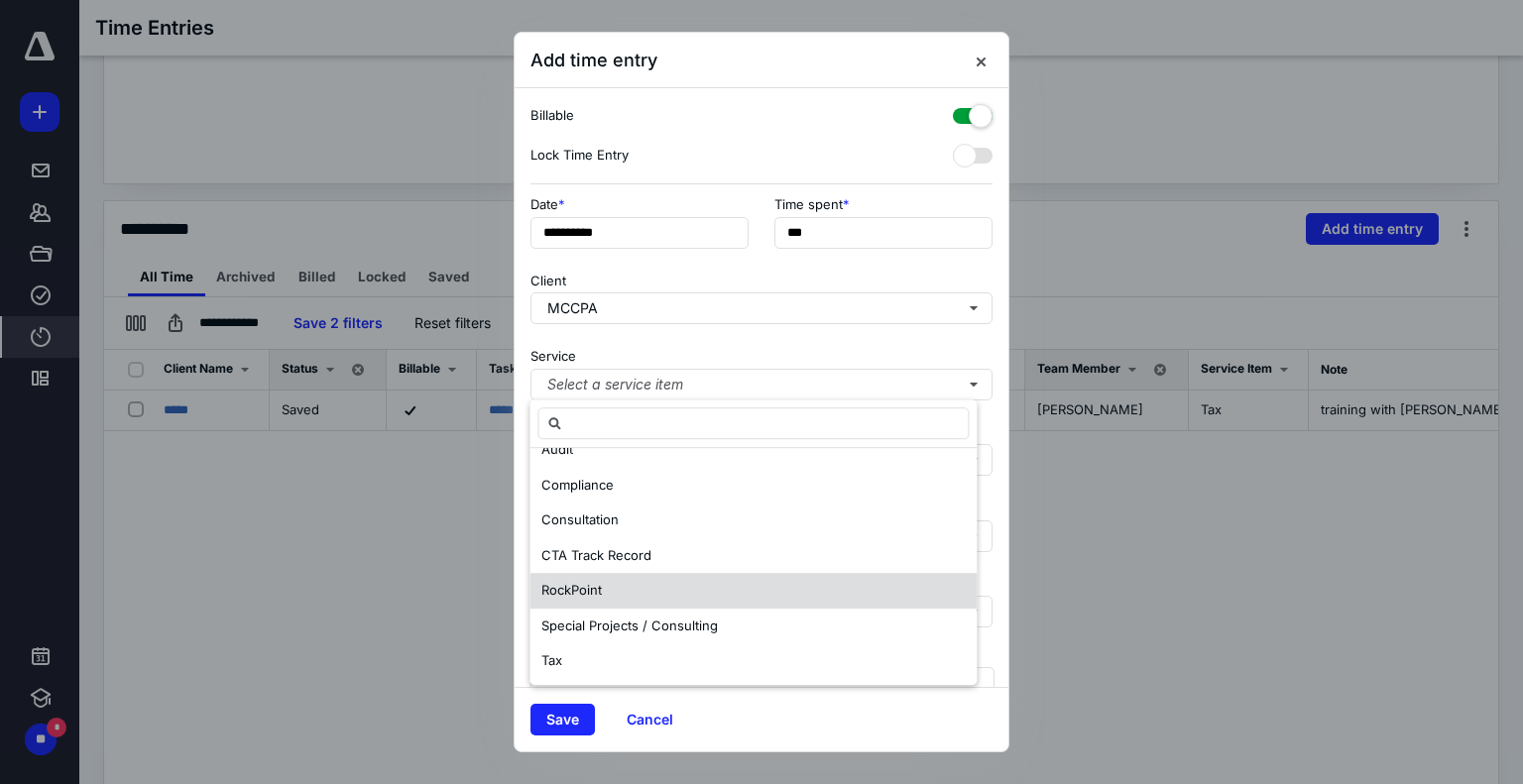 scroll, scrollTop: 166, scrollLeft: 0, axis: vertical 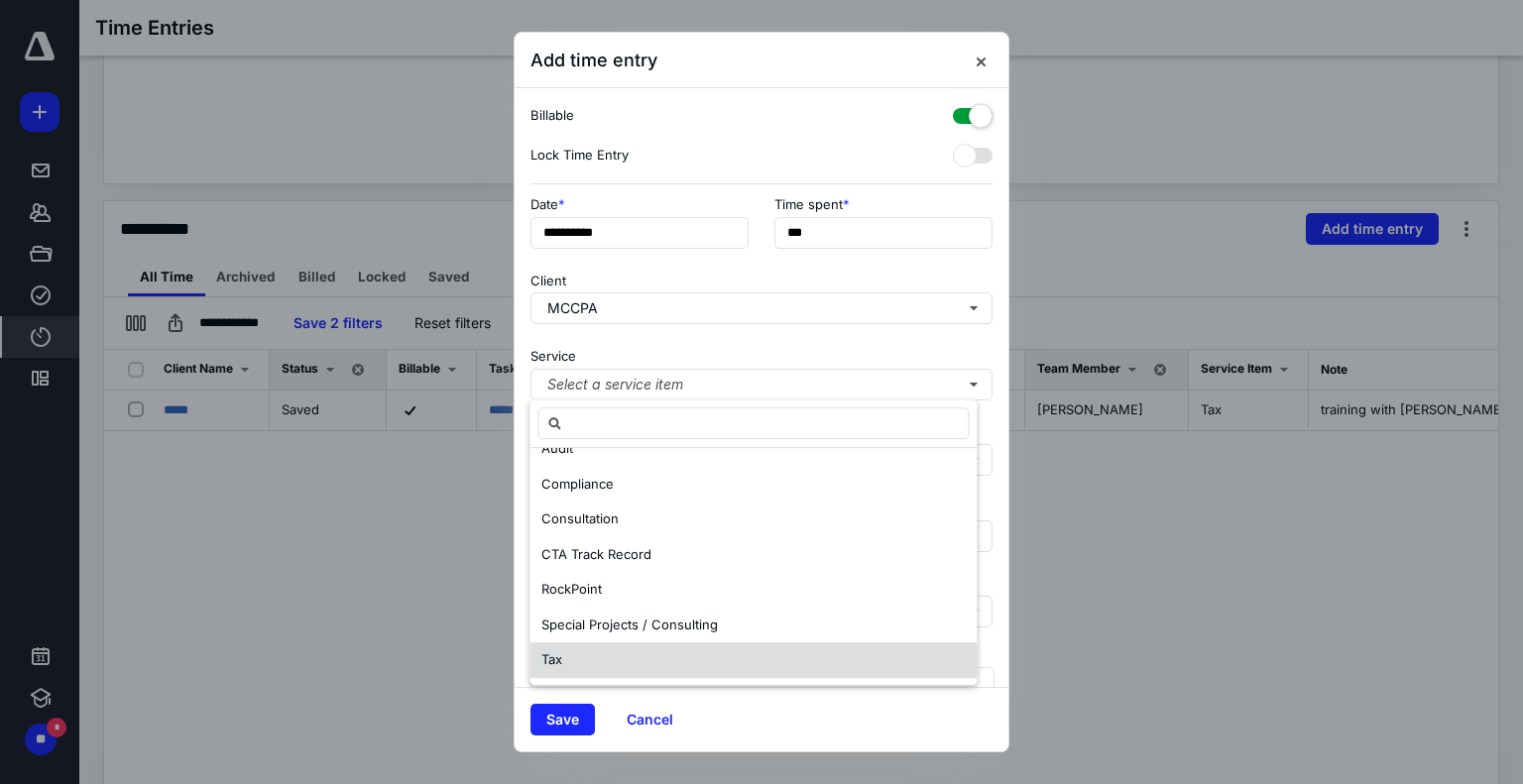 click on "Tax" at bounding box center (753, 660) 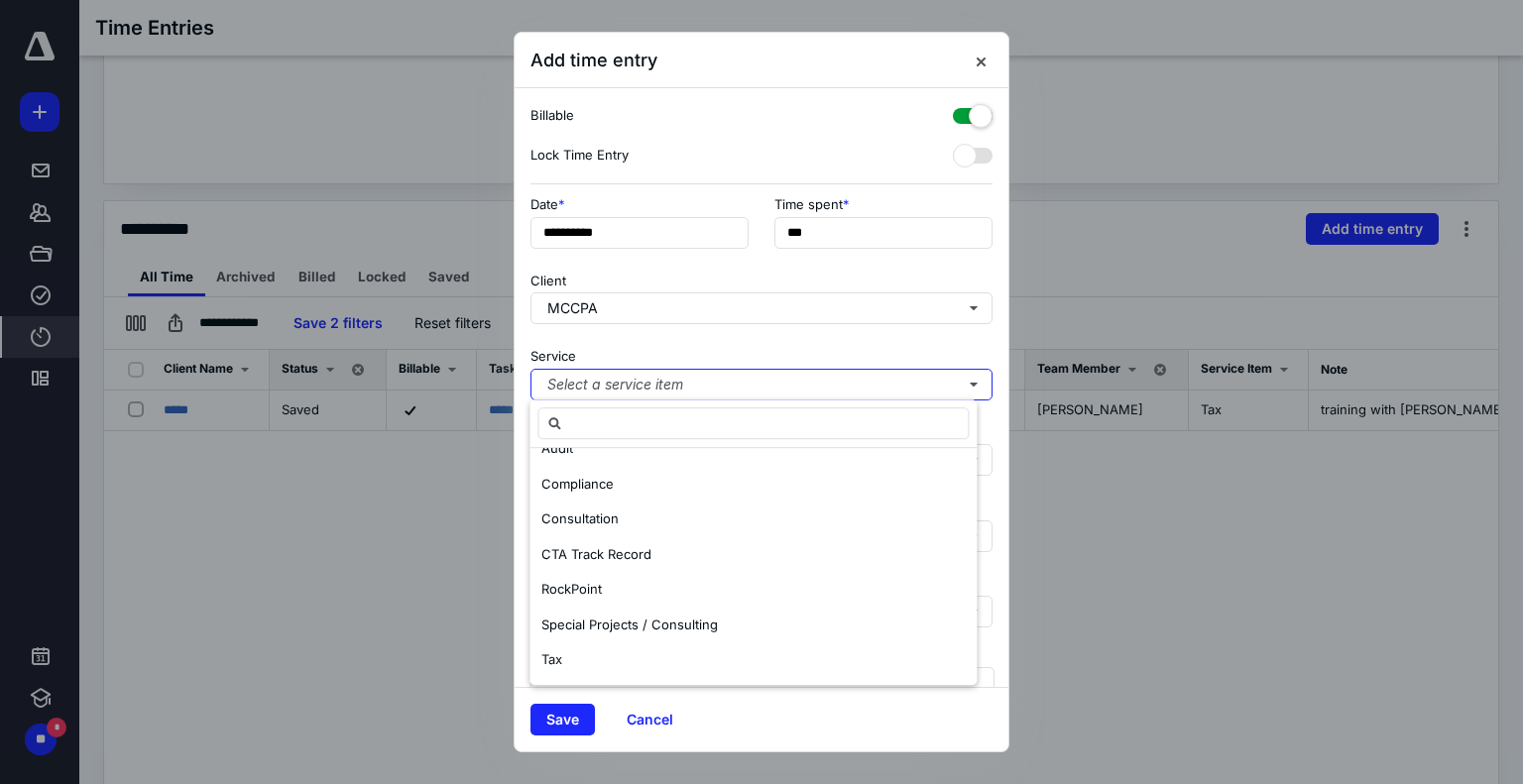 scroll, scrollTop: 0, scrollLeft: 0, axis: both 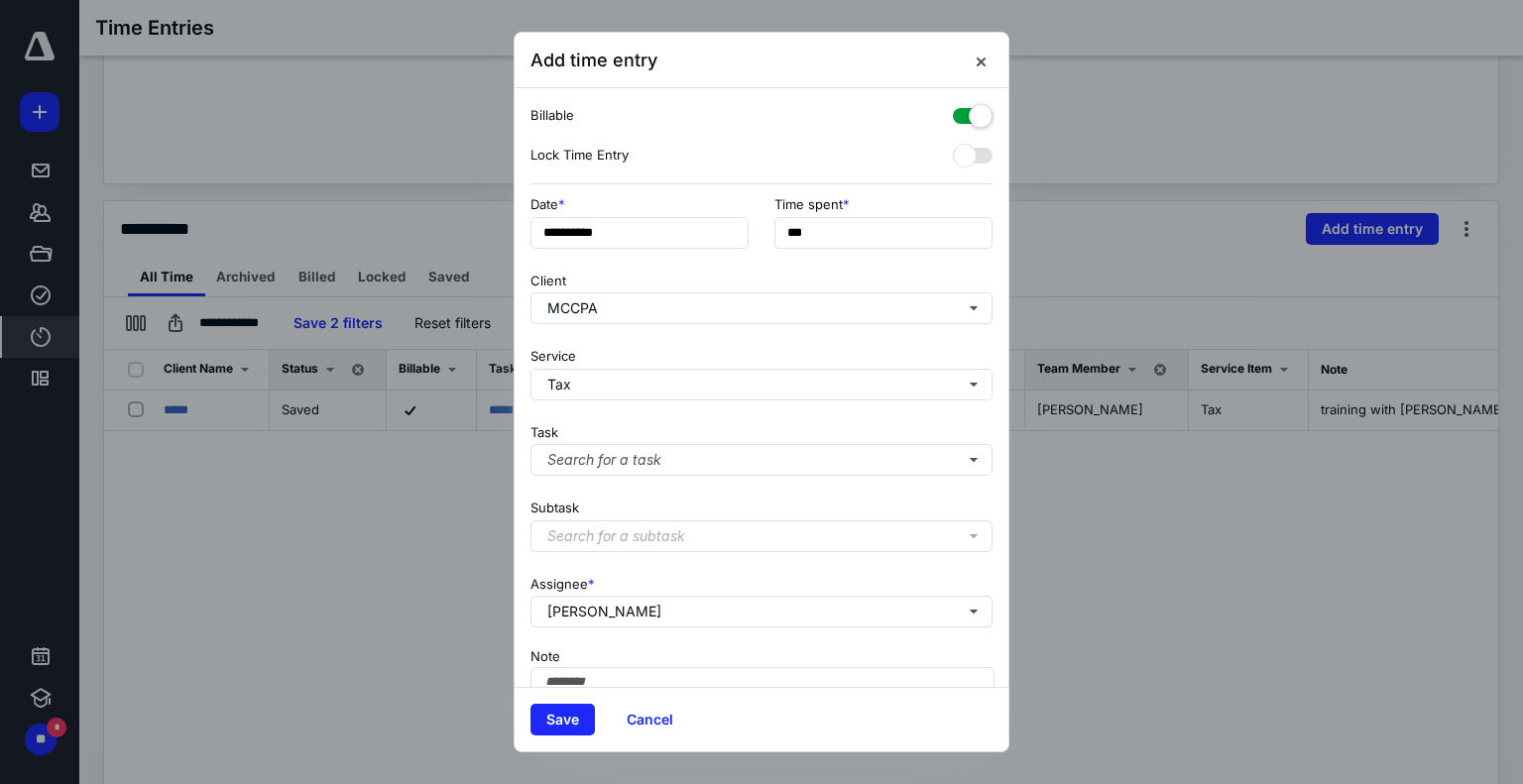 click on "Task Search for a task" at bounding box center [762, 446] 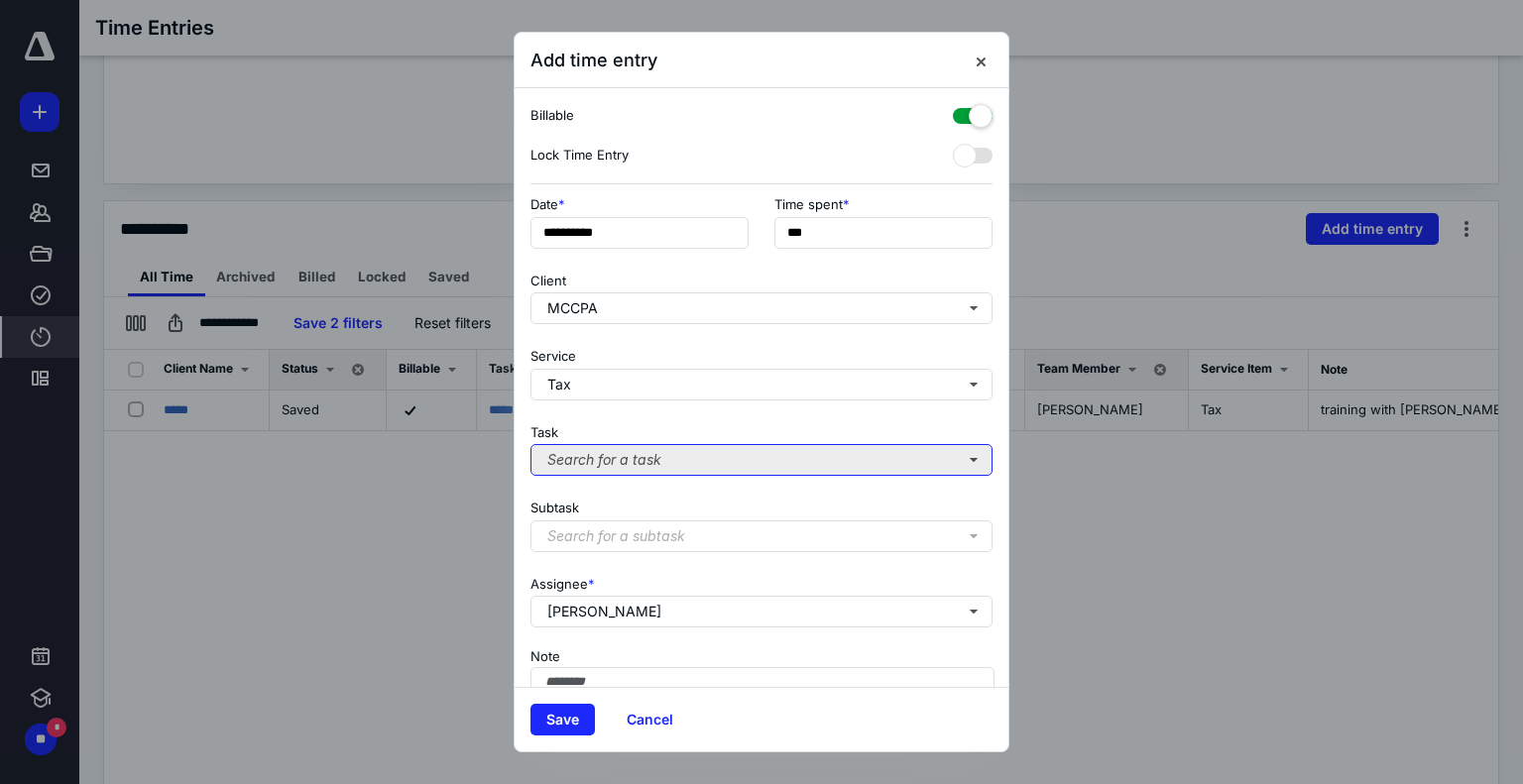 click on "Search for a task" at bounding box center [762, 460] 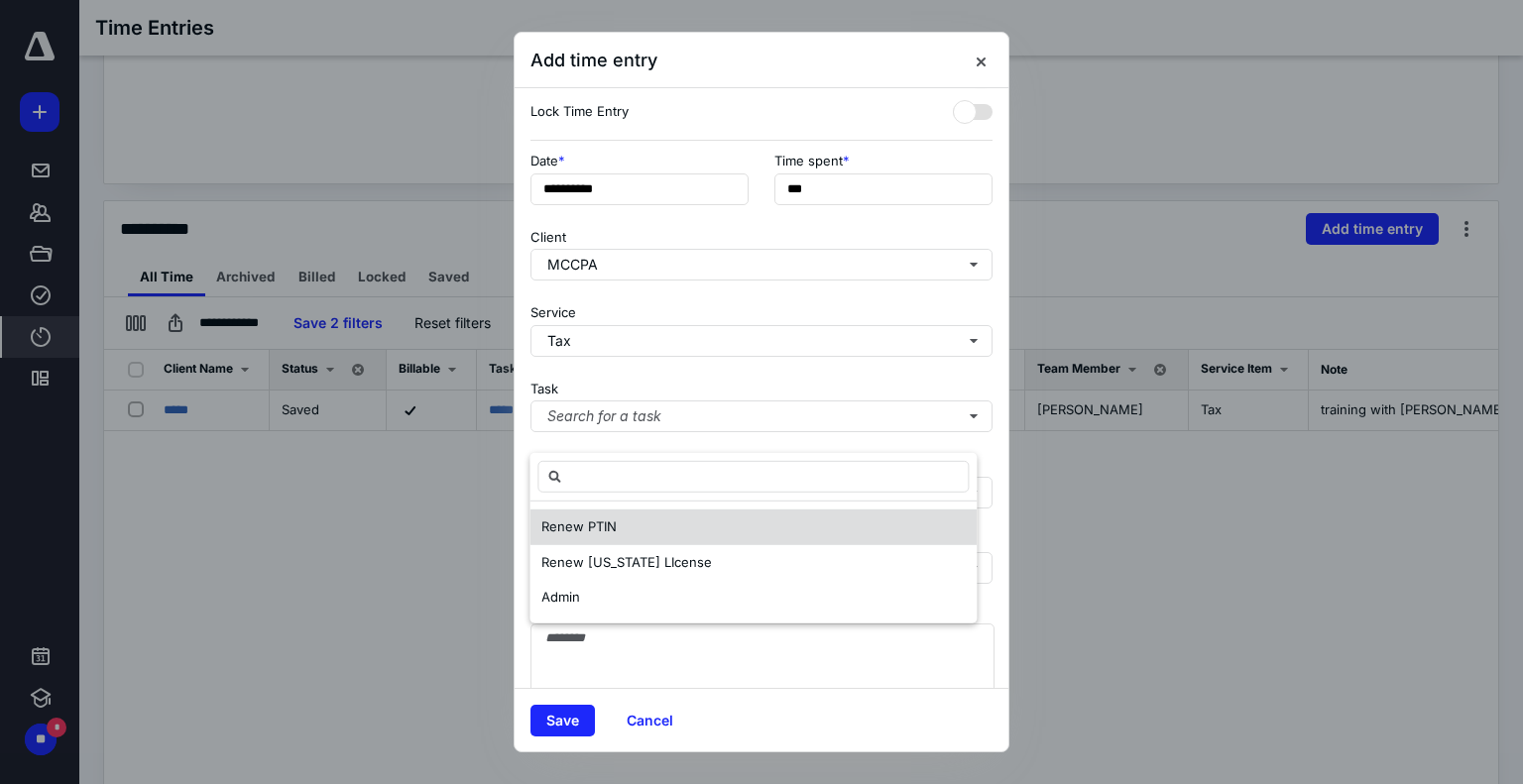 scroll, scrollTop: 108, scrollLeft: 0, axis: vertical 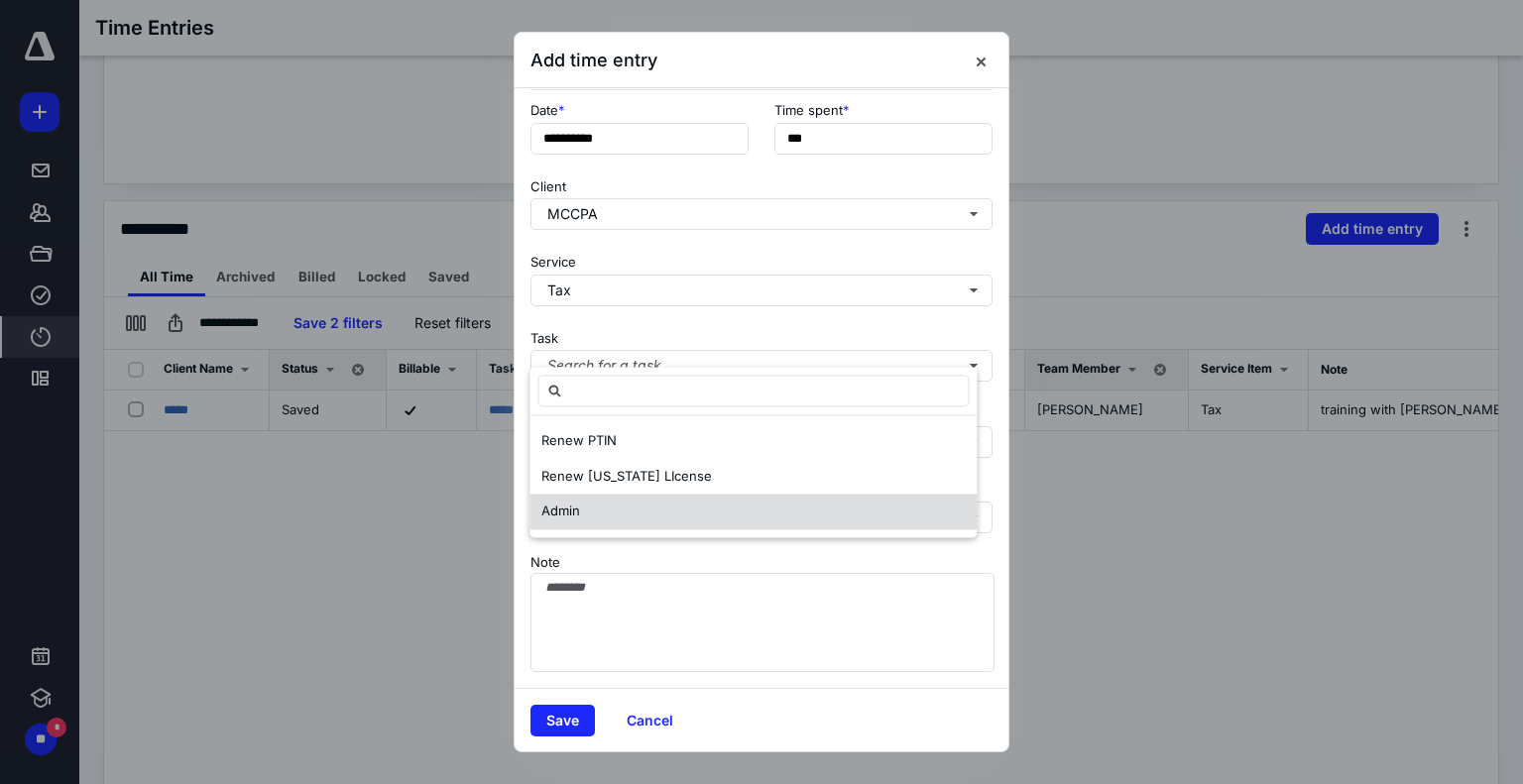 click on "Admin" at bounding box center [560, 510] 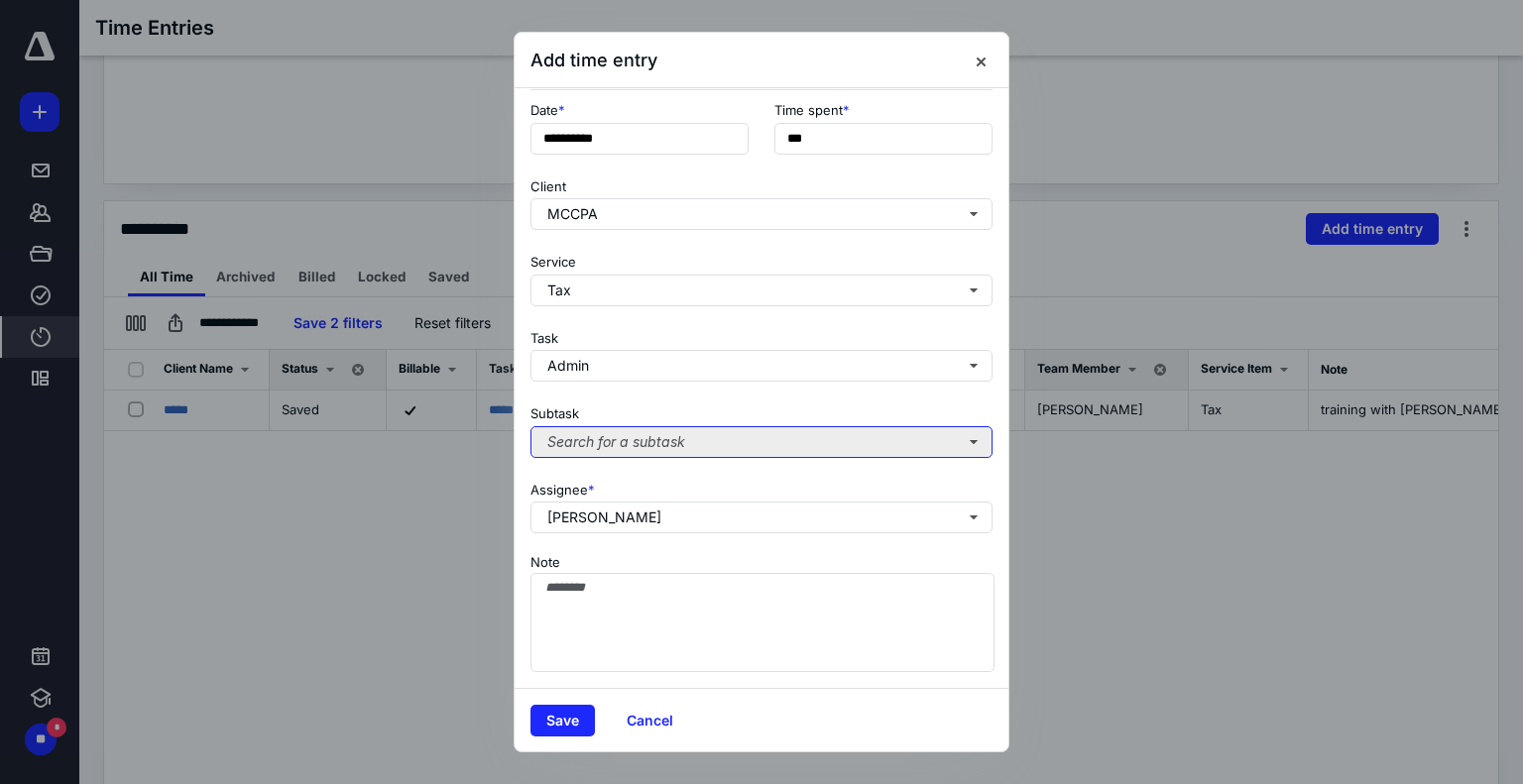 click on "Search for a subtask" at bounding box center (762, 442) 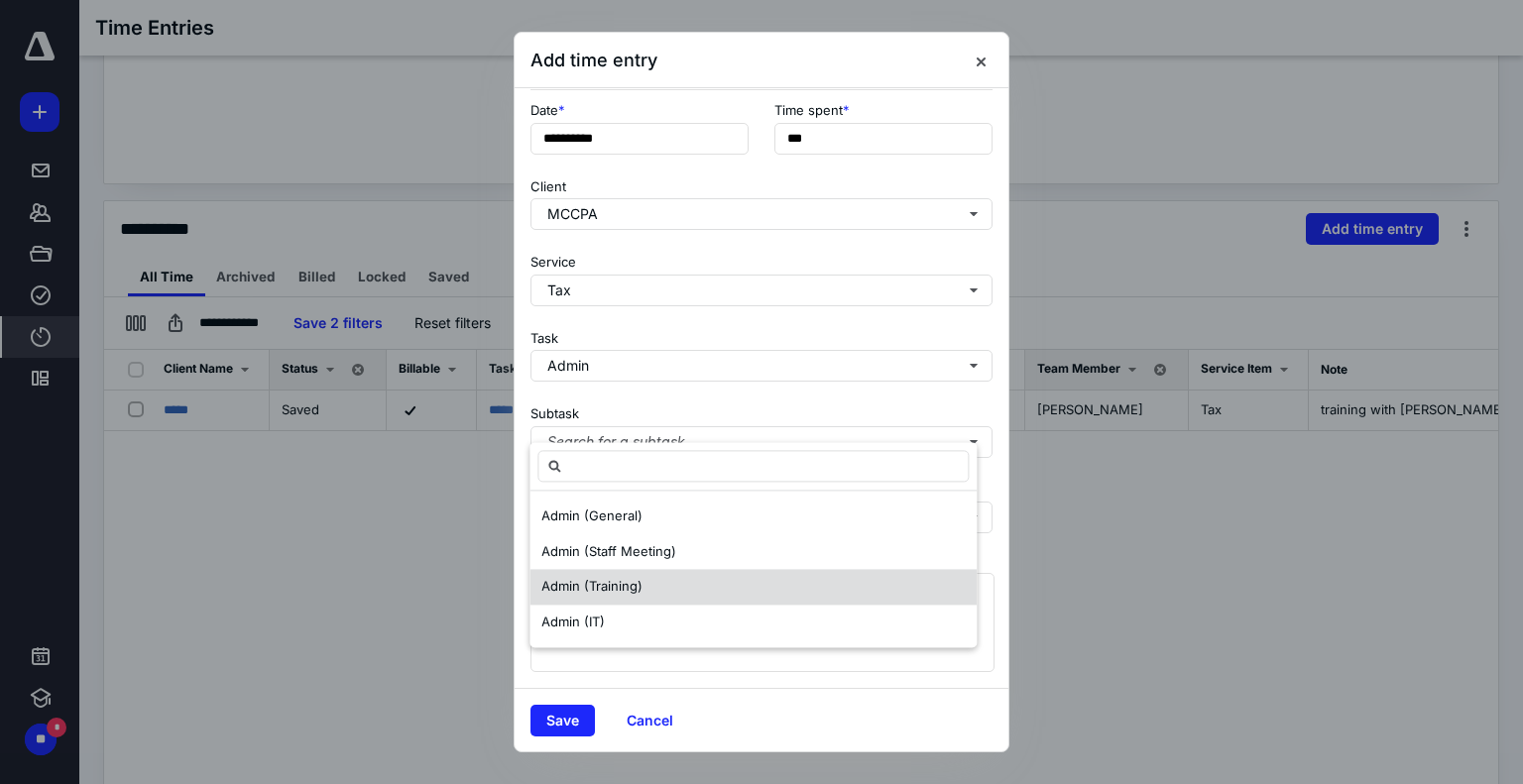 click on "Admin (Training)" at bounding box center [753, 587] 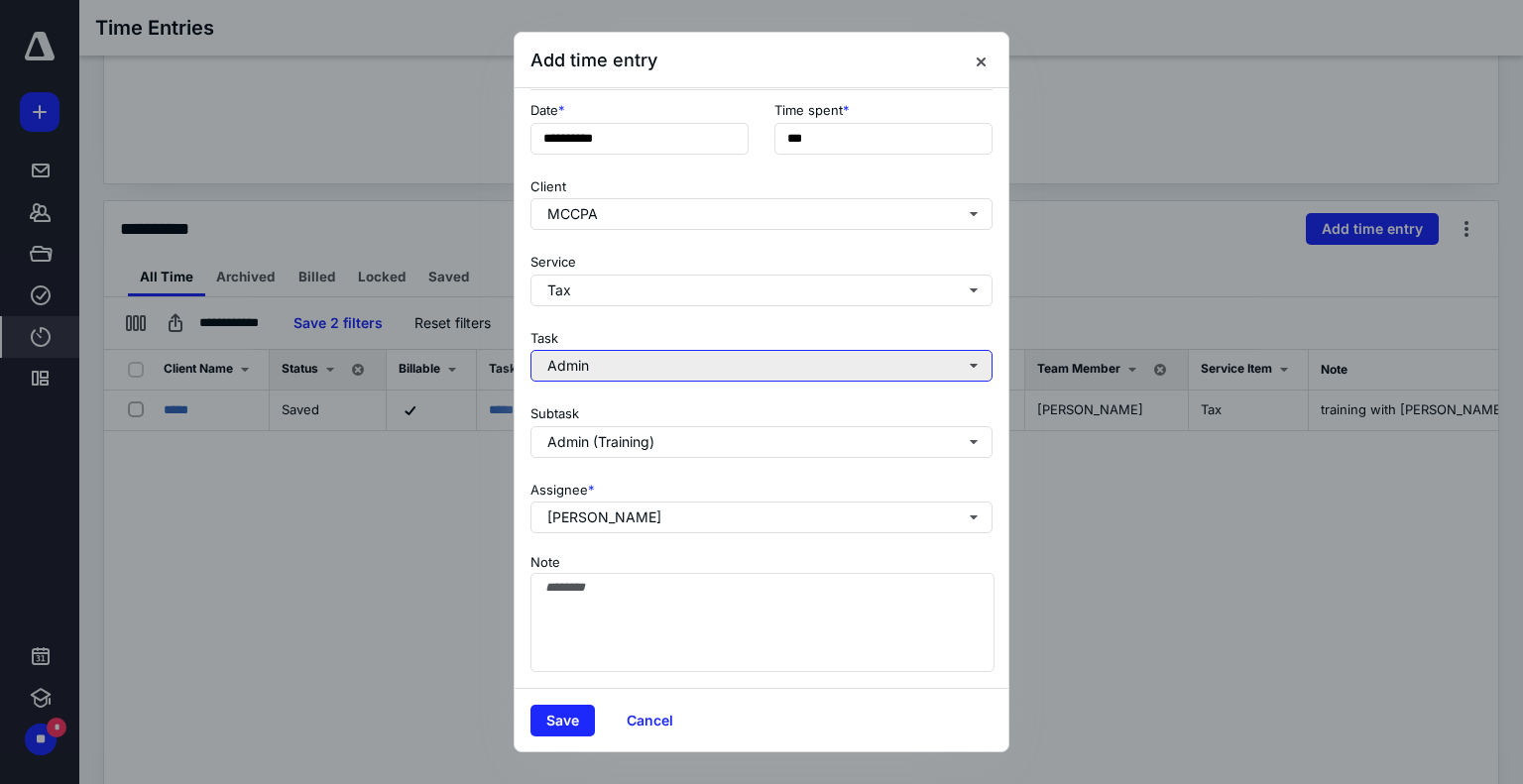click on "Admin" at bounding box center [762, 366] 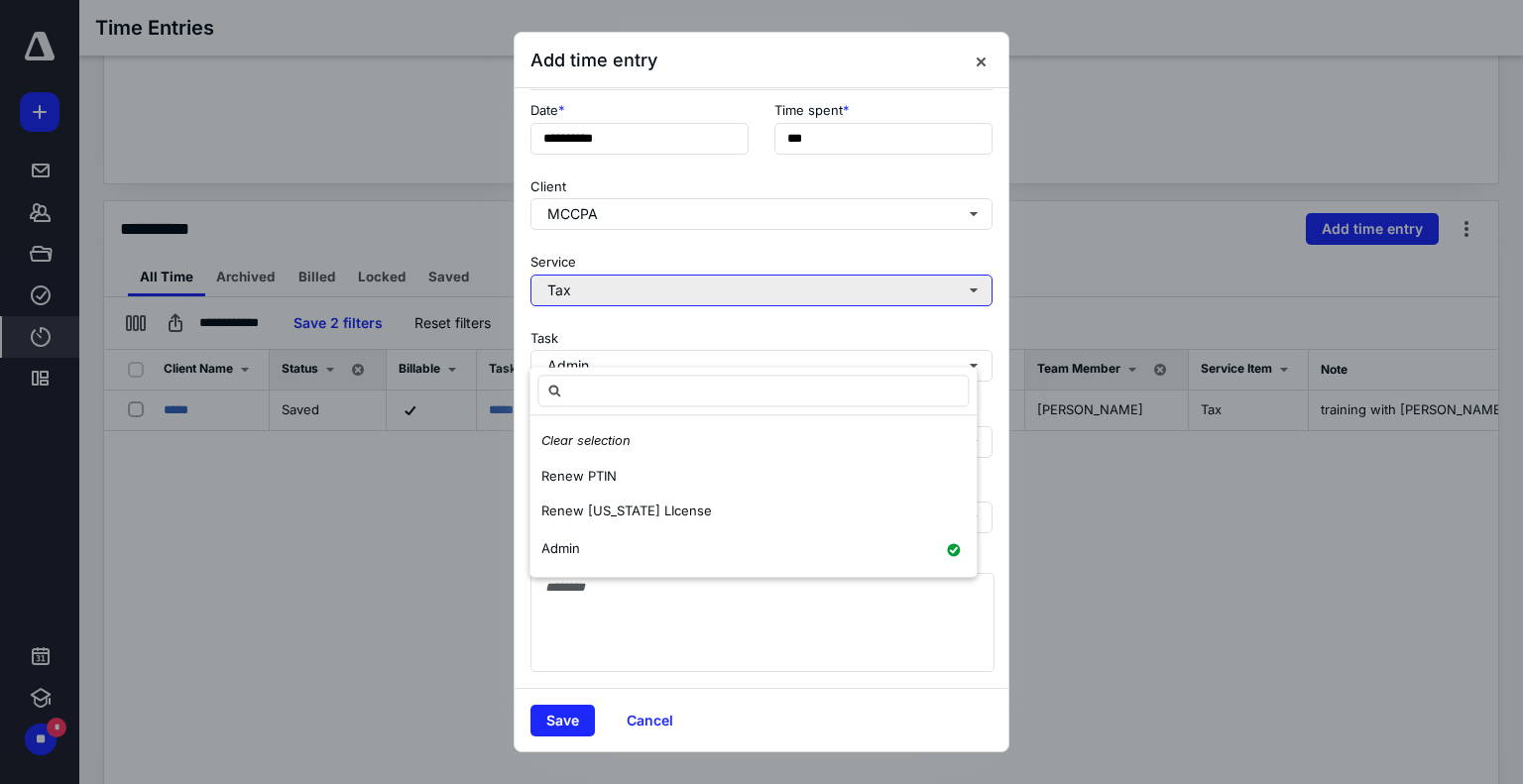 click on "Tax" at bounding box center [762, 290] 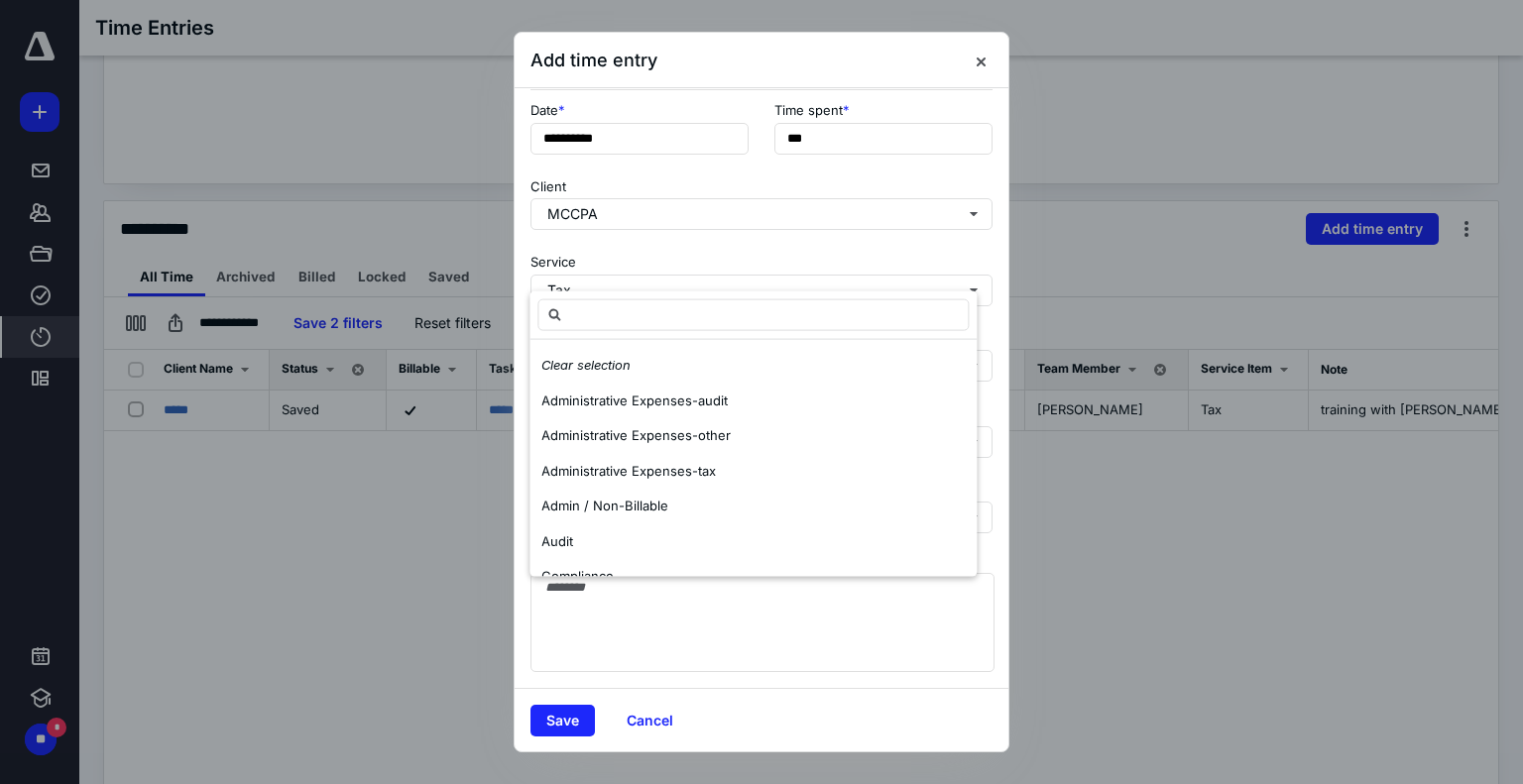 click on "Service Tax" at bounding box center (762, 276) 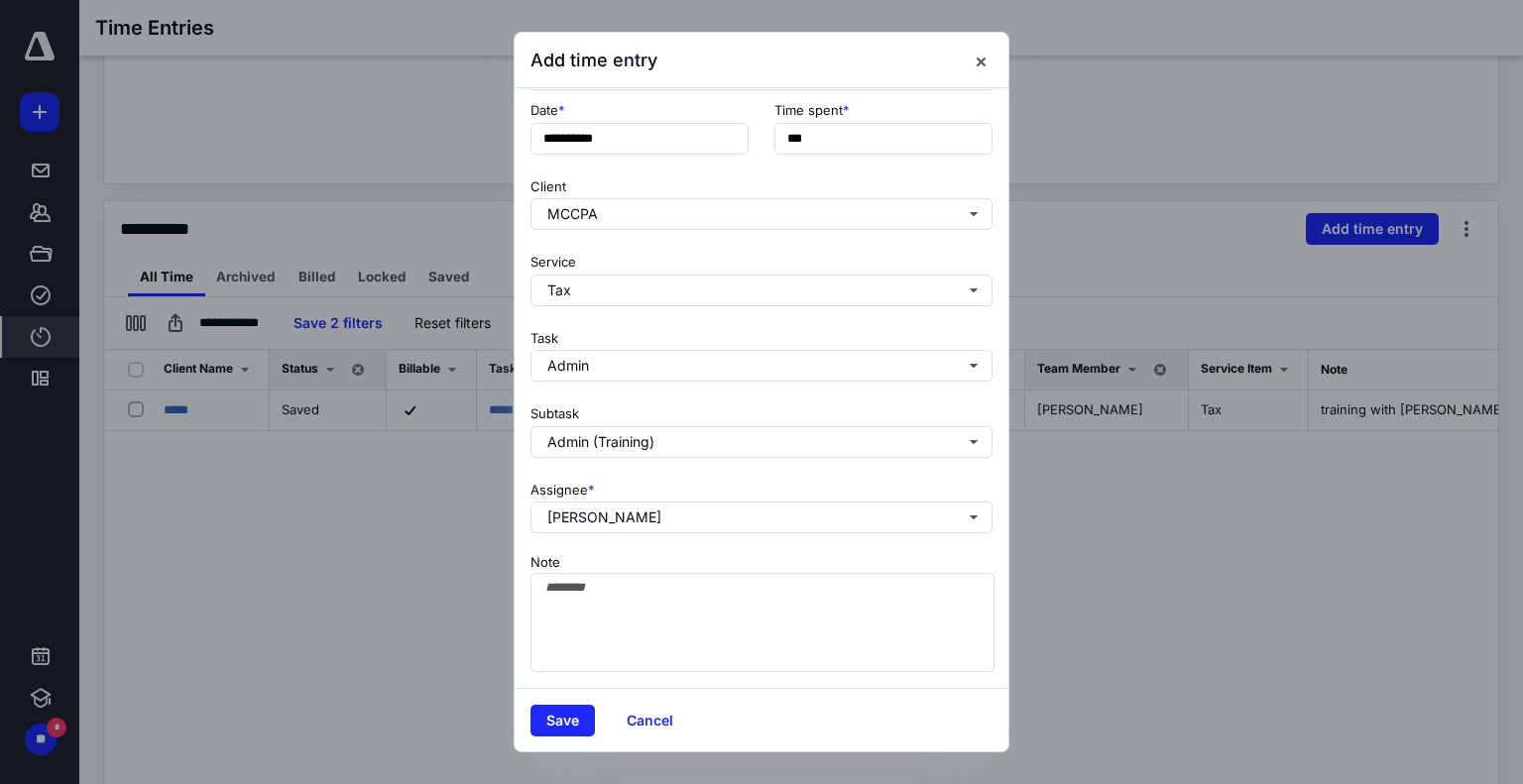 scroll, scrollTop: 9, scrollLeft: 0, axis: vertical 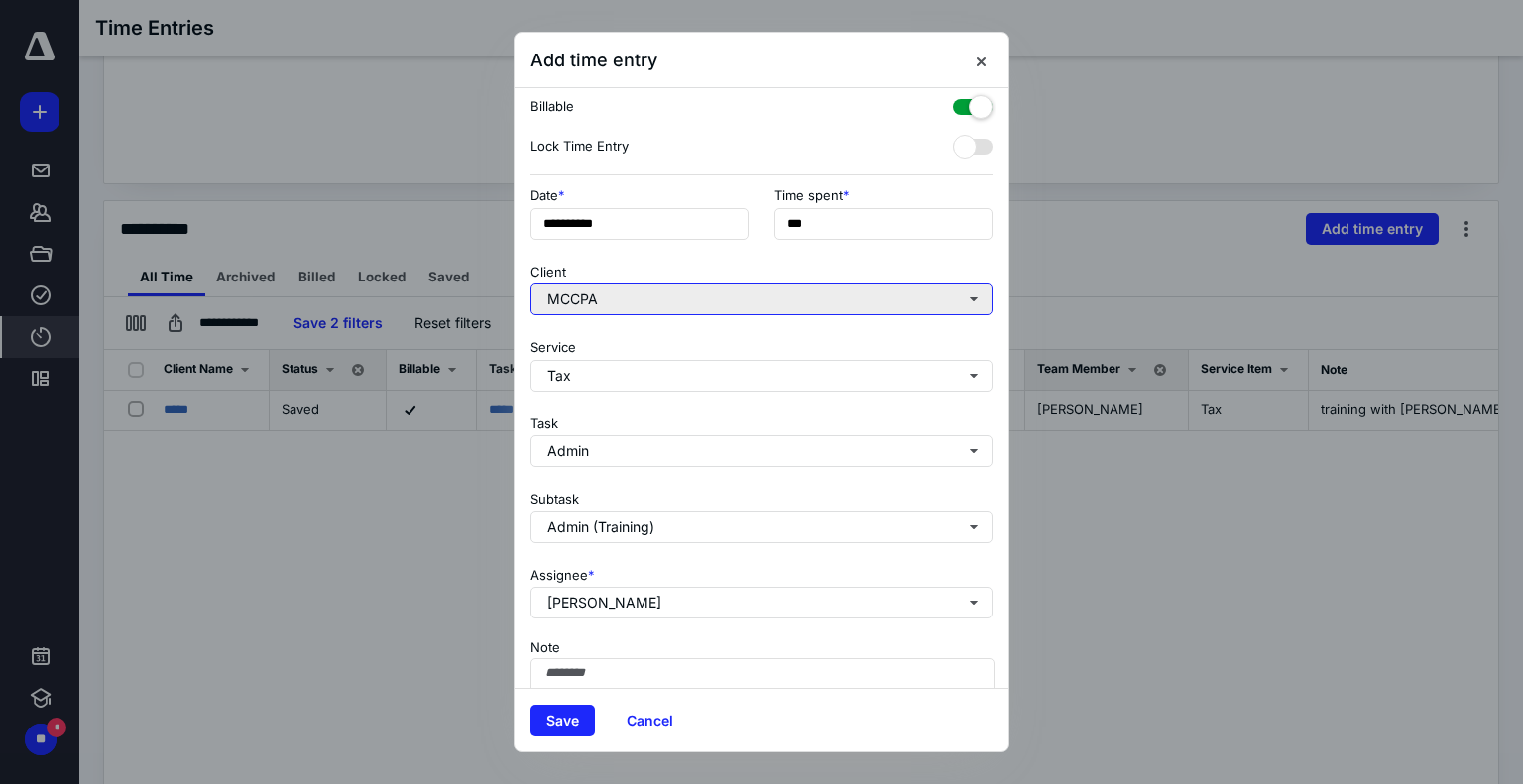 click on "MCCPA" at bounding box center (762, 299) 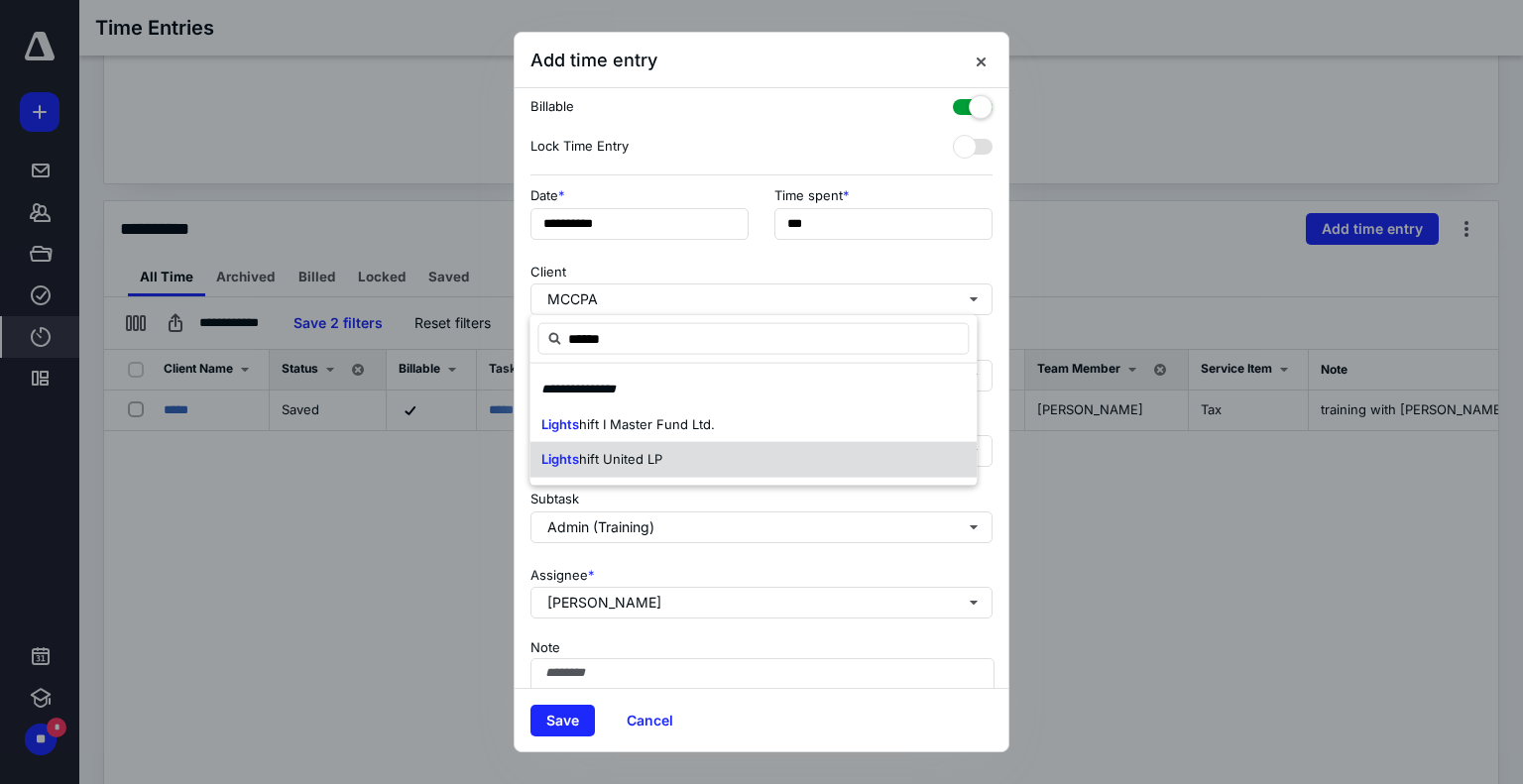 click on "hift United LP" at bounding box center [621, 459] 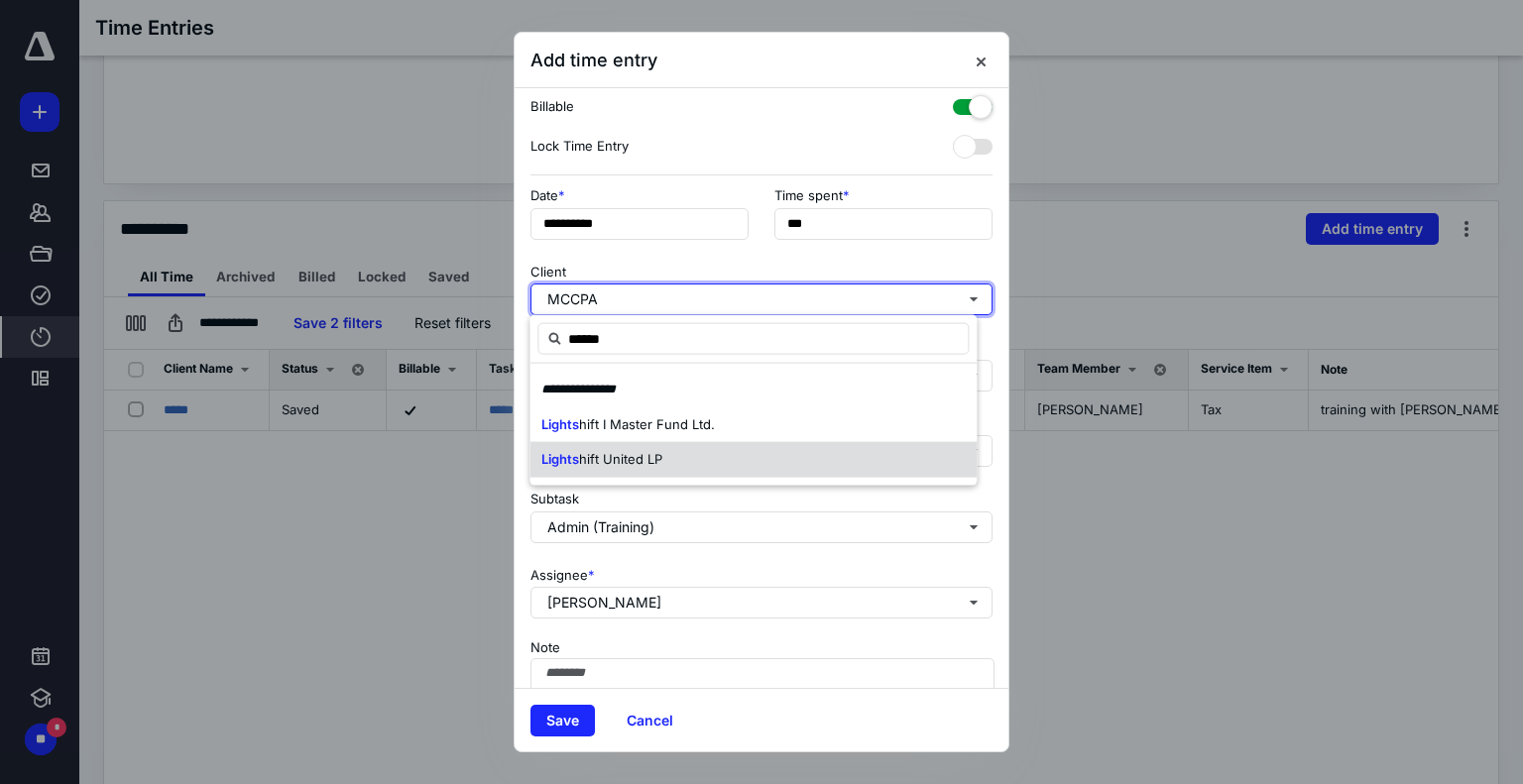 type 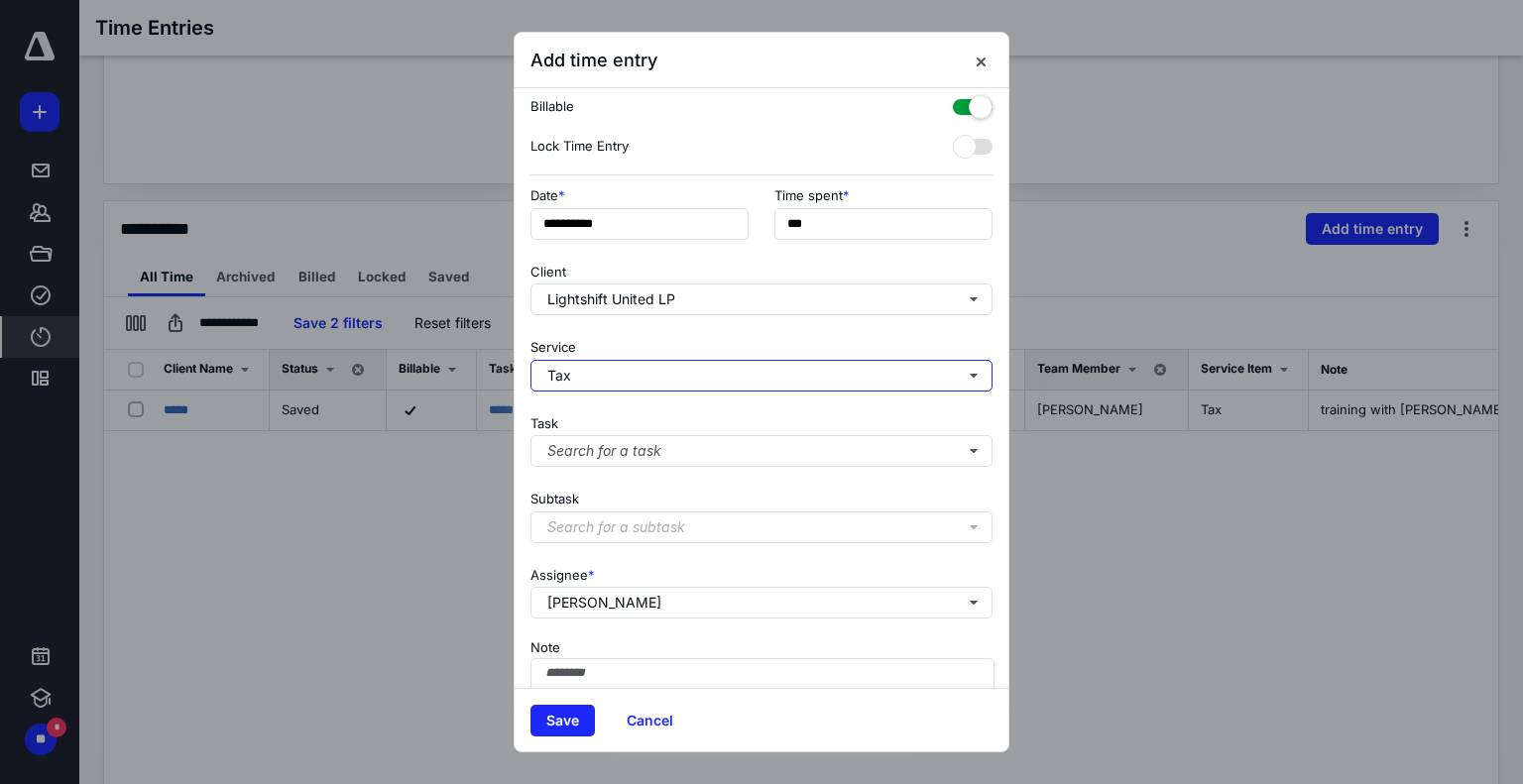 click on "Tax" at bounding box center [762, 376] 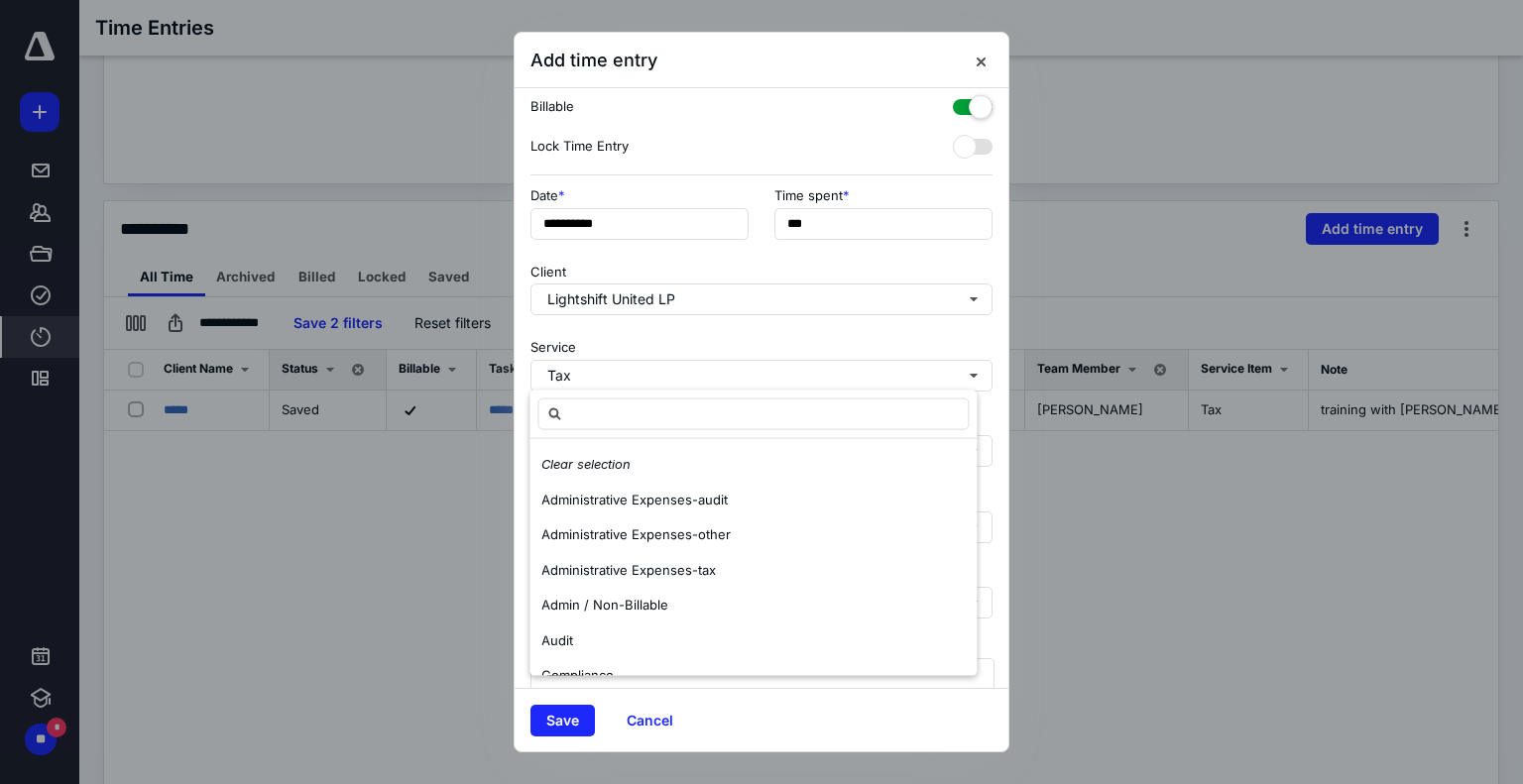 click on "Service Tax" at bounding box center (762, 361) 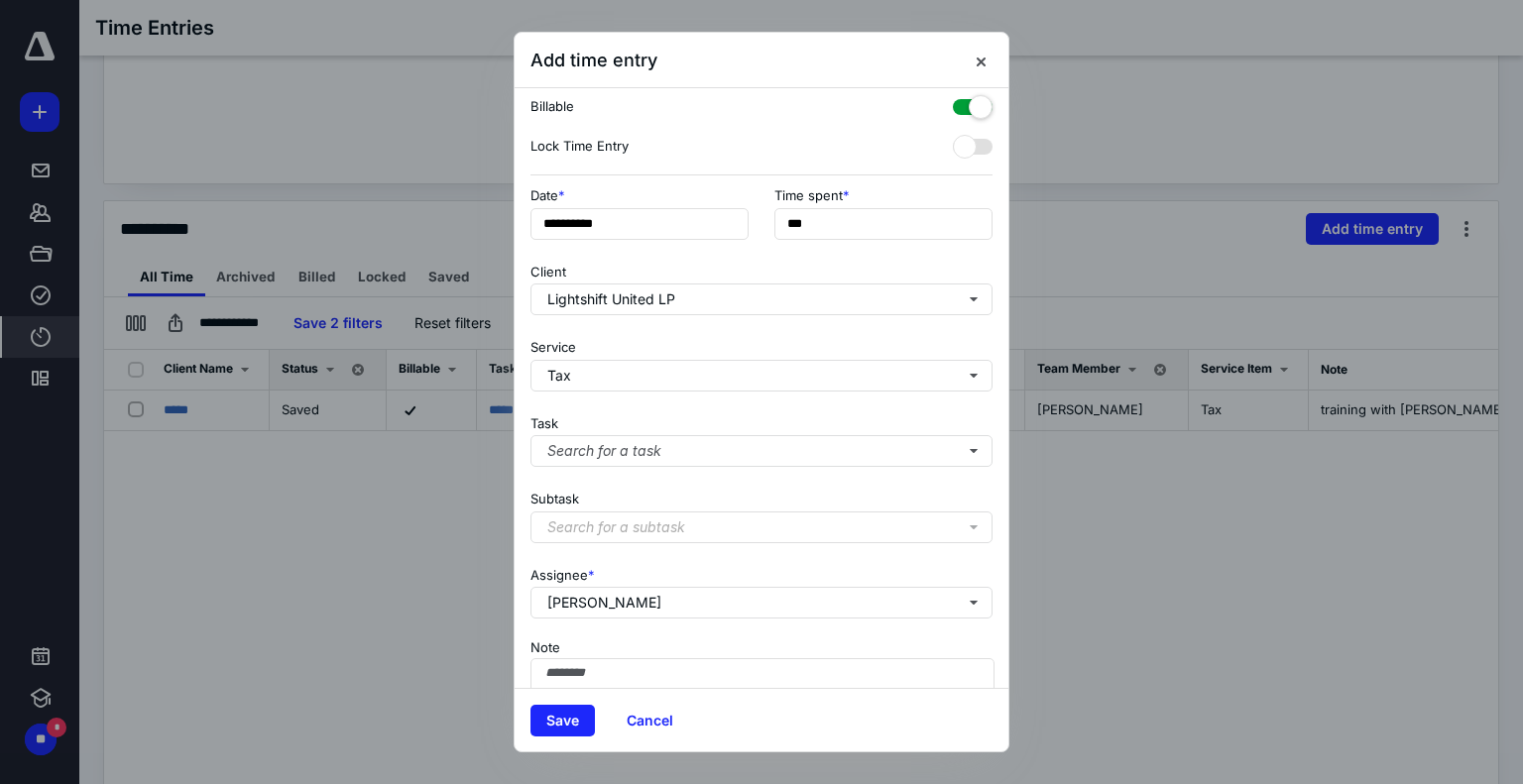 scroll, scrollTop: 108, scrollLeft: 0, axis: vertical 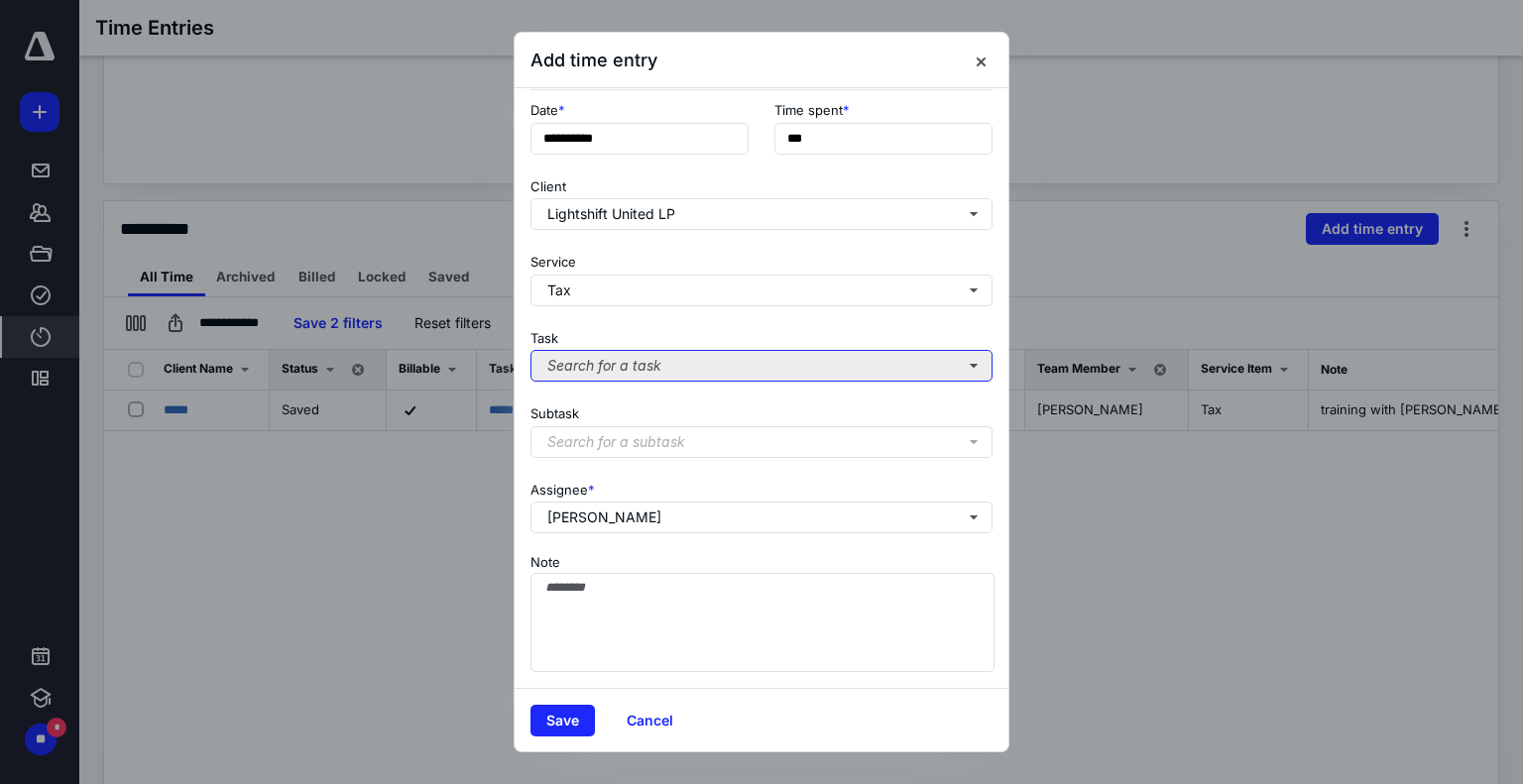 click on "Search for a task" at bounding box center (762, 366) 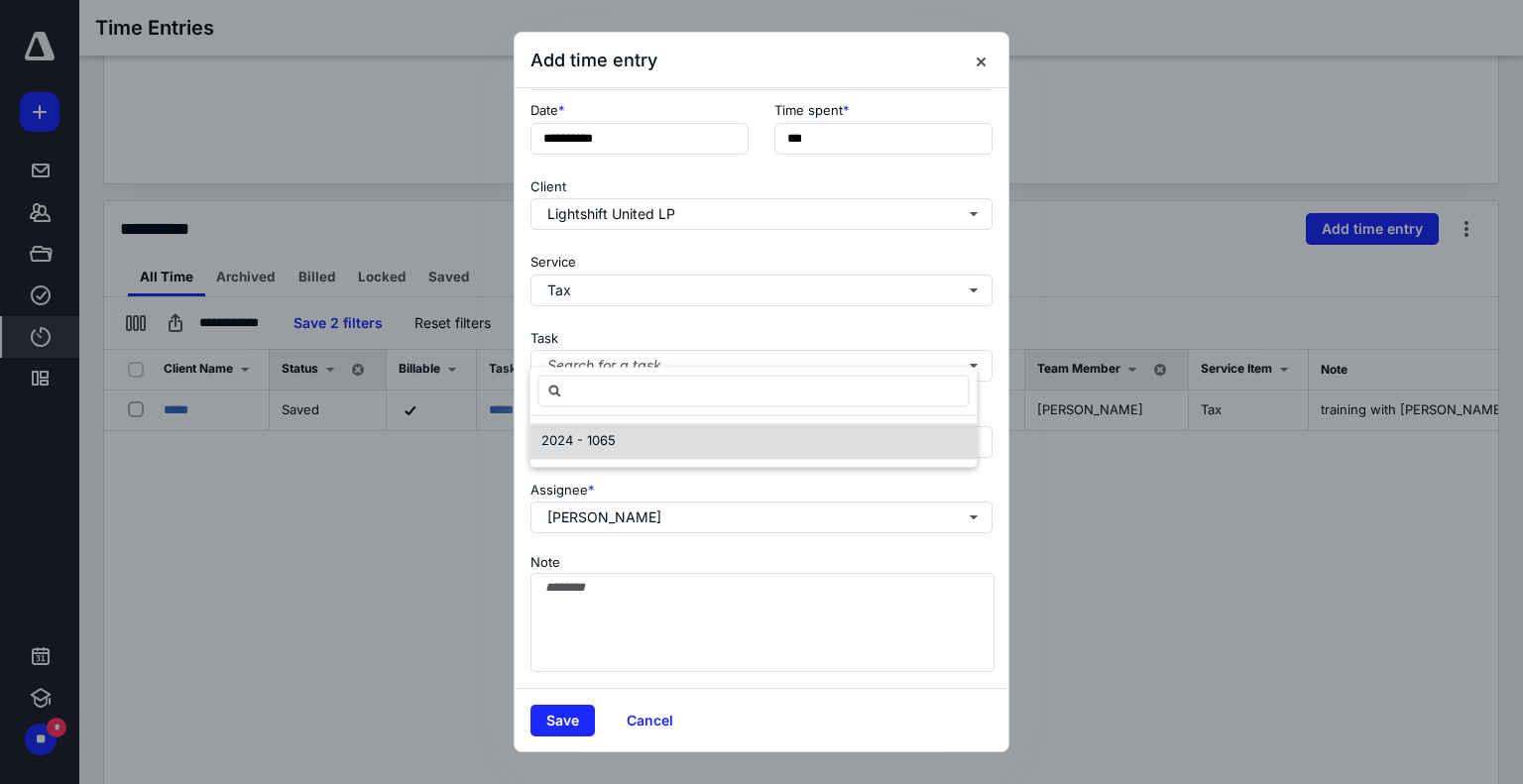 click on "2024 - 1065" at bounding box center [753, 441] 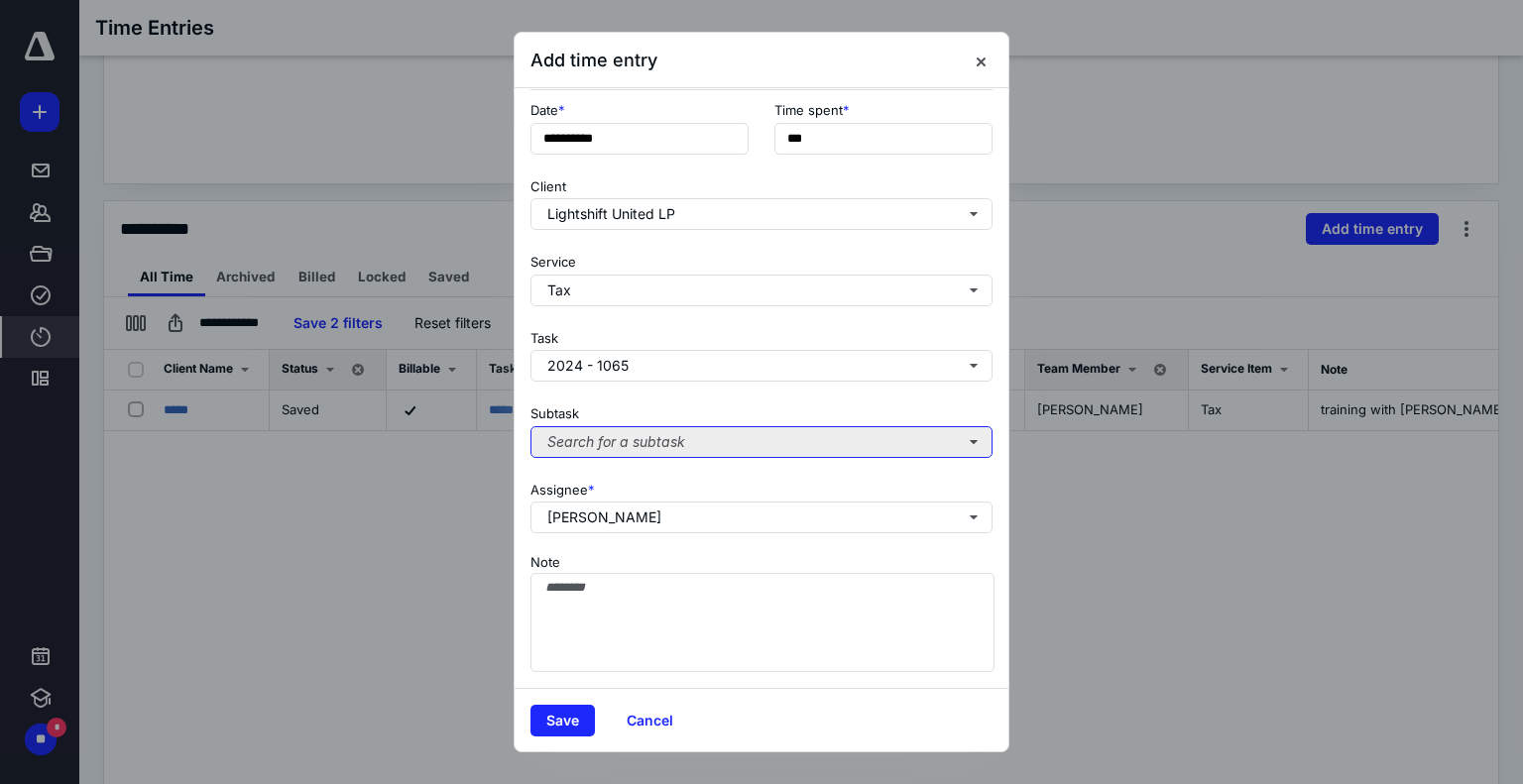 click on "Search for a subtask" at bounding box center (762, 442) 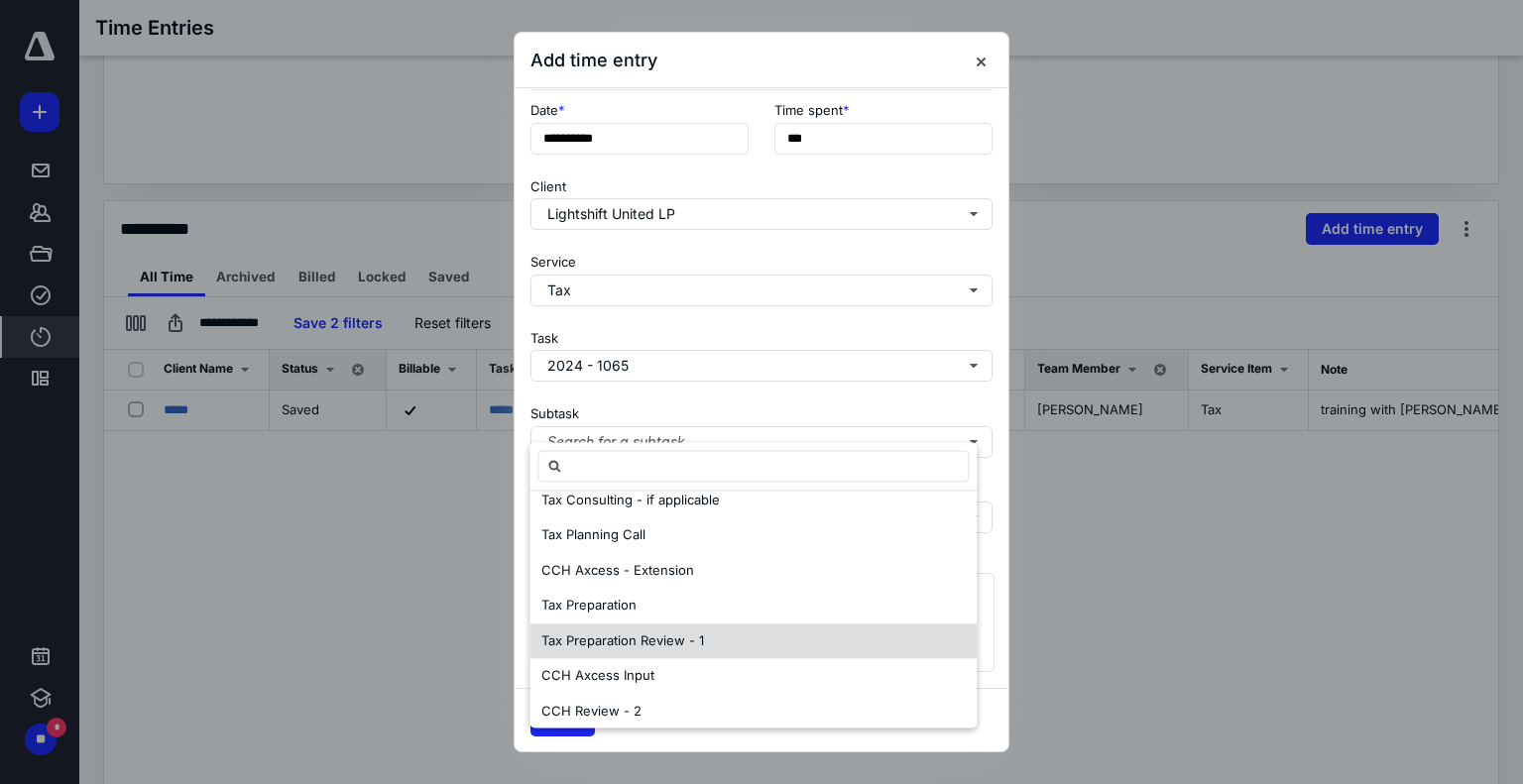 scroll, scrollTop: 95, scrollLeft: 0, axis: vertical 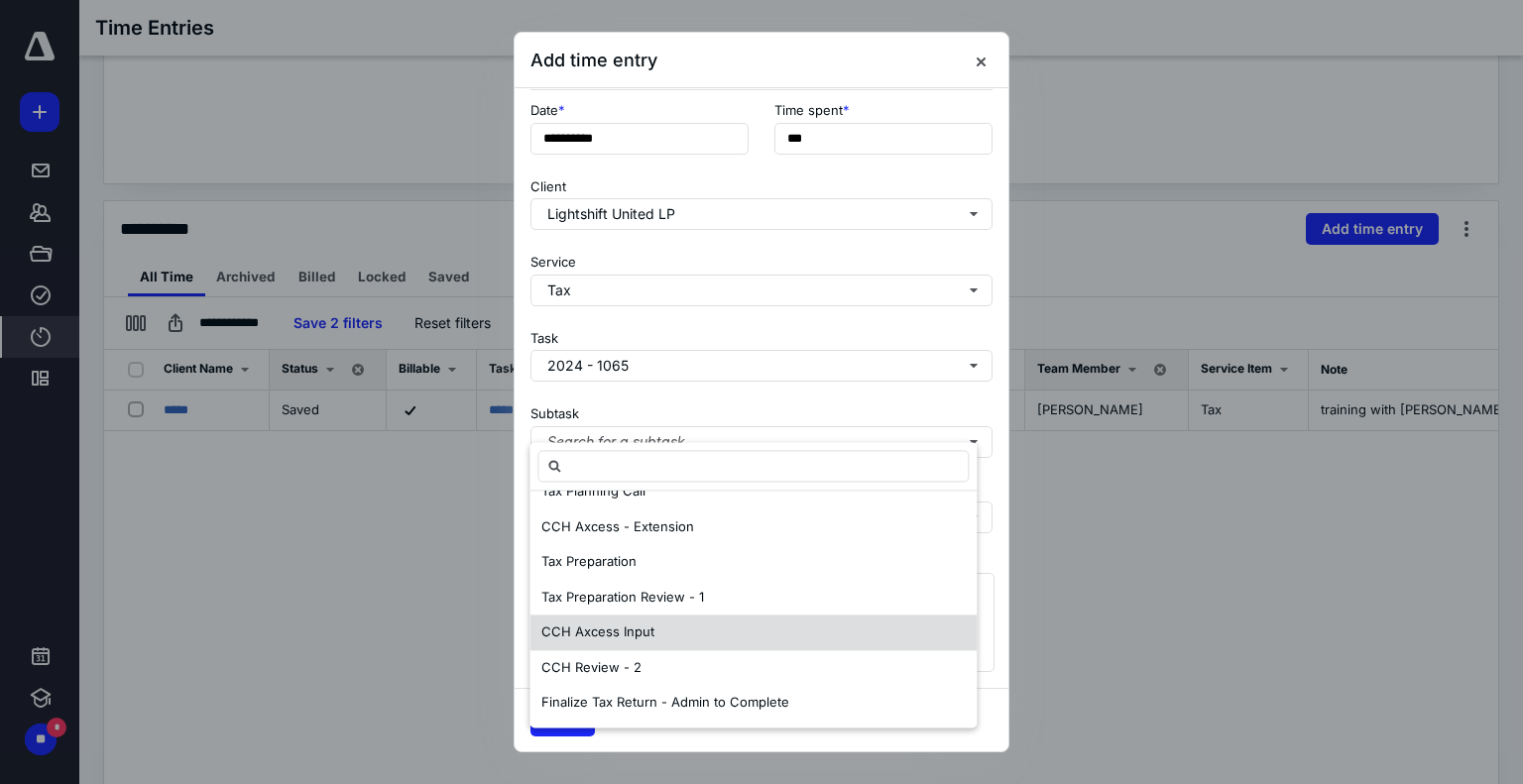 click on "CCH Axcess Input" at bounding box center (598, 631) 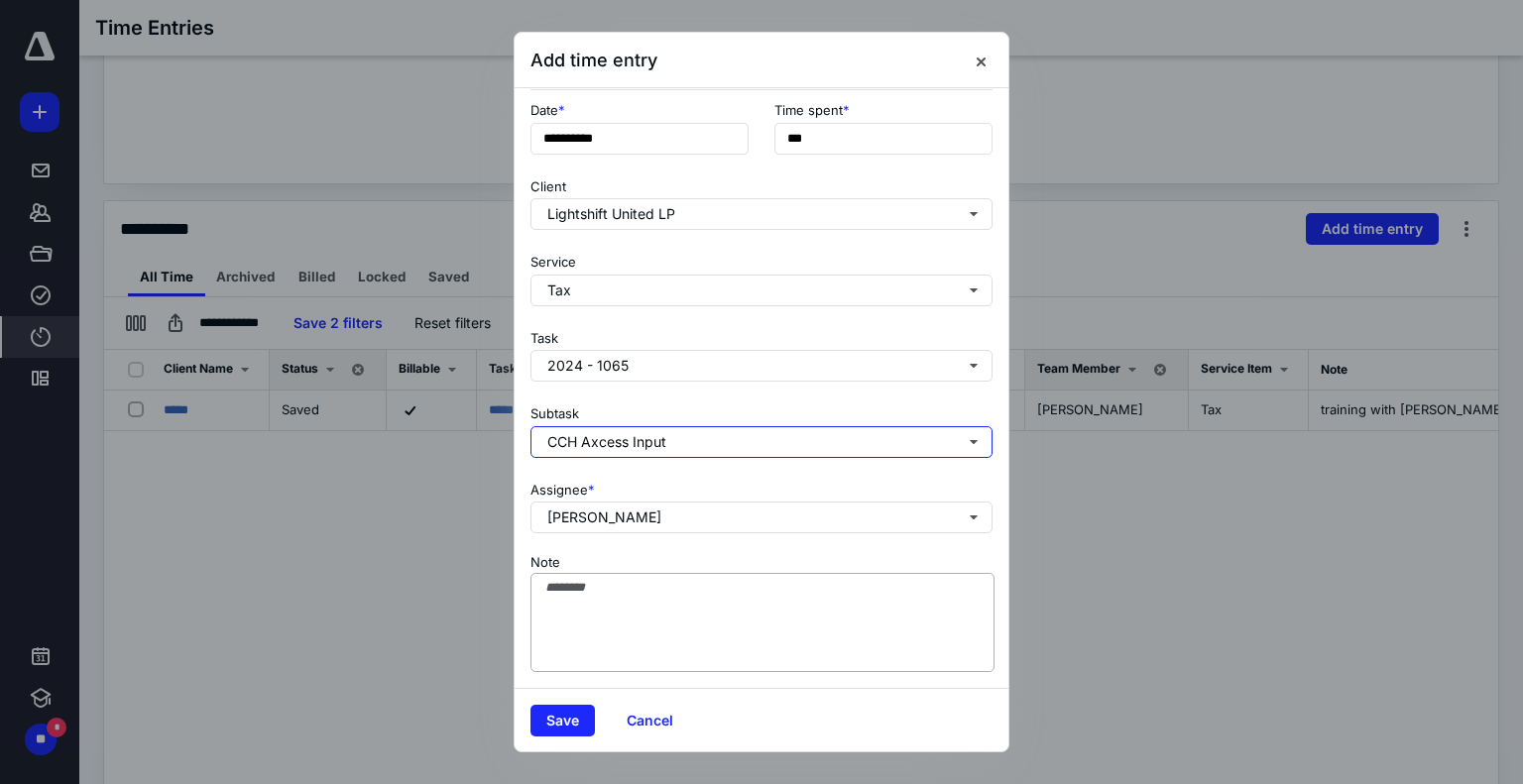 scroll, scrollTop: 0, scrollLeft: 0, axis: both 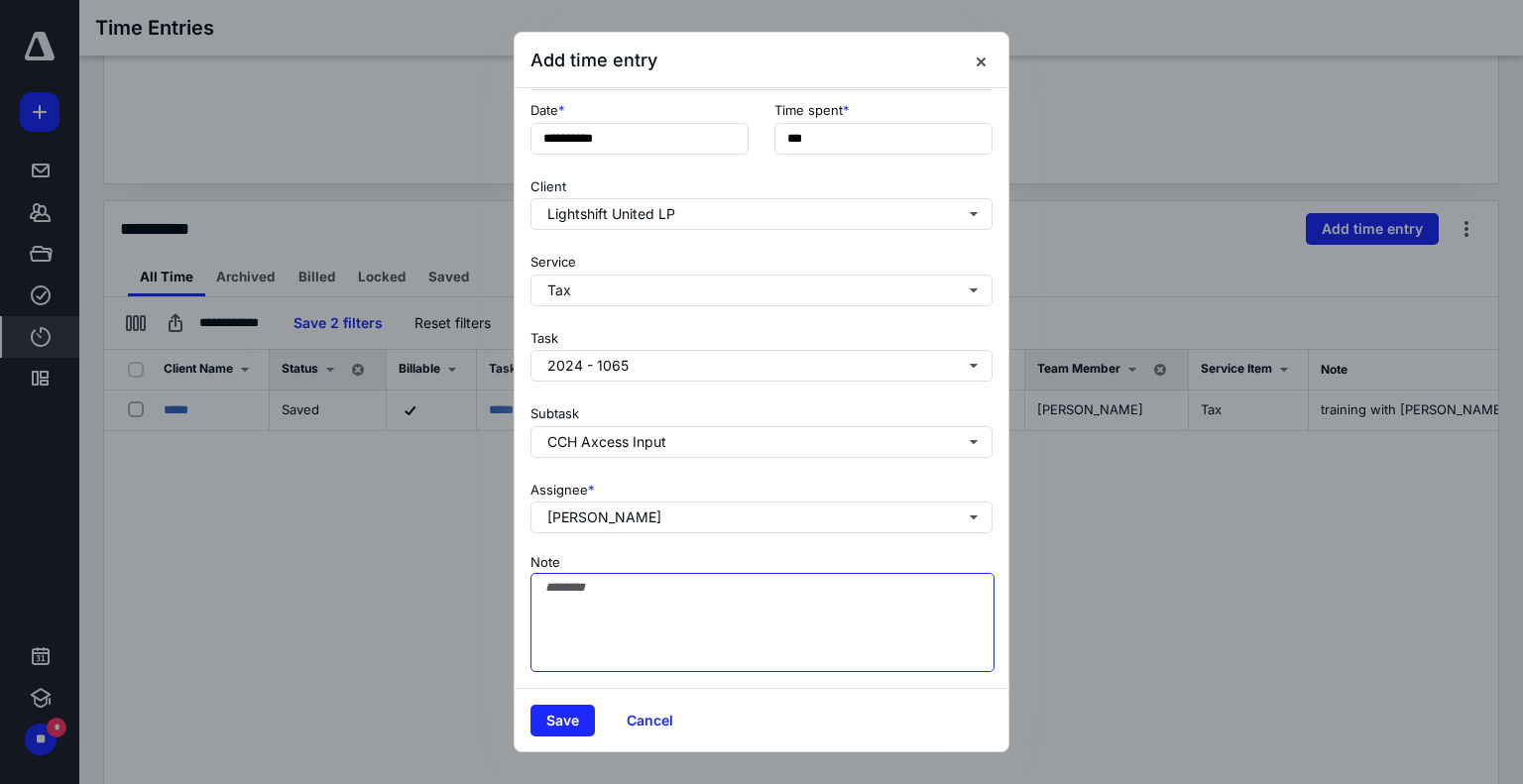 click on "Note" at bounding box center (762, 622) 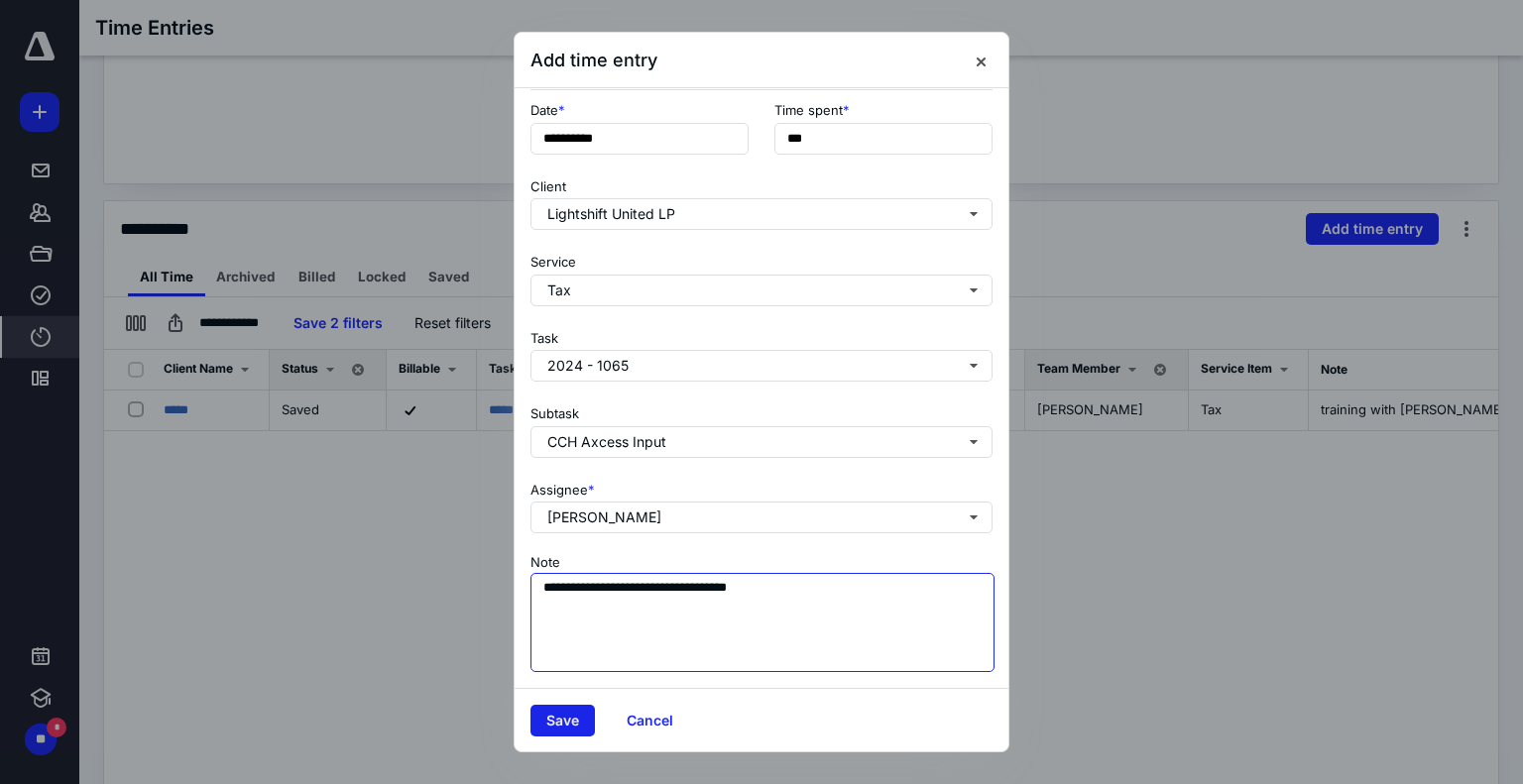 type on "**********" 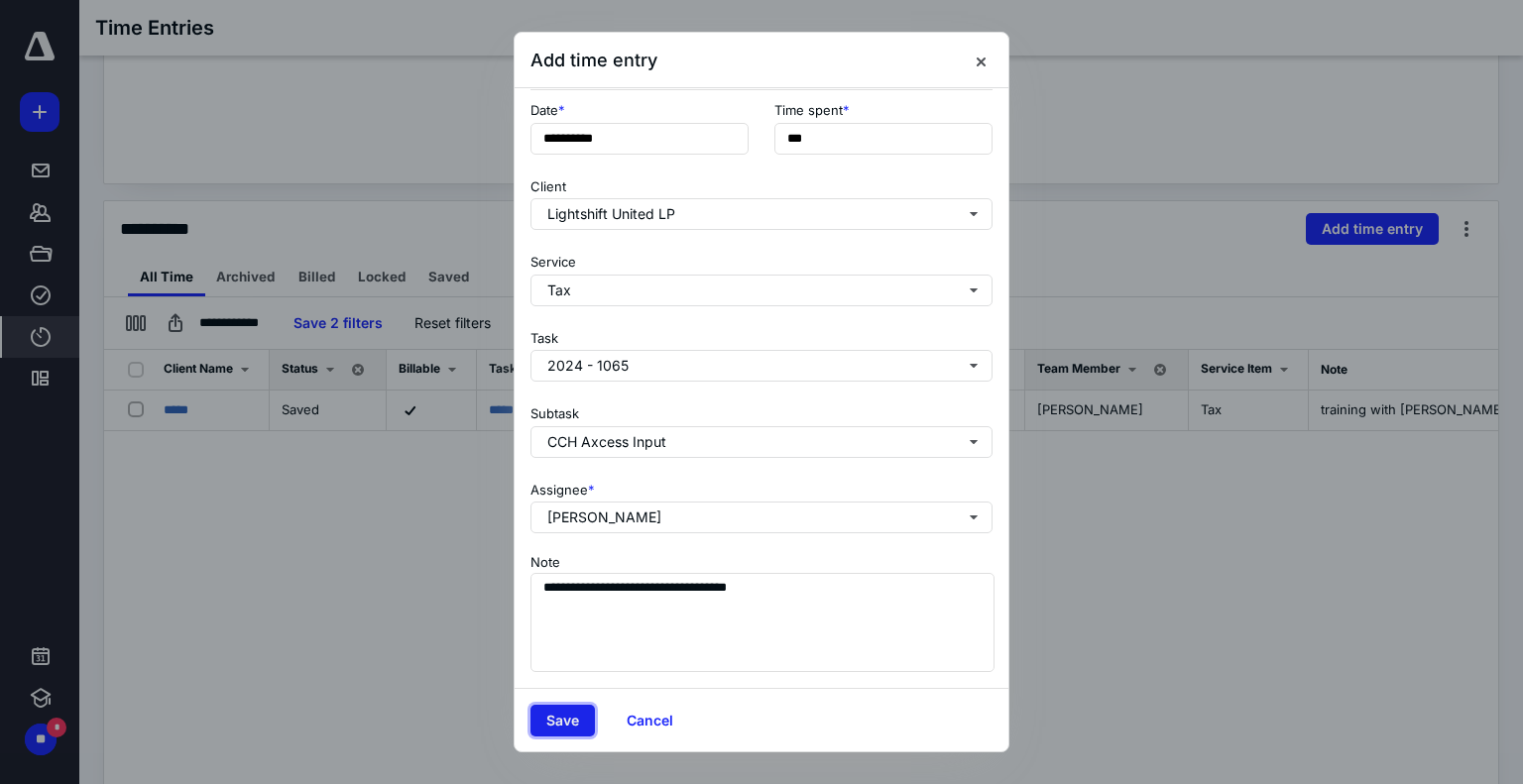 click on "Save" at bounding box center [562, 721] 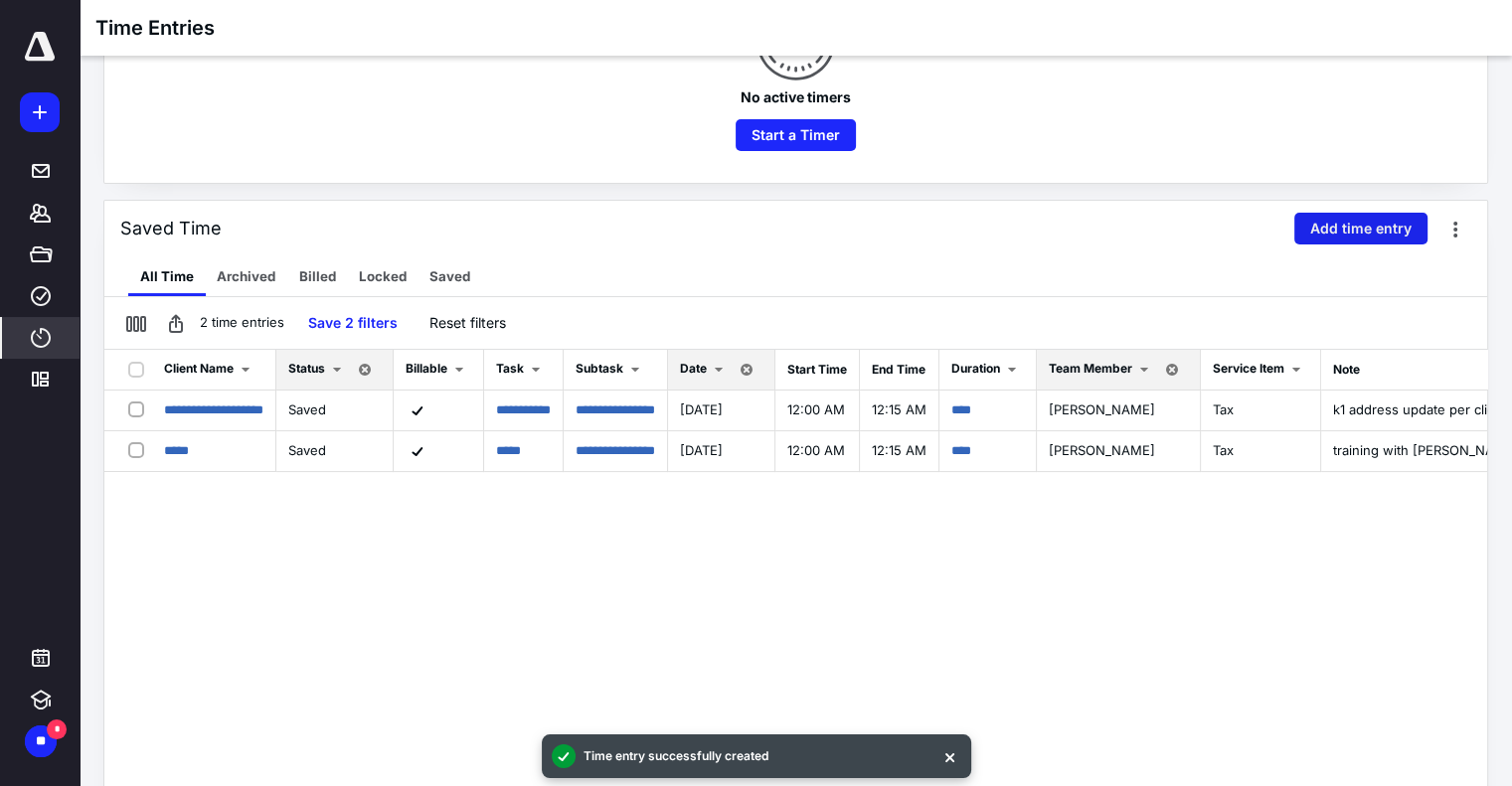 click on "Add time entry" at bounding box center (1361, 229) 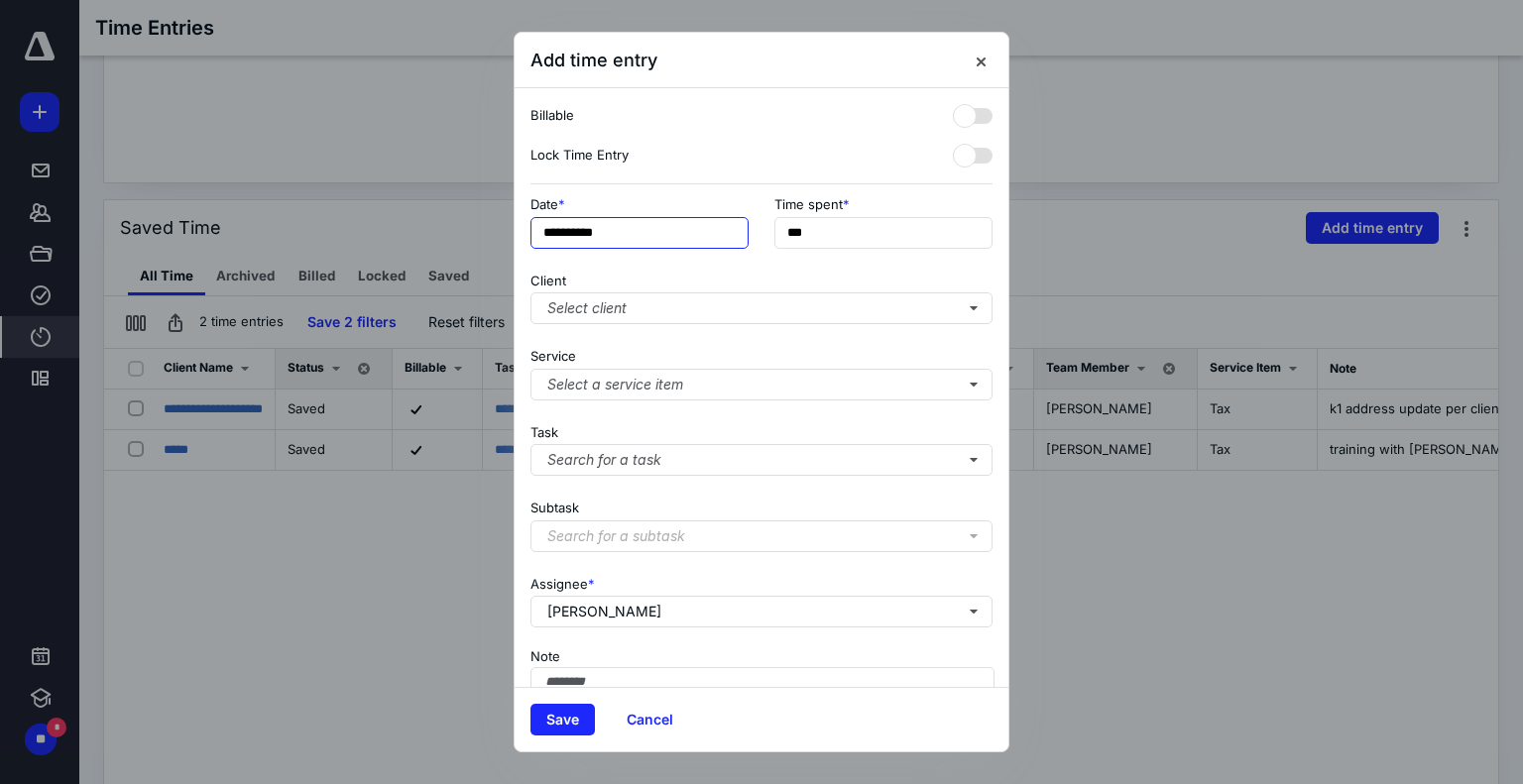 click on "**********" at bounding box center [640, 233] 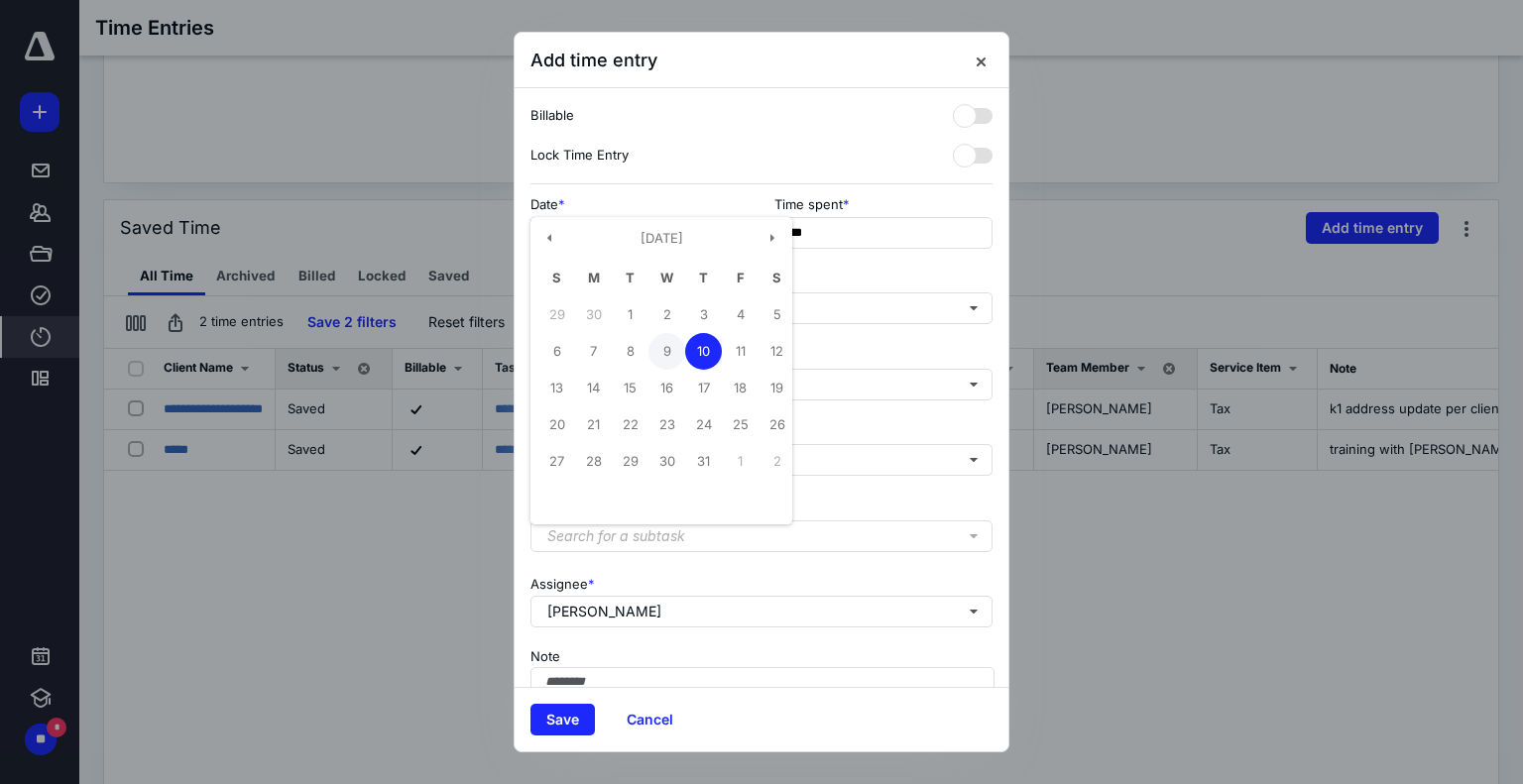 click on "9" at bounding box center [666, 351] 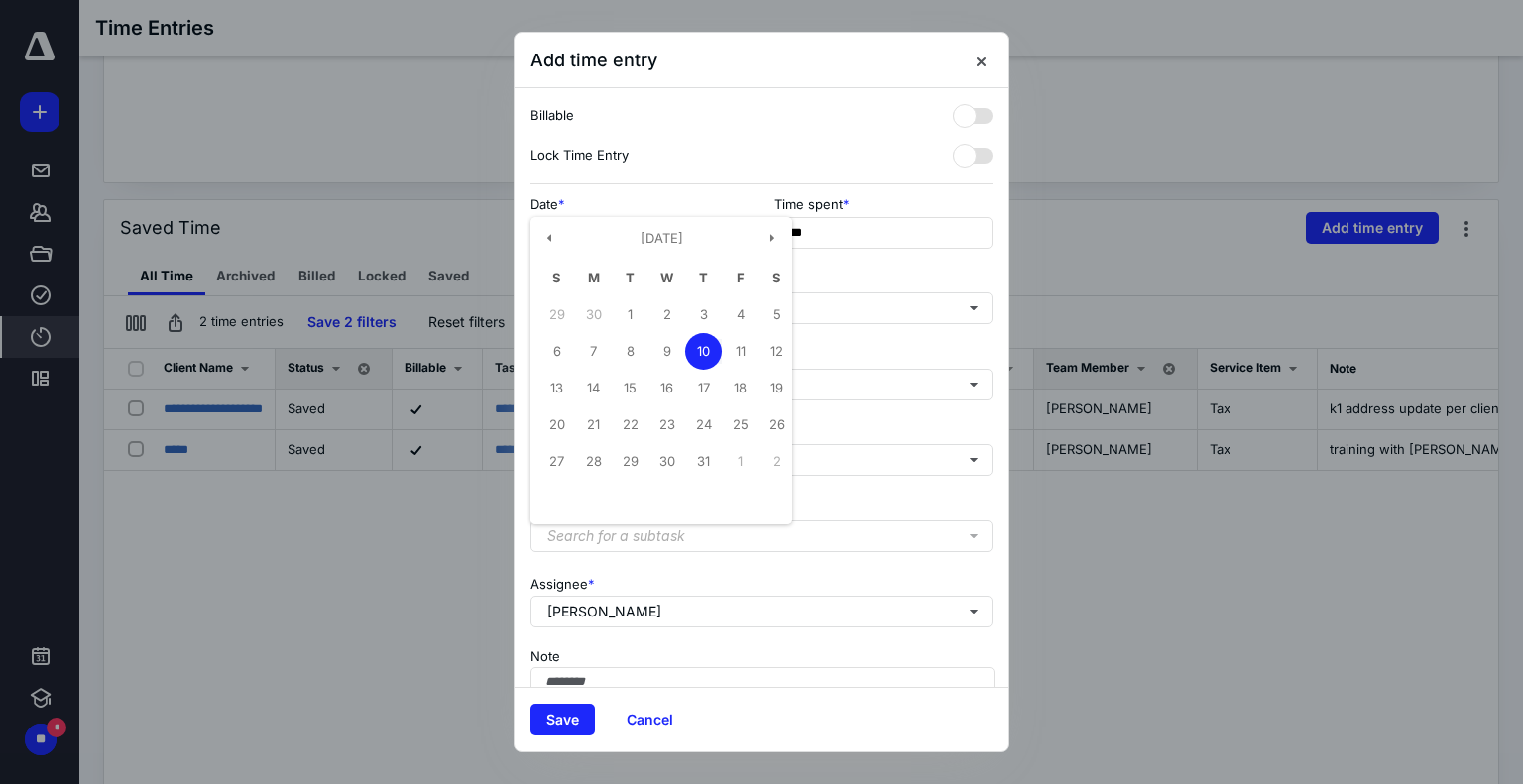type on "**********" 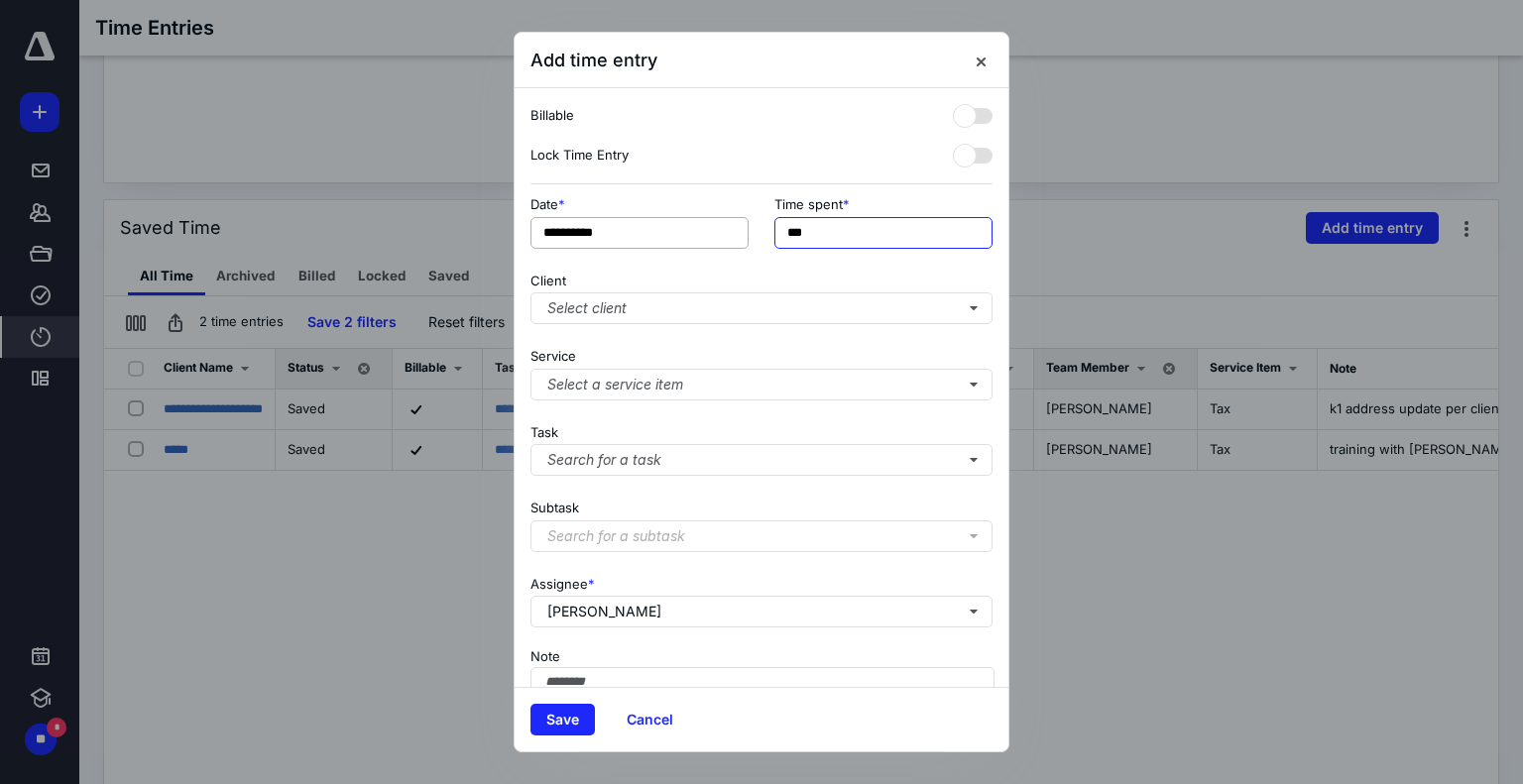 drag, startPoint x: 829, startPoint y: 234, endPoint x: 726, endPoint y: 237, distance: 103.04368 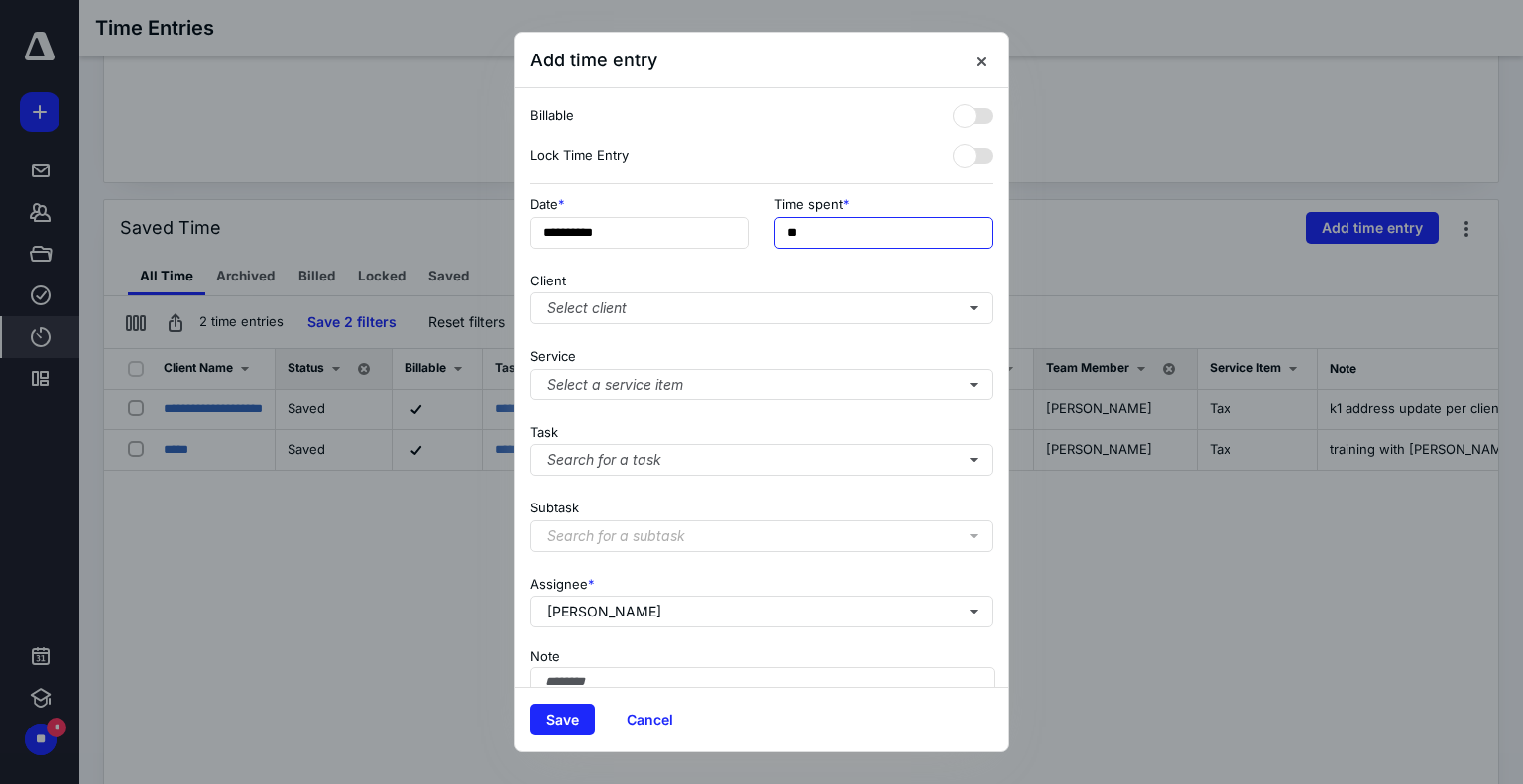 type on "******" 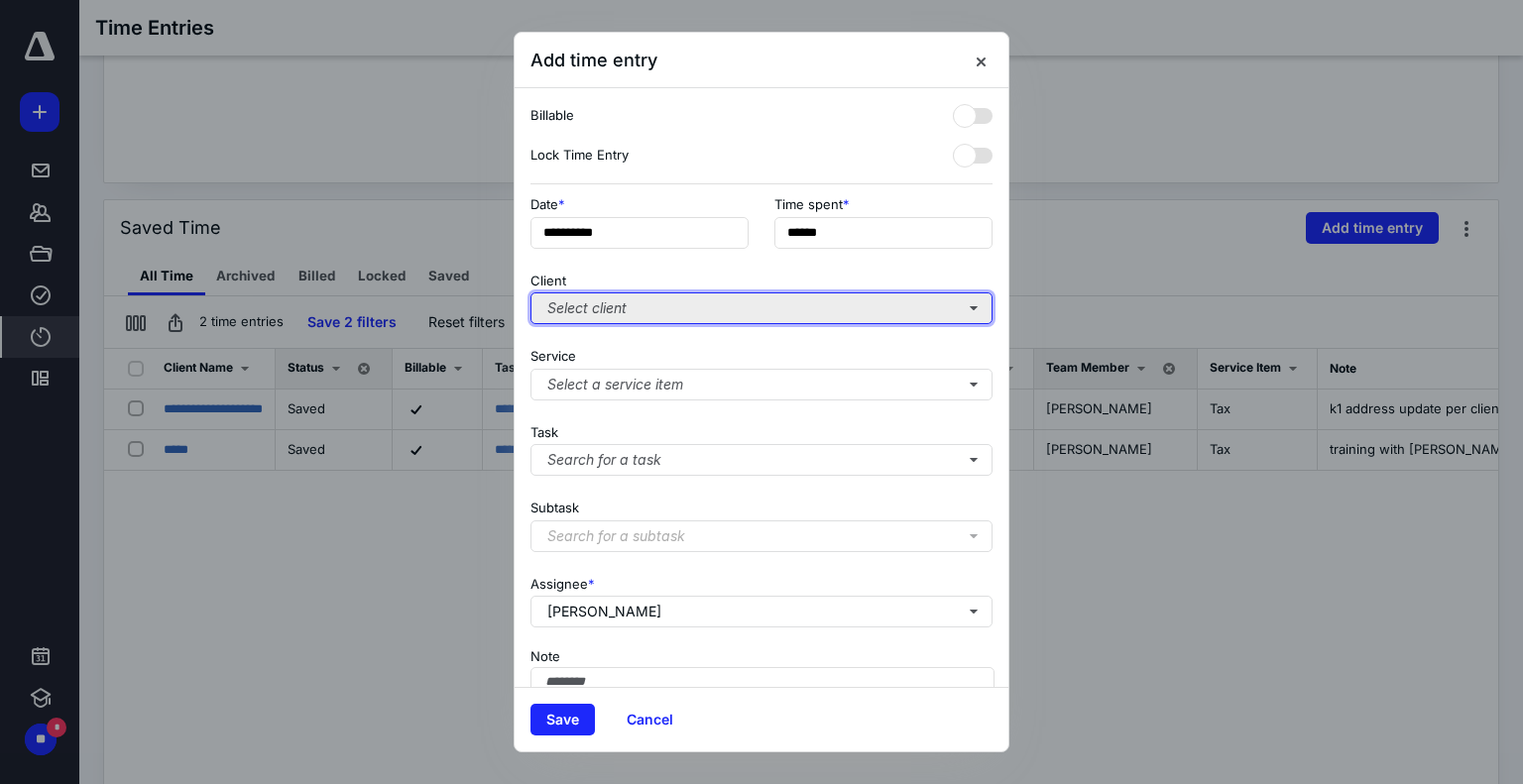 click on "Select client" at bounding box center [762, 308] 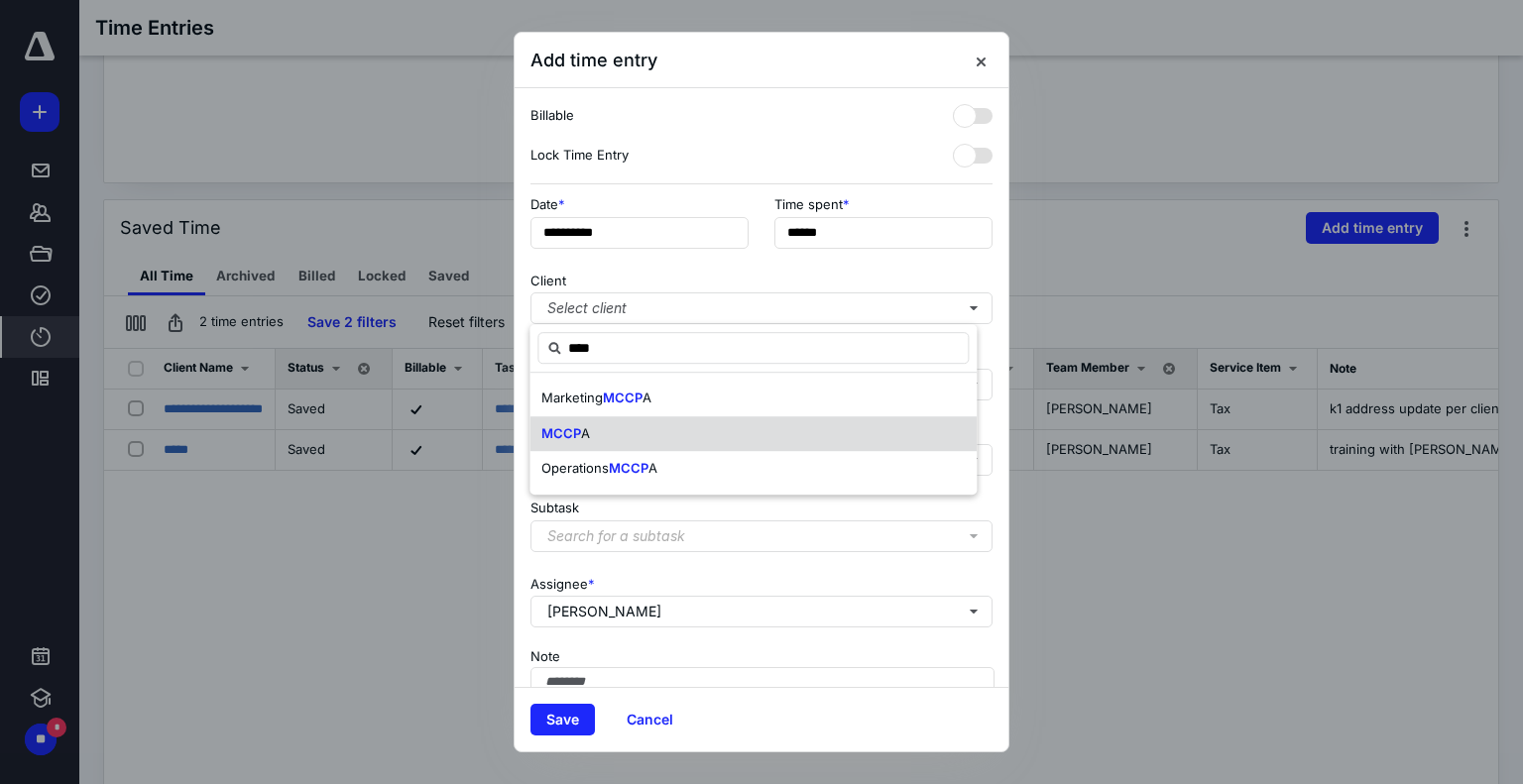 click on "MCCP" at bounding box center (561, 433) 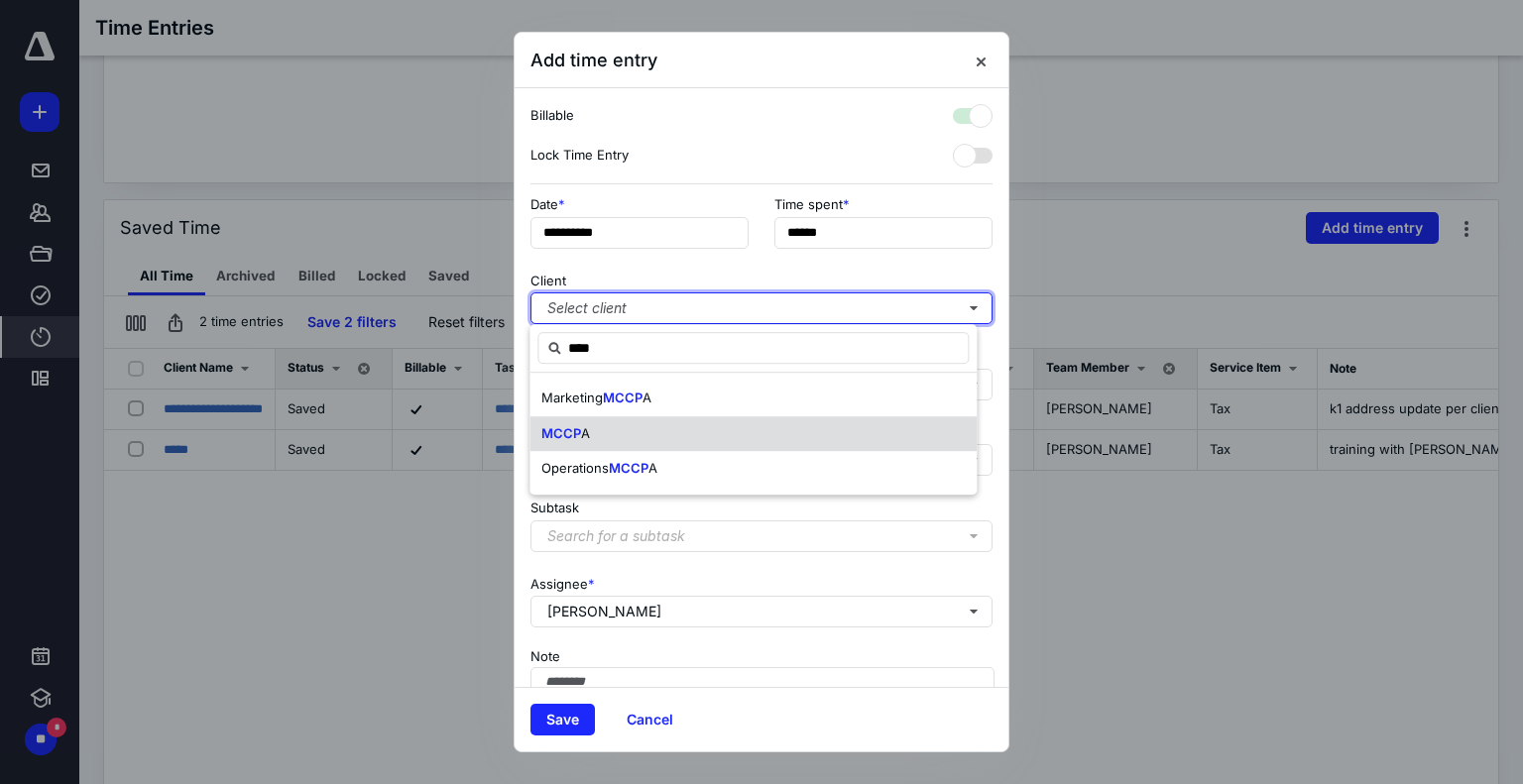 checkbox on "true" 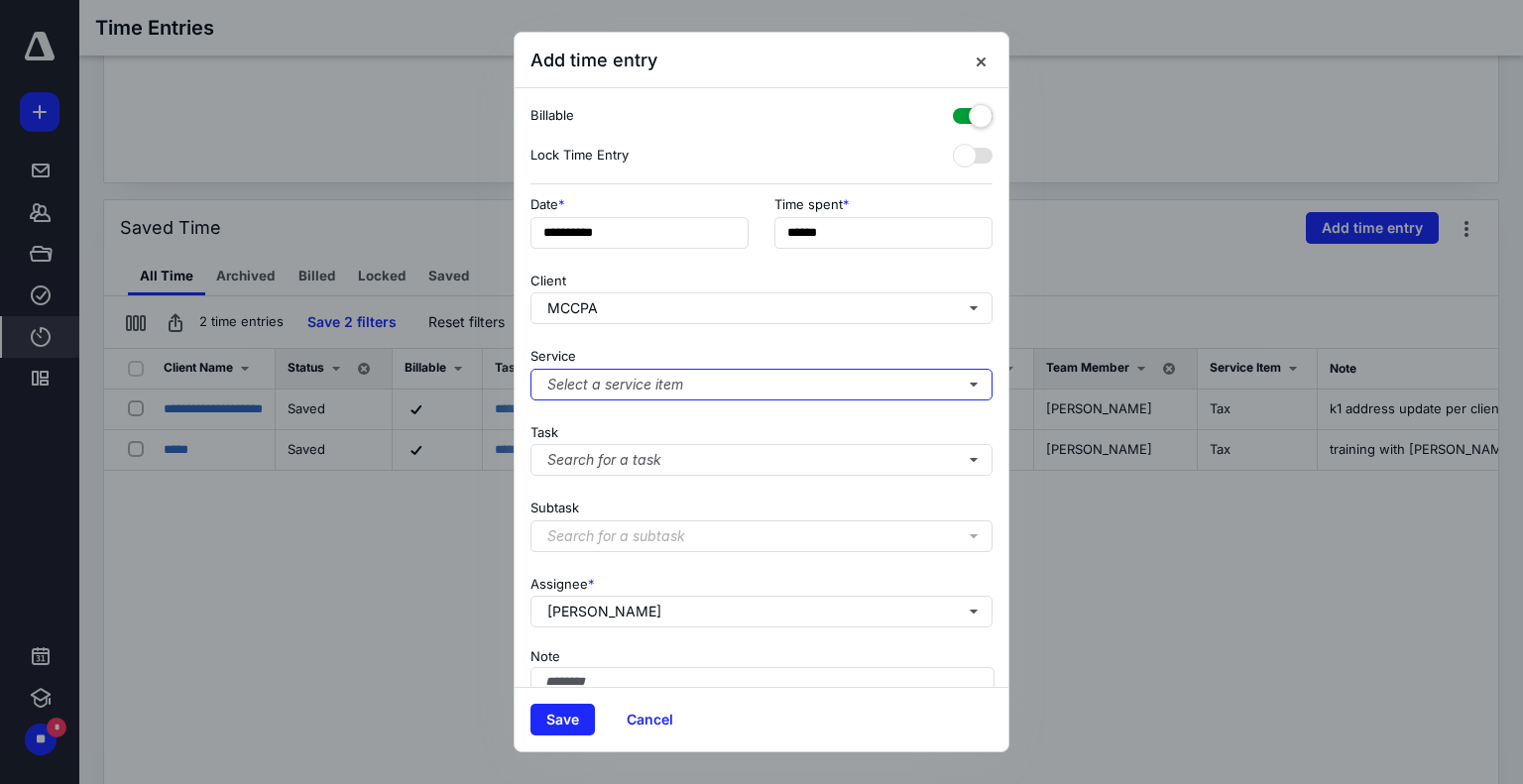 click on "Select a service item" at bounding box center [762, 385] 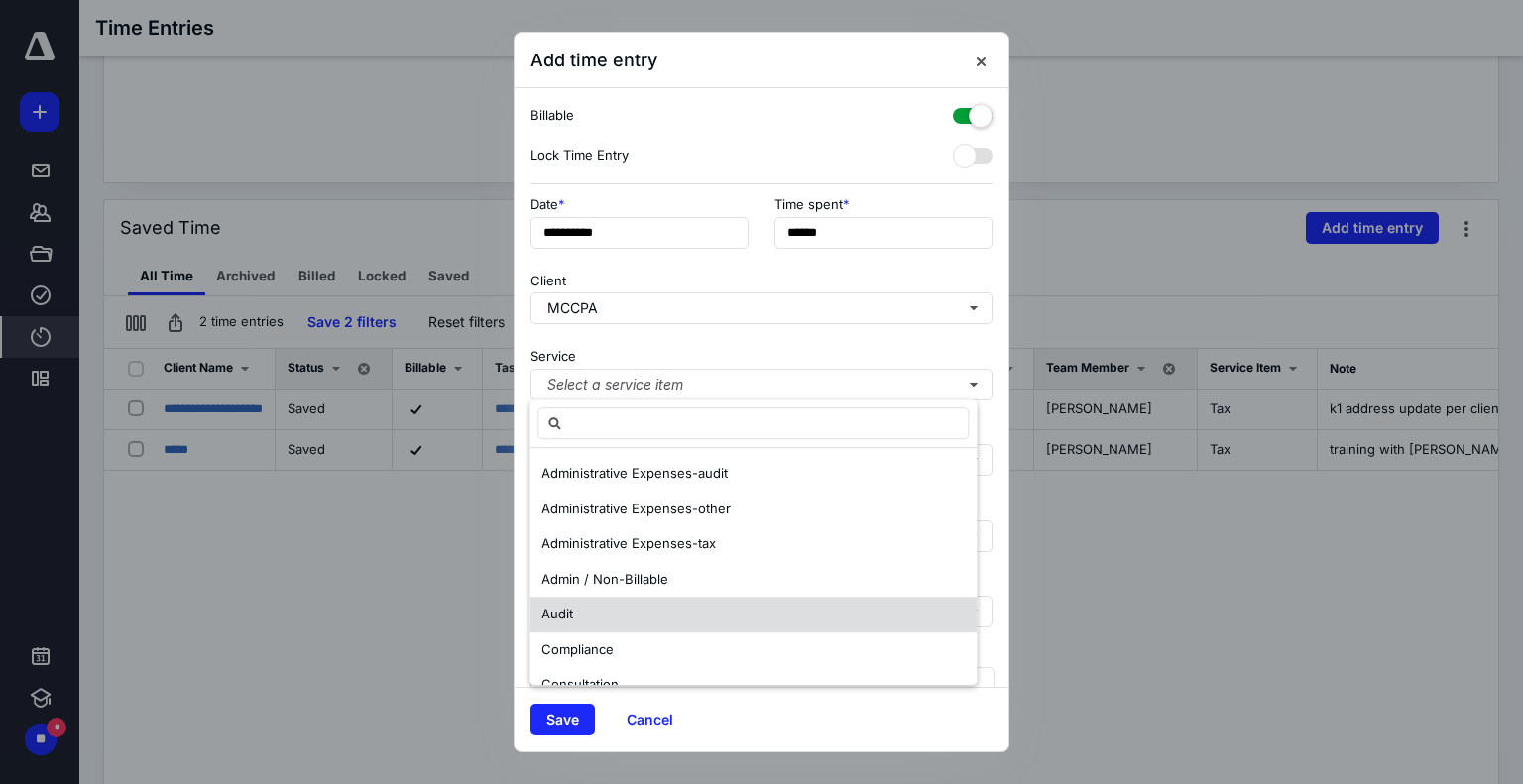 scroll, scrollTop: 166, scrollLeft: 0, axis: vertical 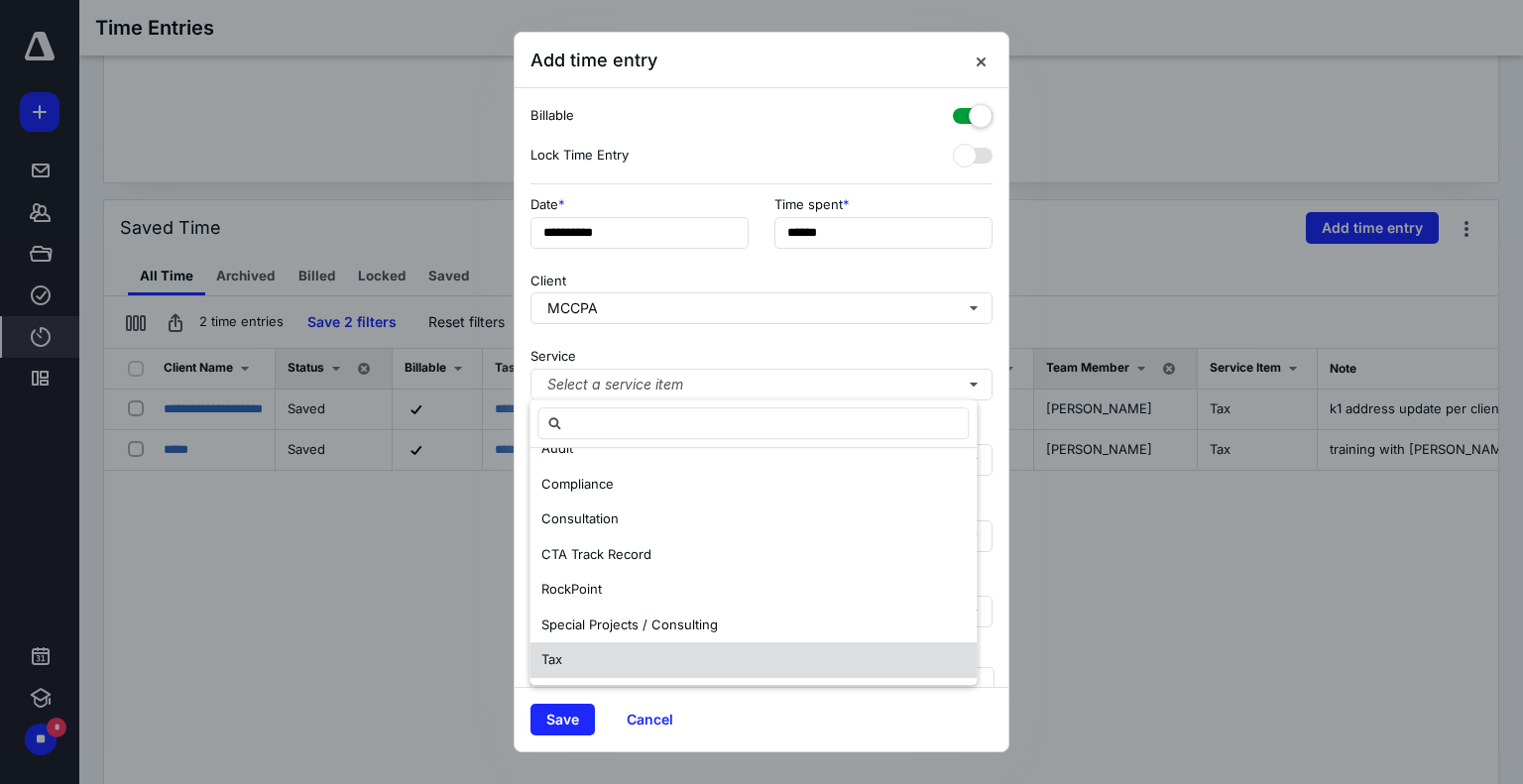 click on "Tax" at bounding box center [753, 660] 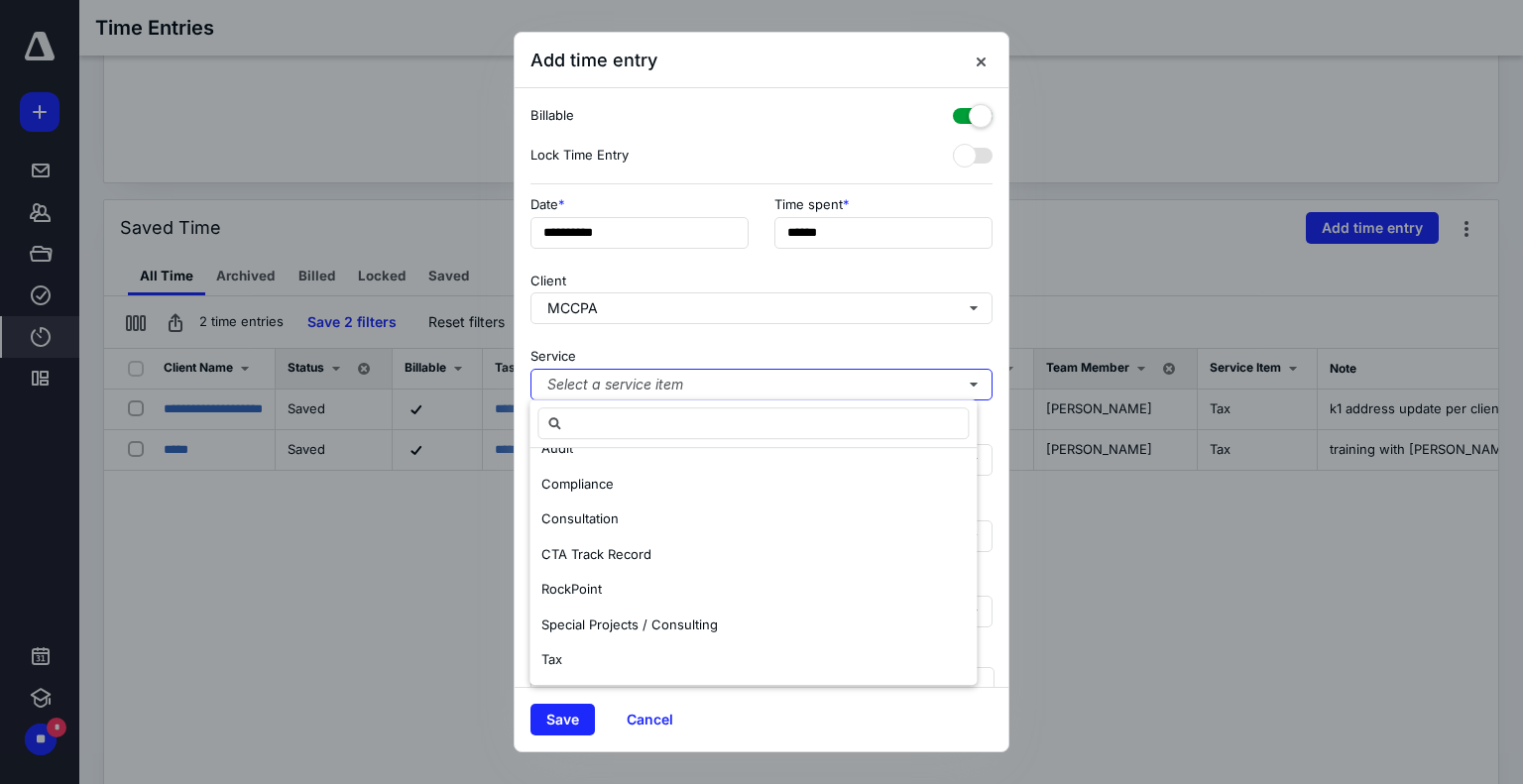 scroll, scrollTop: 0, scrollLeft: 0, axis: both 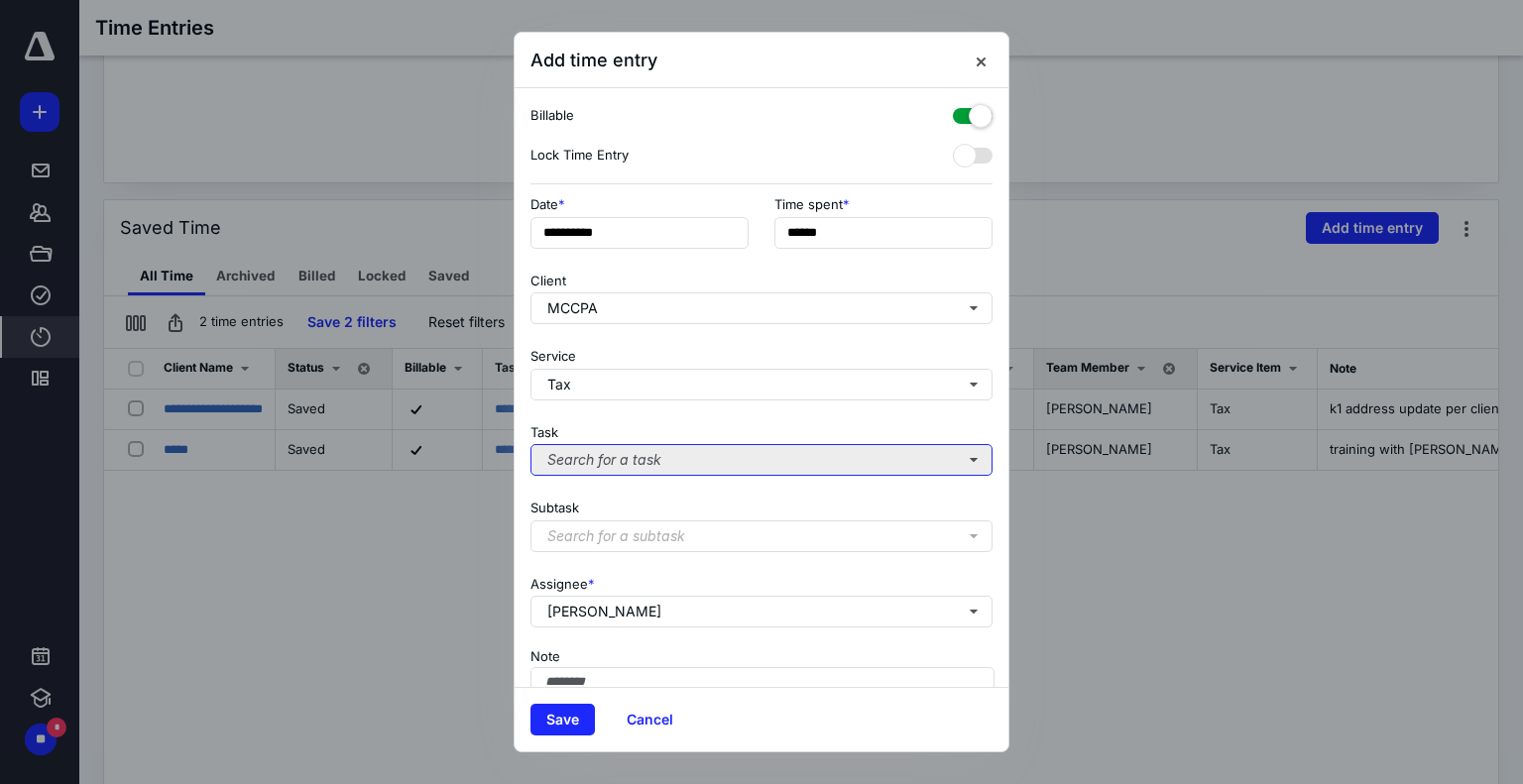 click on "Search for a task" at bounding box center [762, 460] 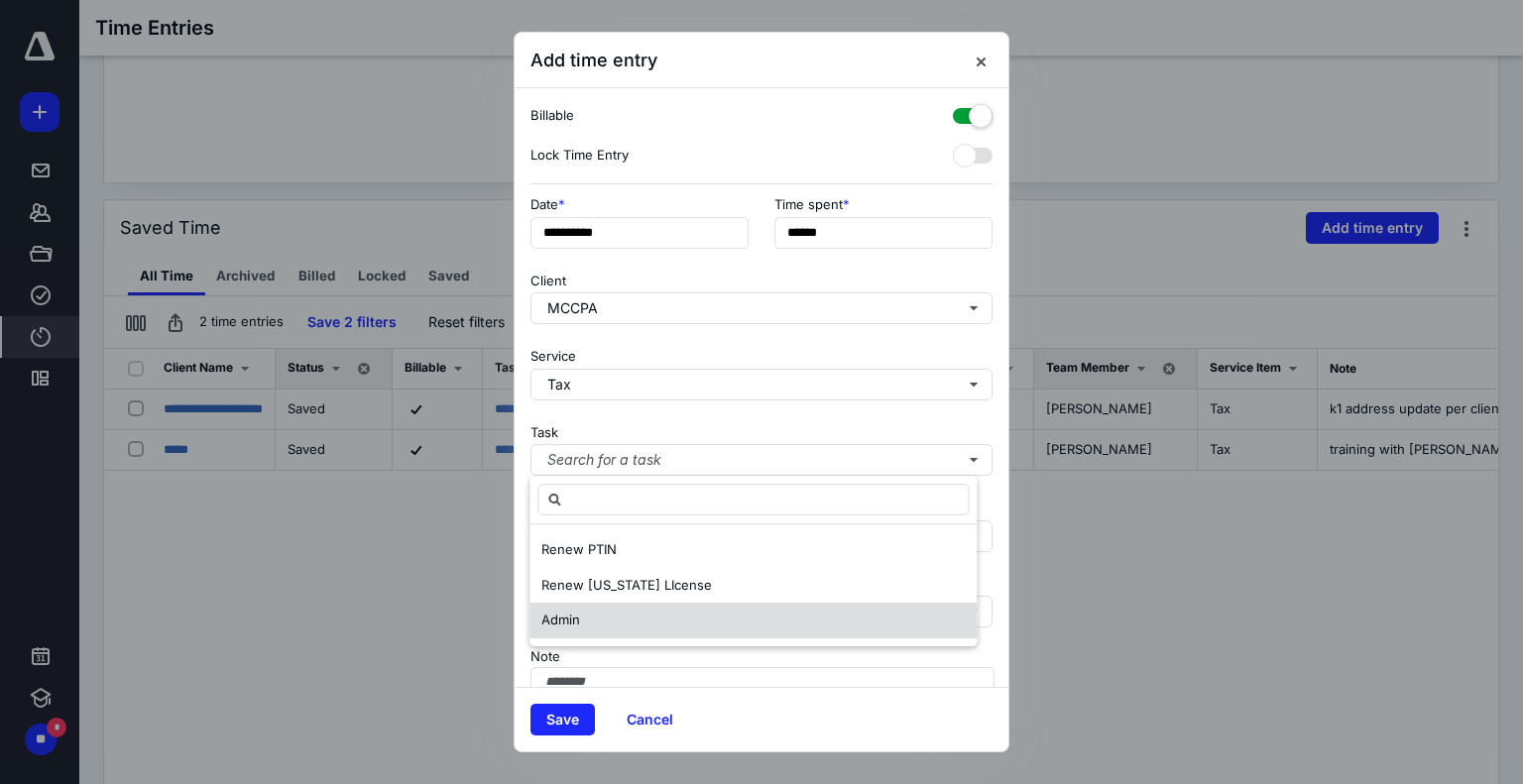 click on "Admin" at bounding box center [753, 620] 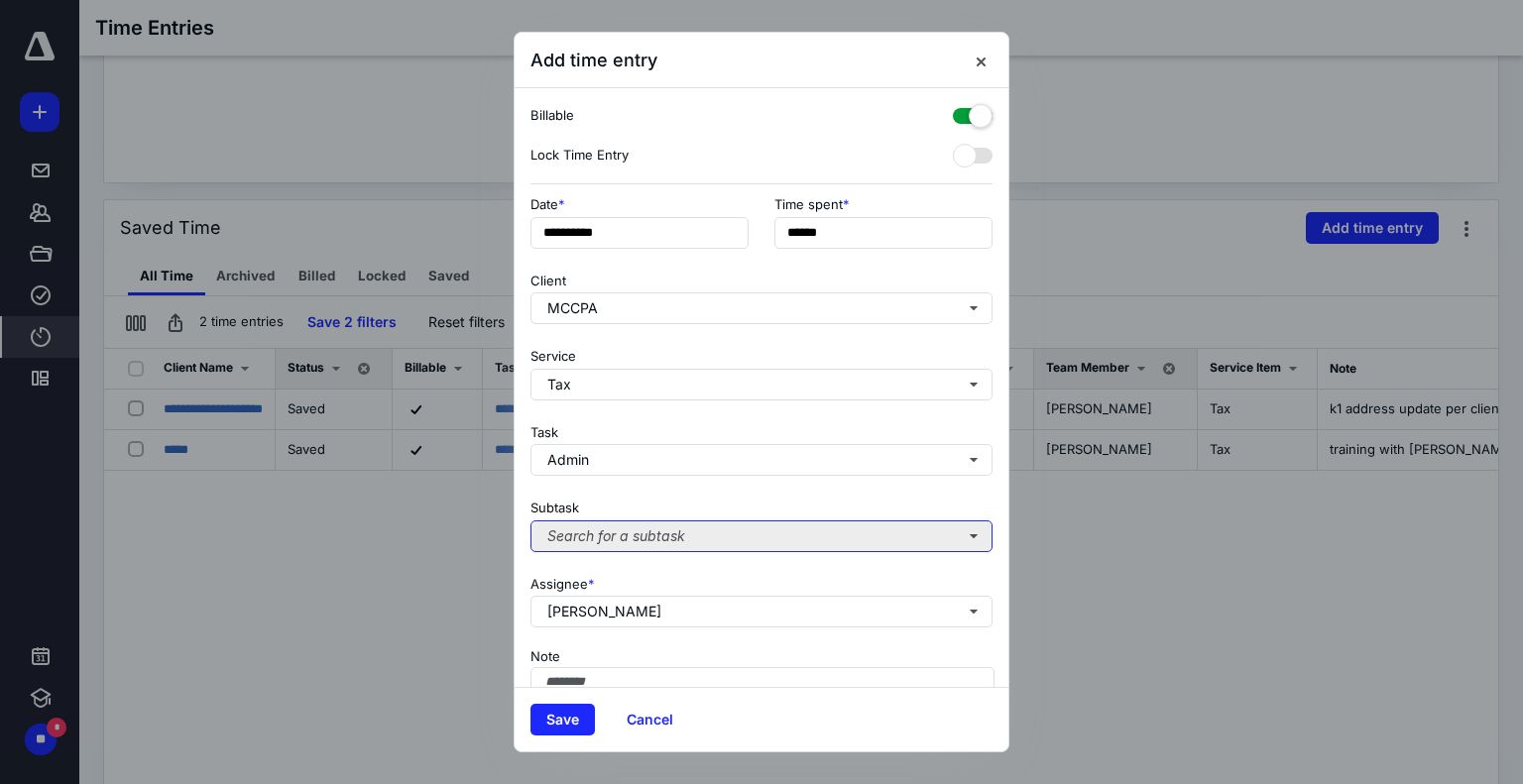 click on "Search for a subtask" at bounding box center [762, 536] 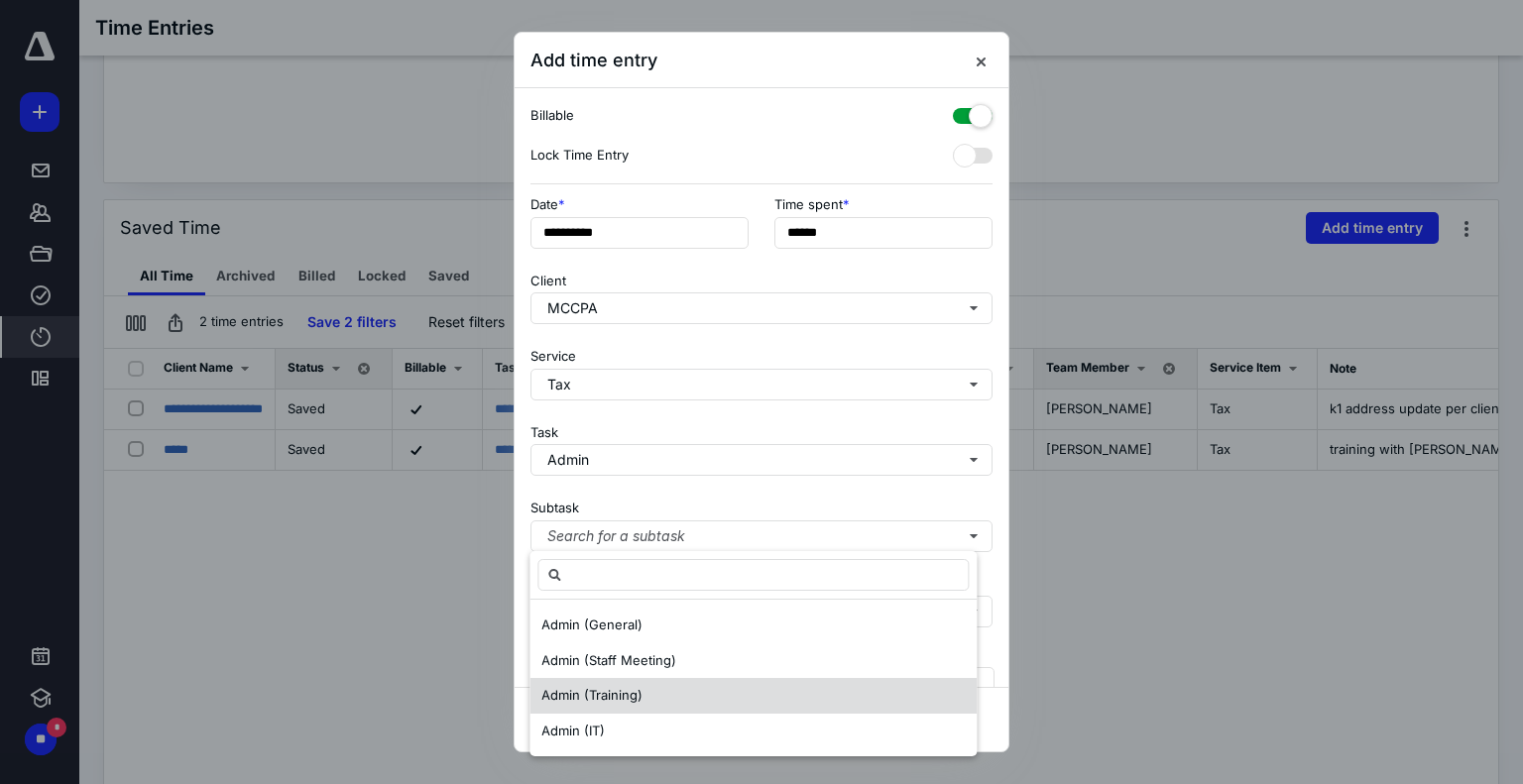 click on "Admin (Training)" at bounding box center [592, 696] 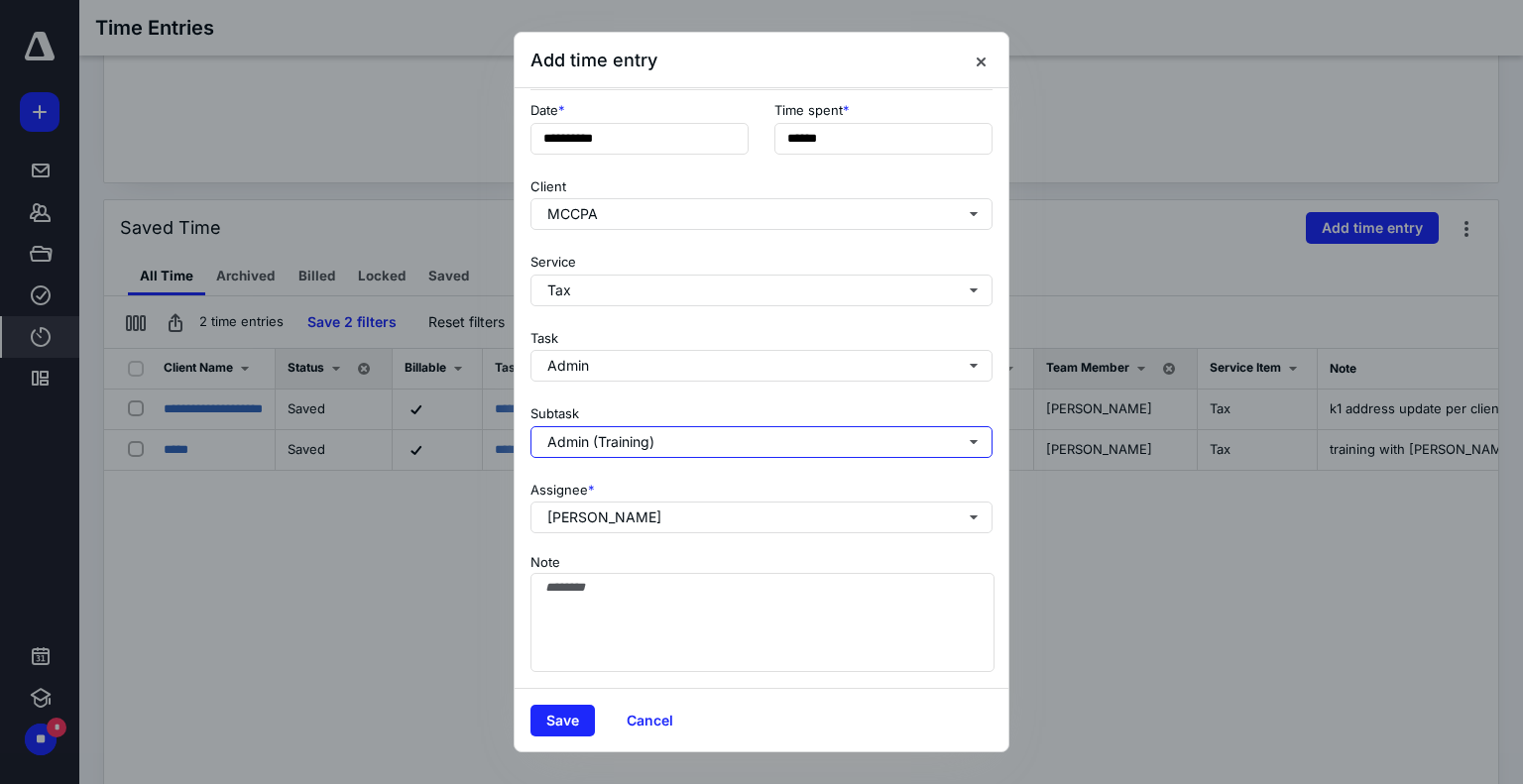 scroll, scrollTop: 108, scrollLeft: 0, axis: vertical 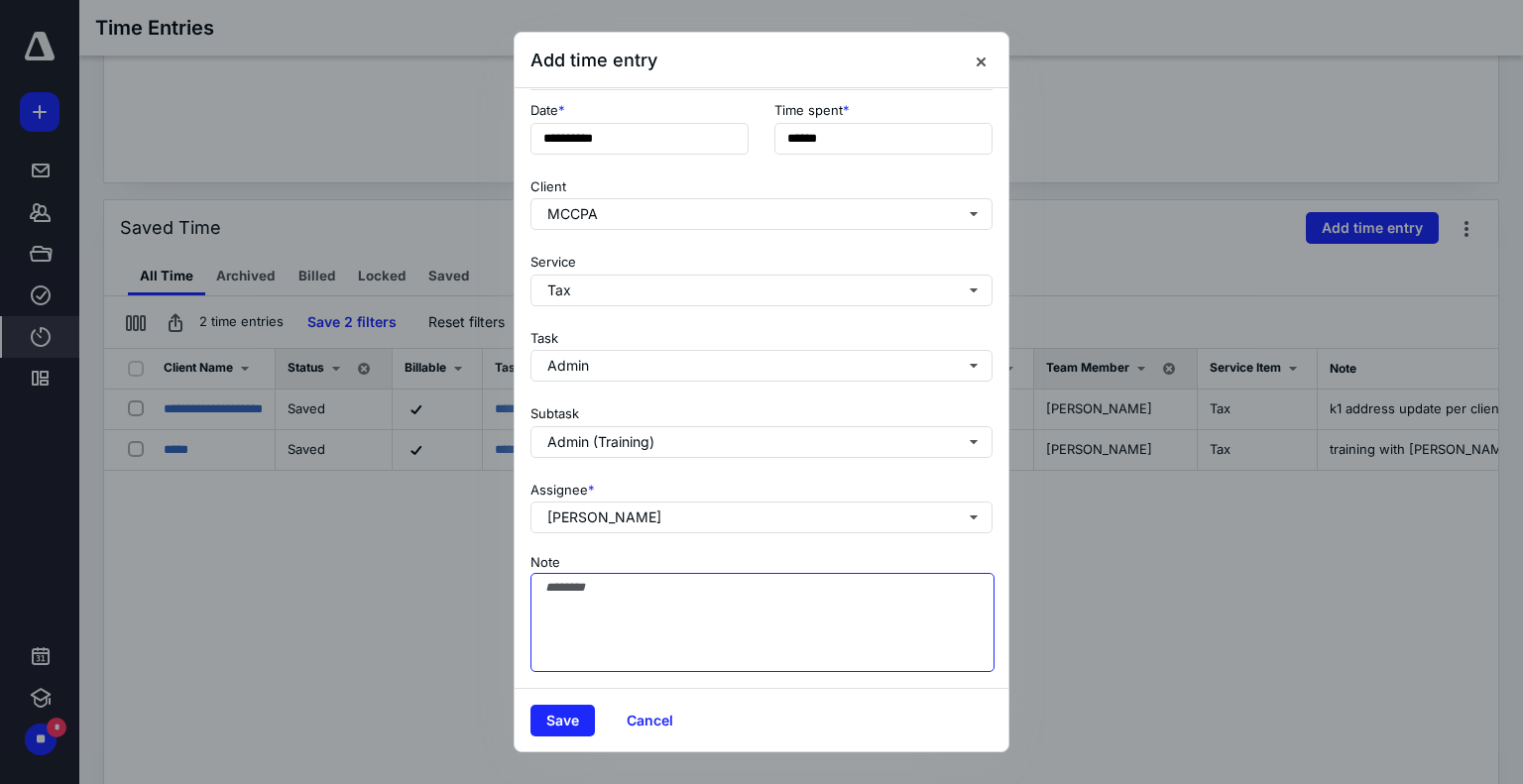 click on "Note" at bounding box center (762, 622) 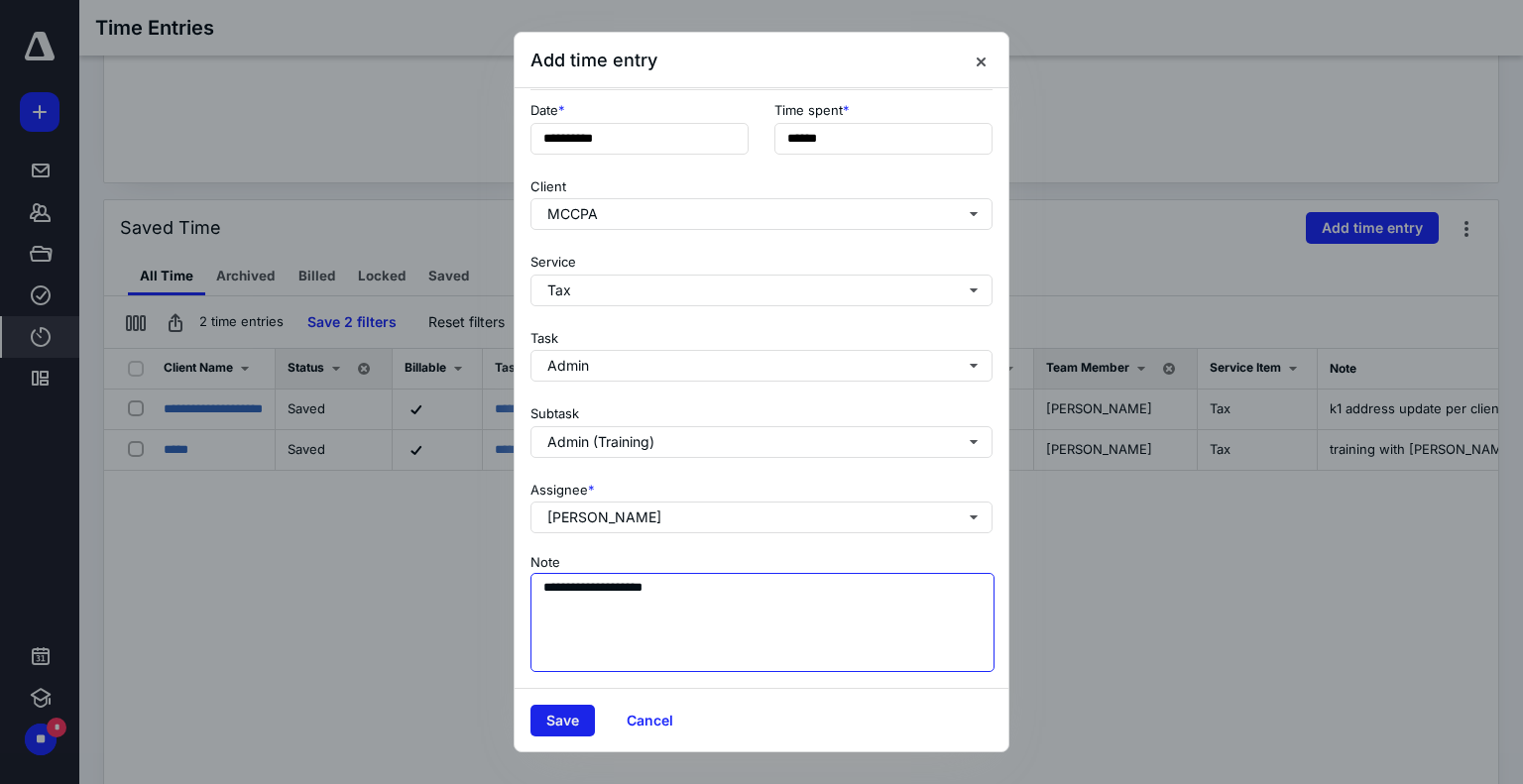 type on "**********" 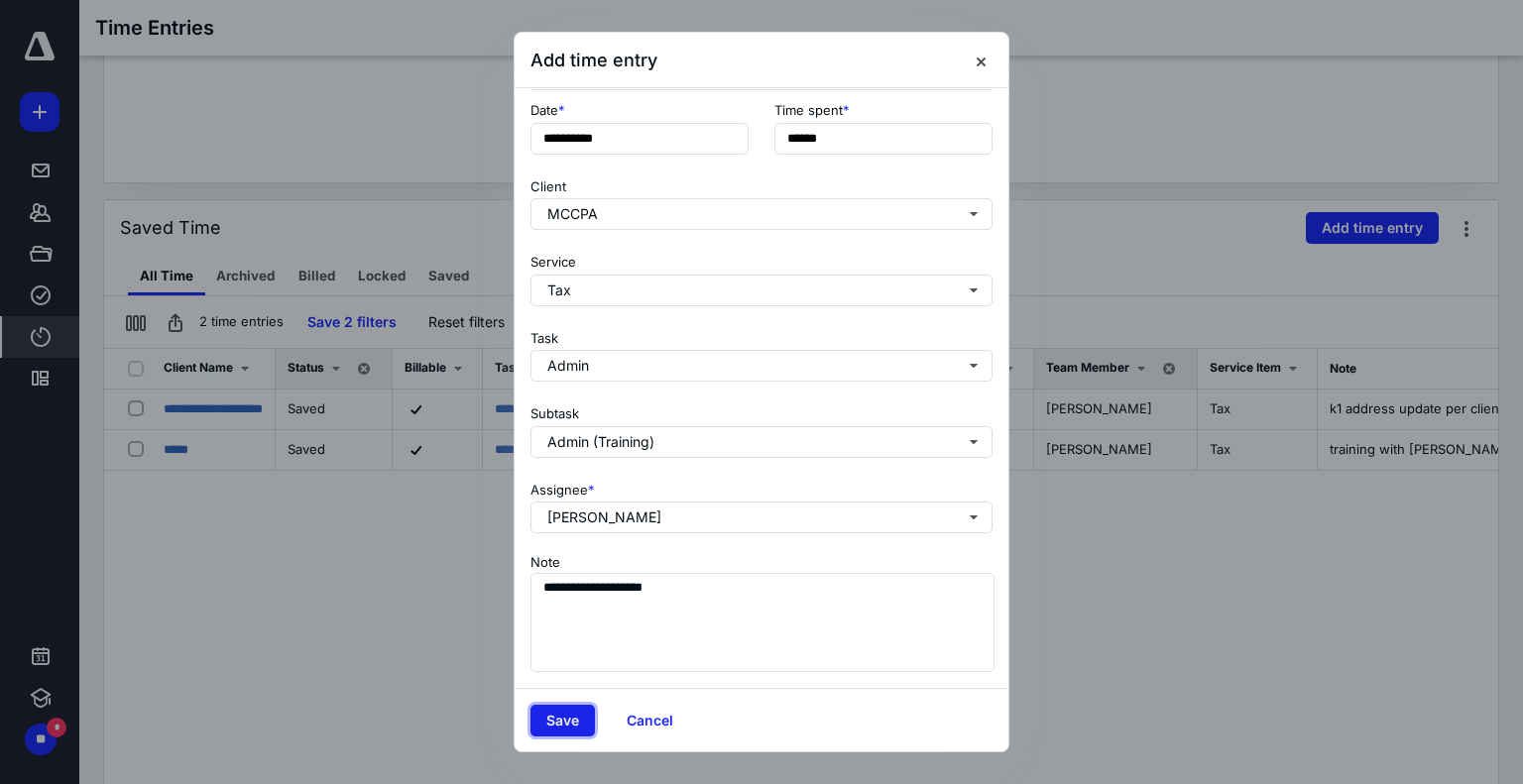 click on "Save" at bounding box center [562, 721] 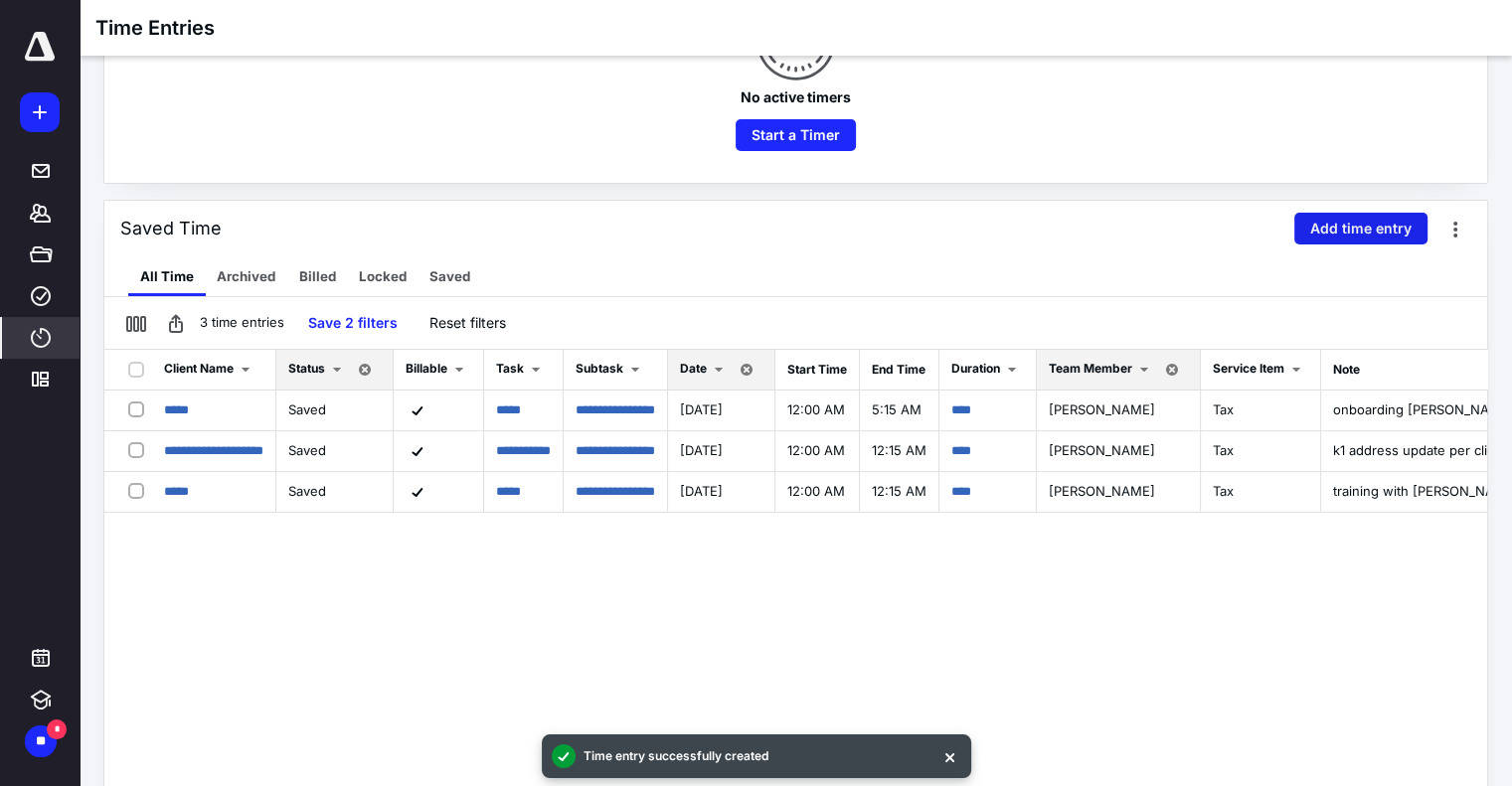 click on "Add time entry" at bounding box center [1361, 229] 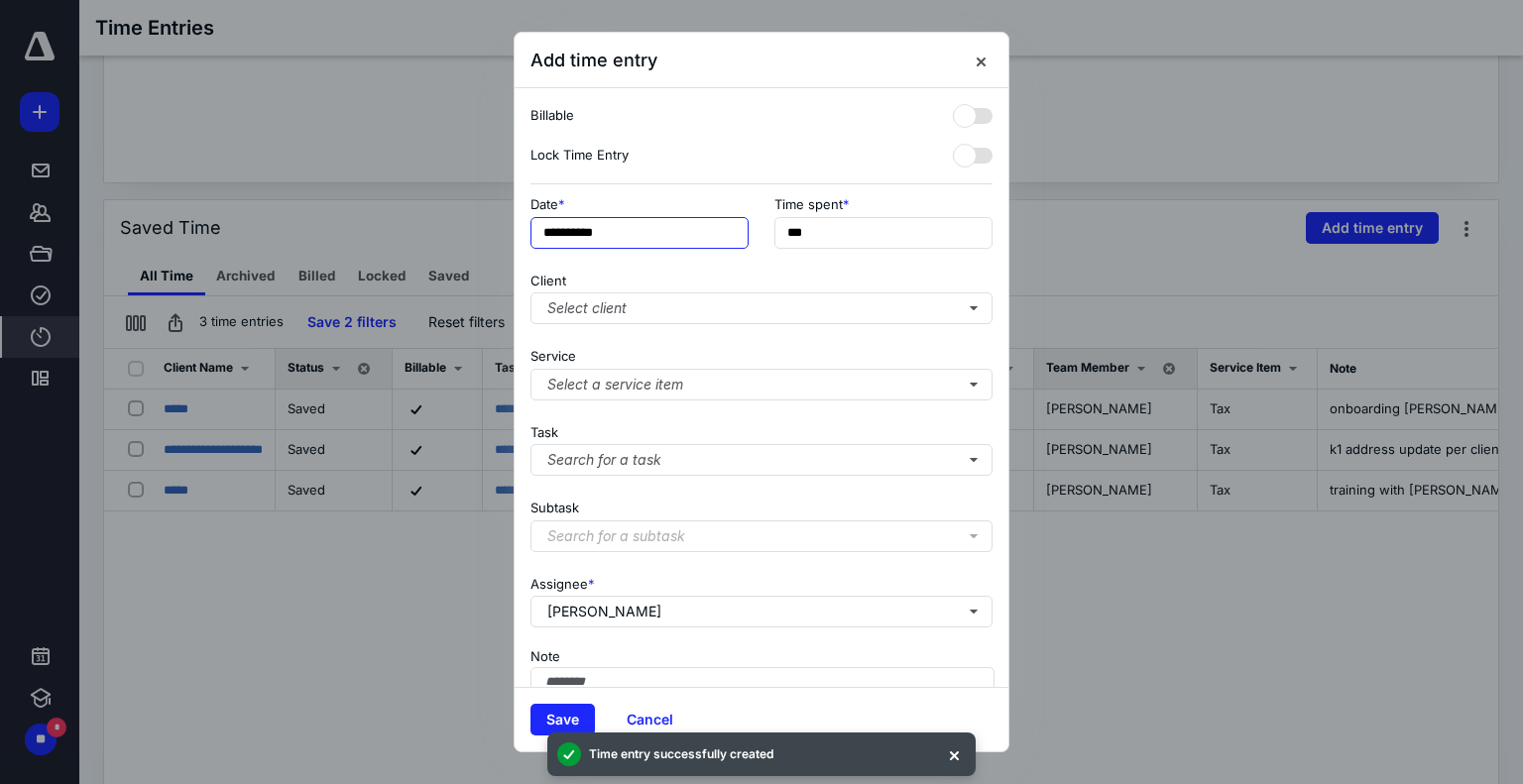 click on "**********" at bounding box center [640, 233] 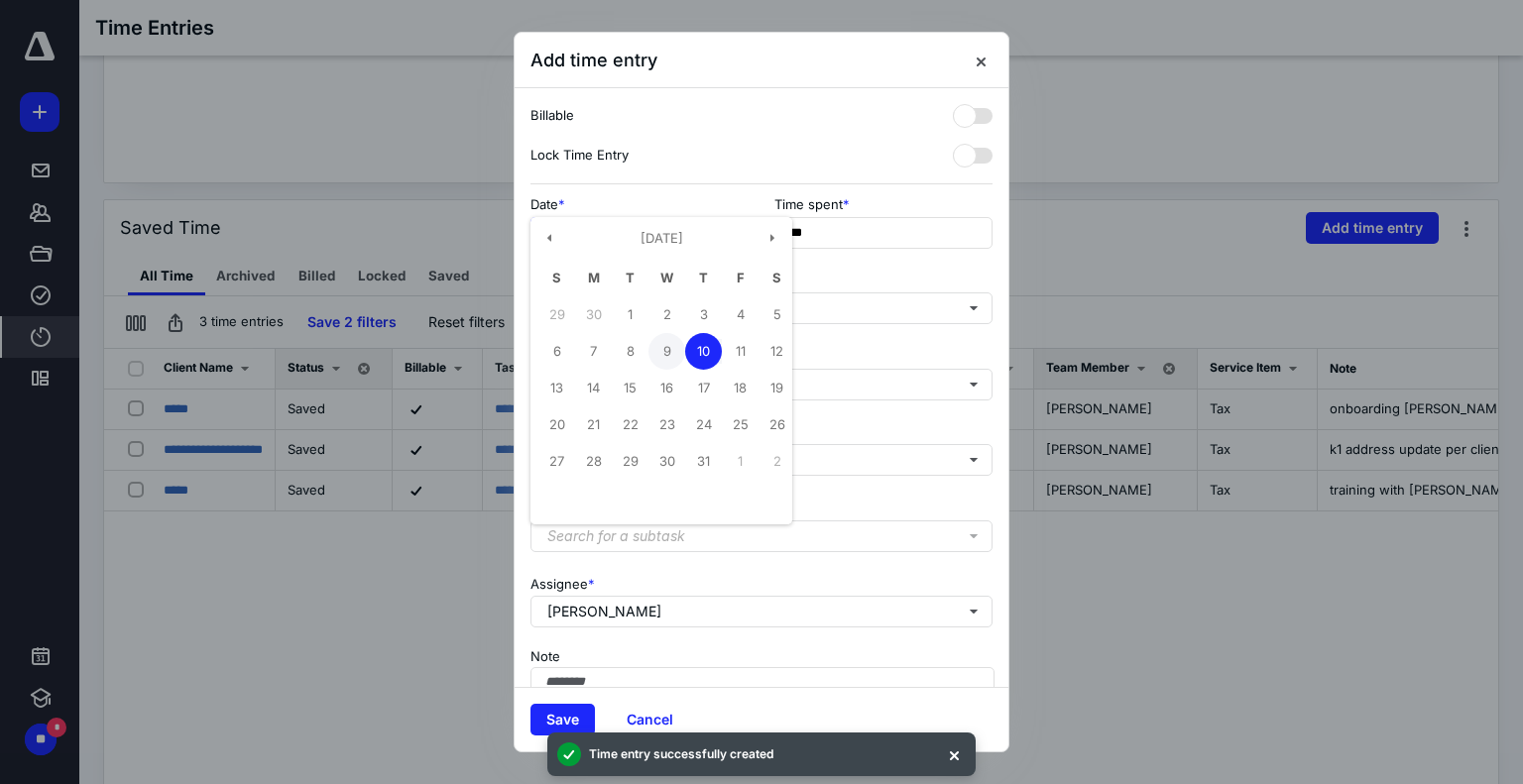 click on "9" at bounding box center (666, 351) 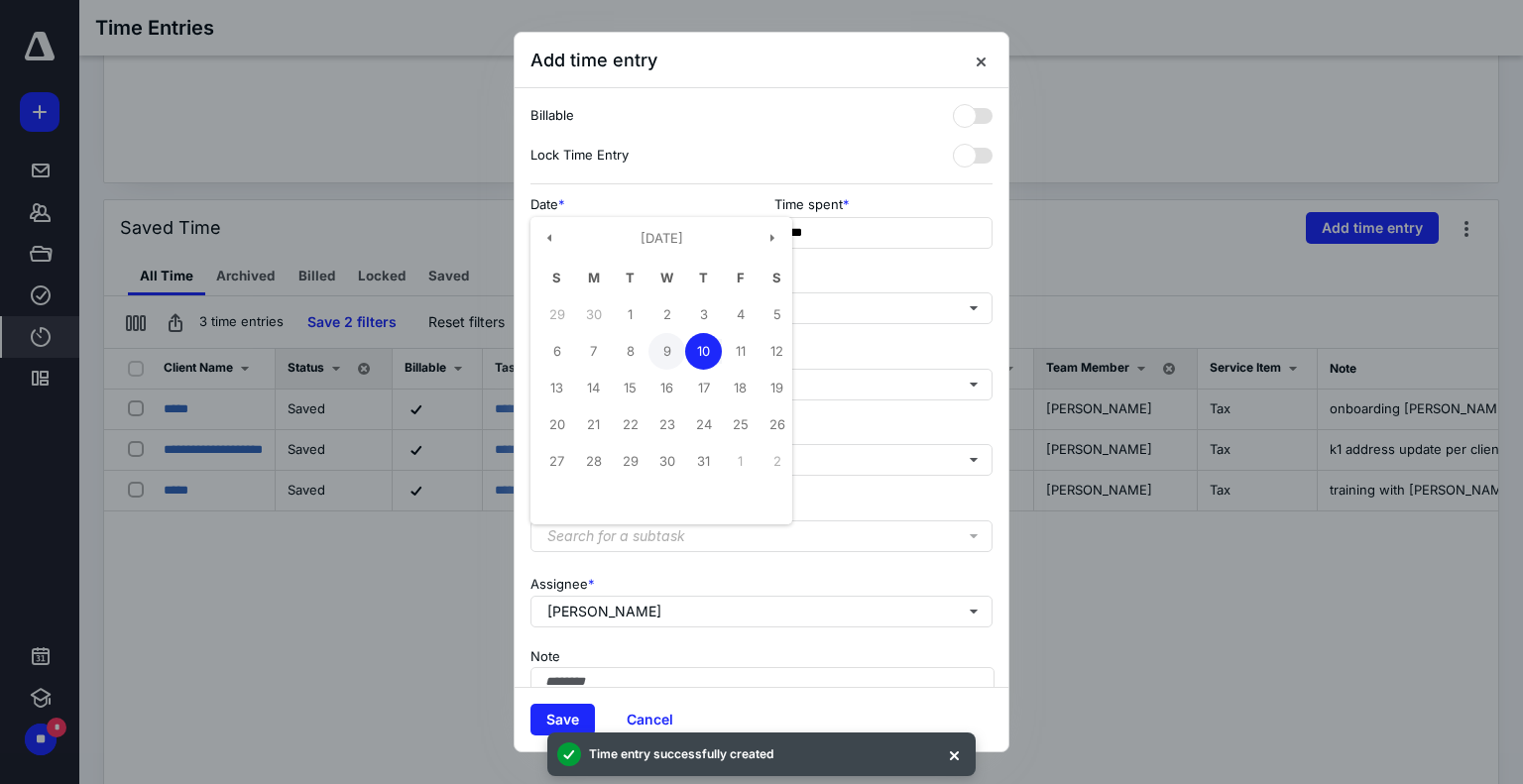 type on "**********" 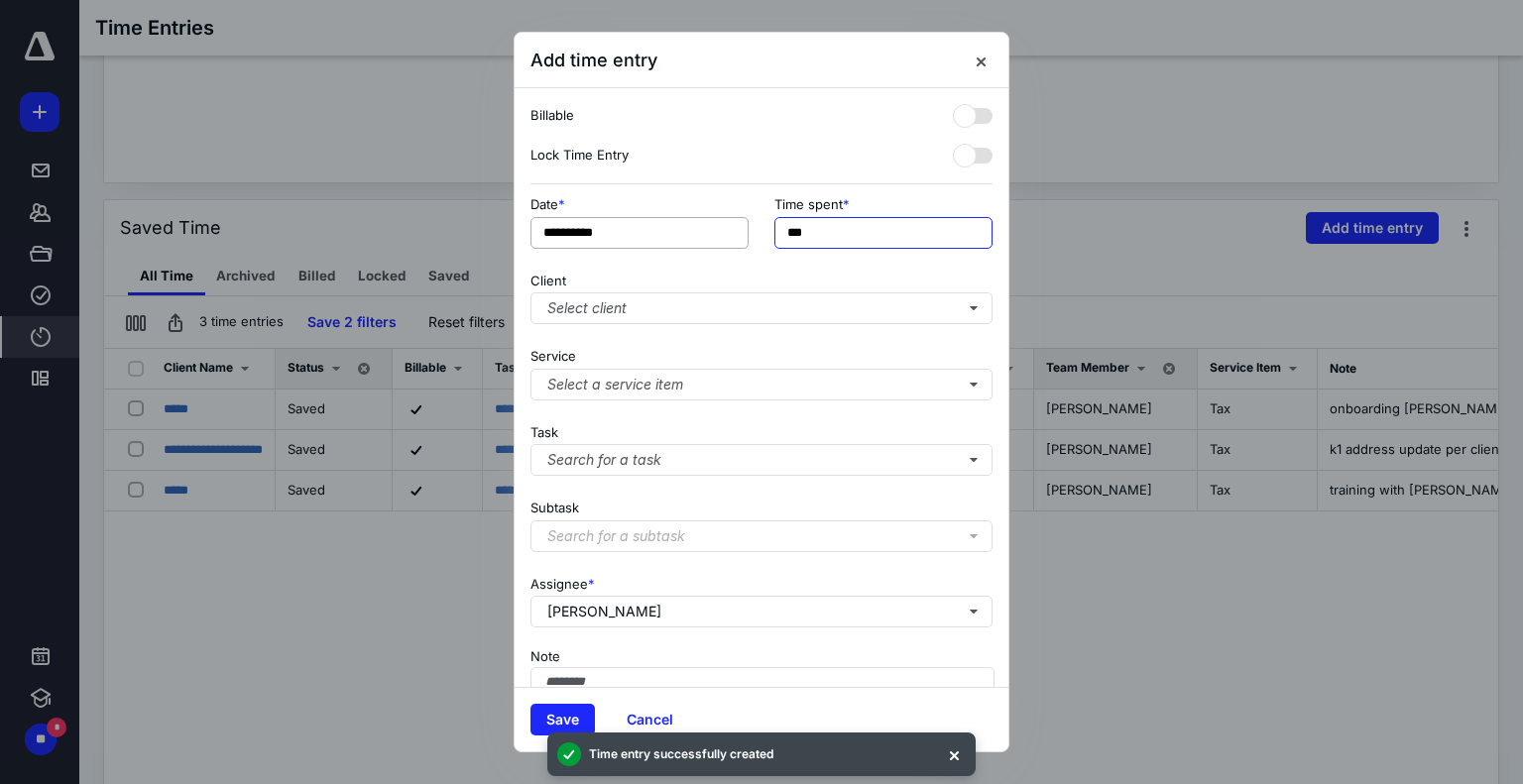 drag, startPoint x: 844, startPoint y: 233, endPoint x: 680, endPoint y: 232, distance: 164.00305 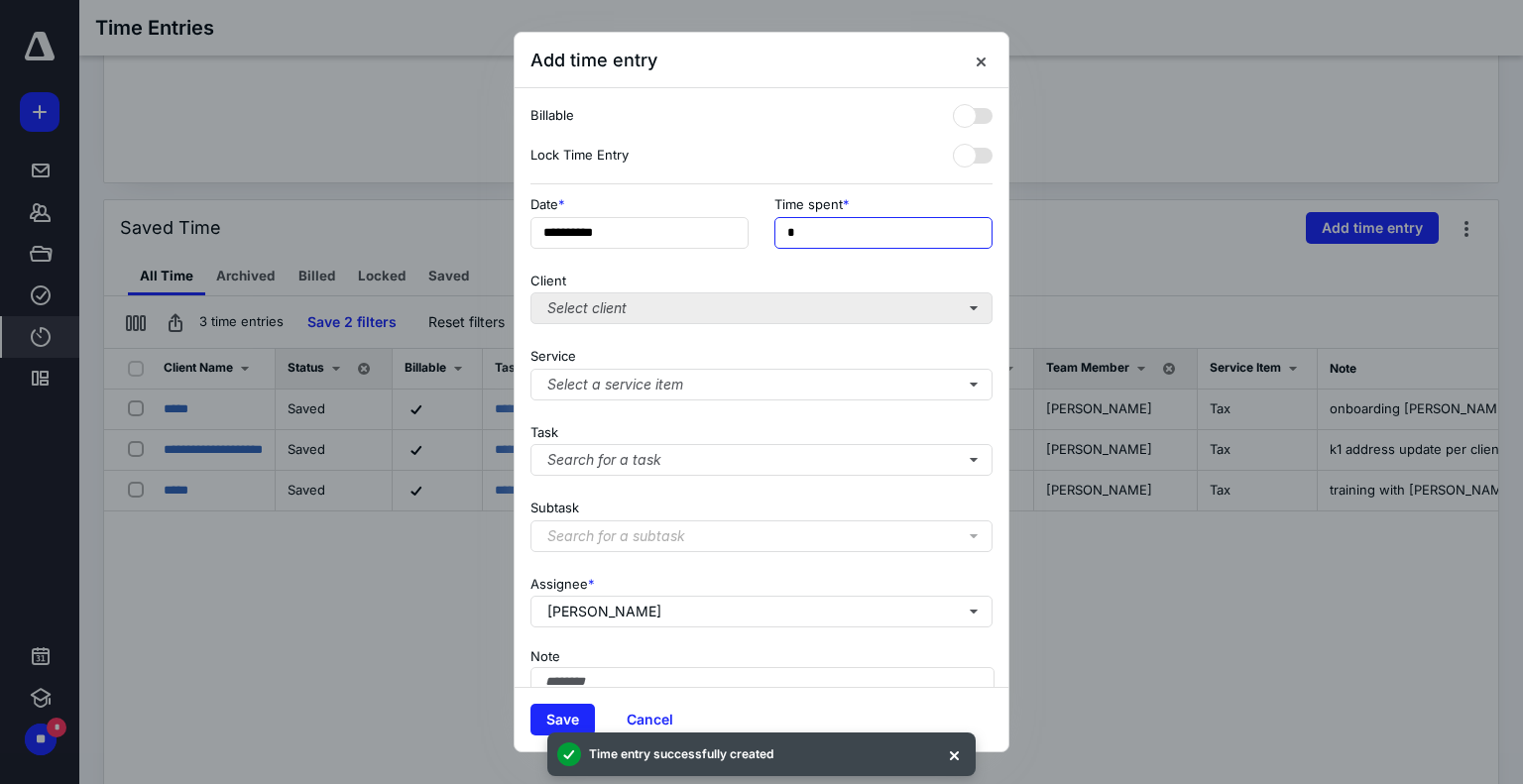 type on "******" 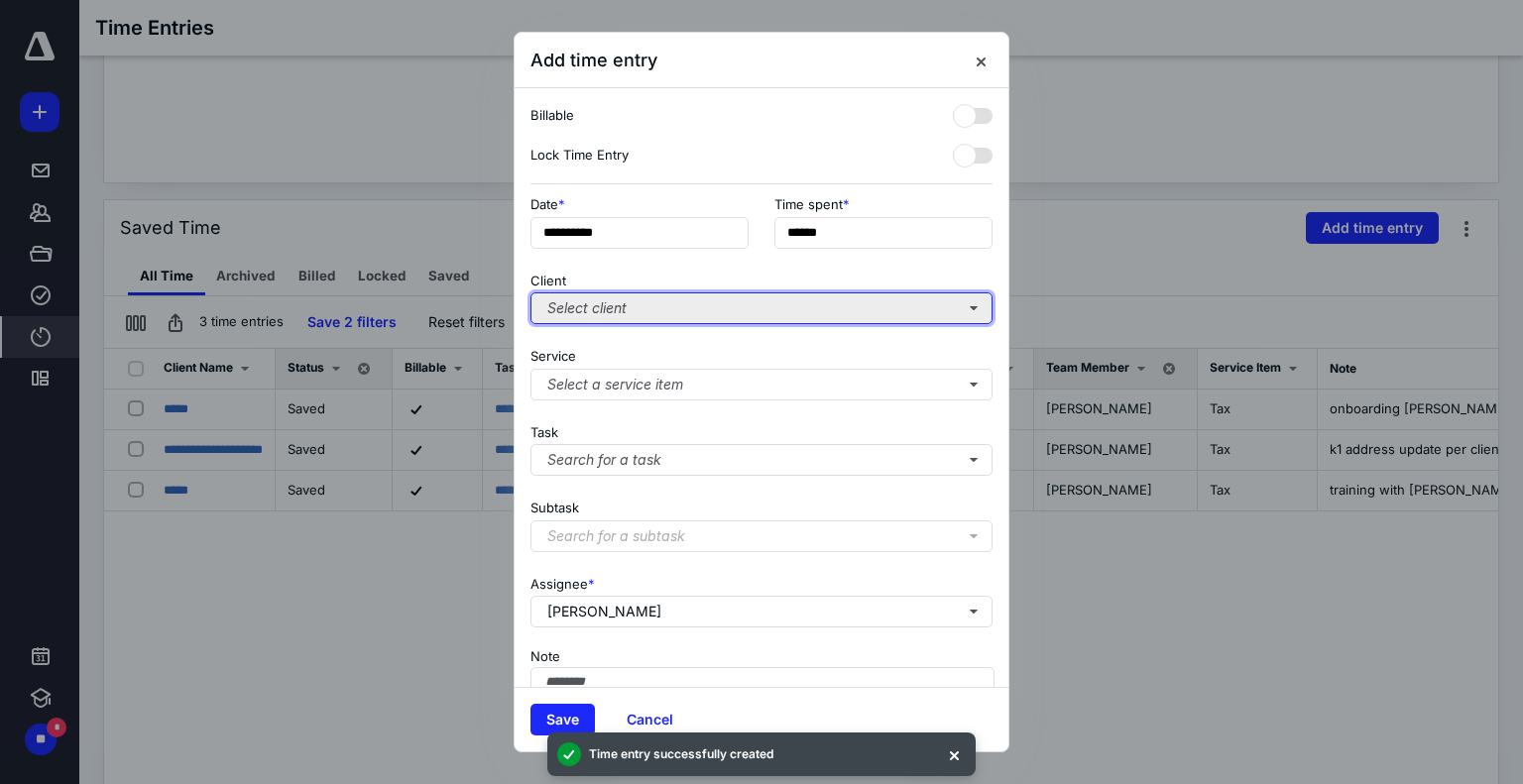 click on "Select client" at bounding box center (762, 308) 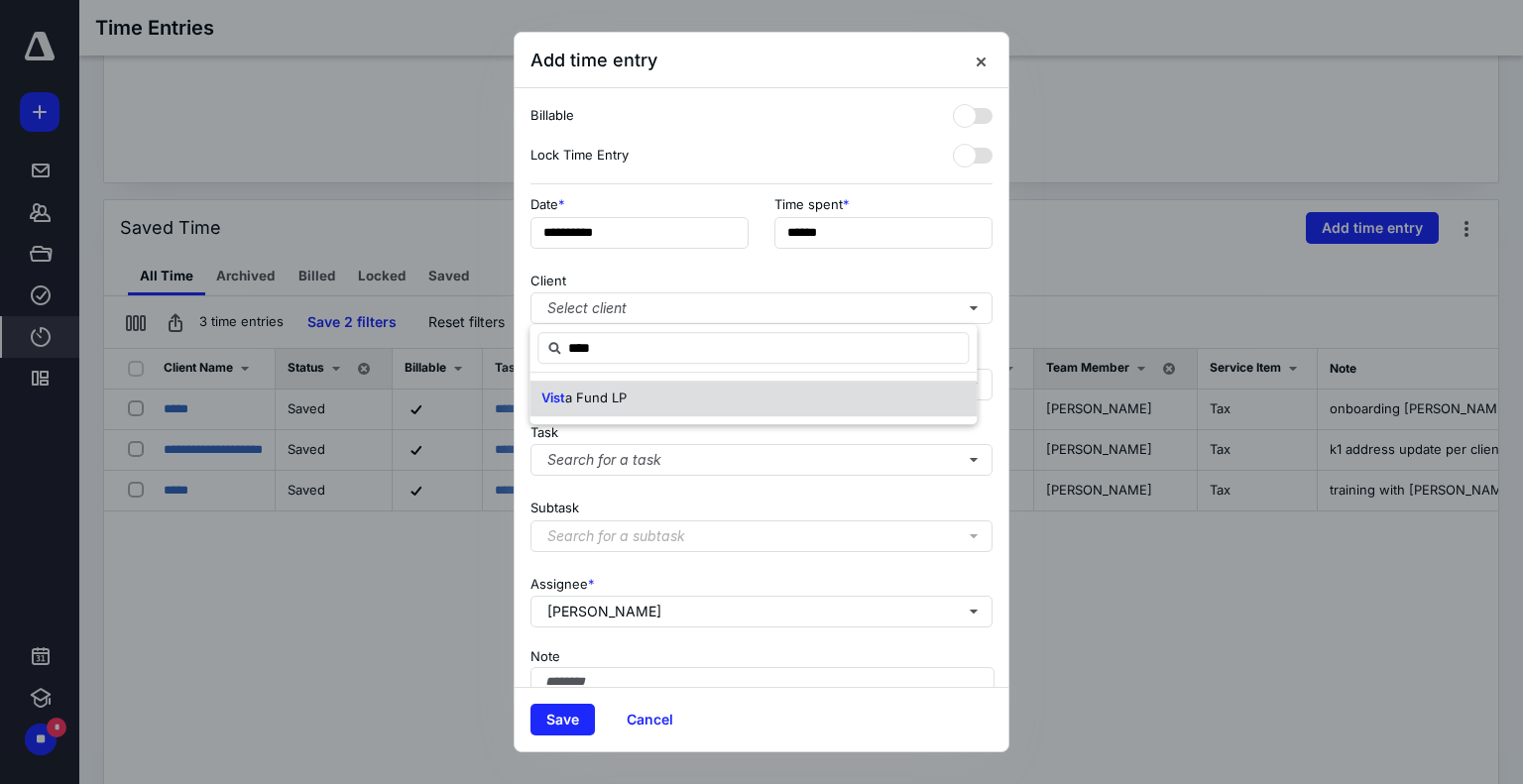 click on "a Fund LP" at bounding box center (596, 397) 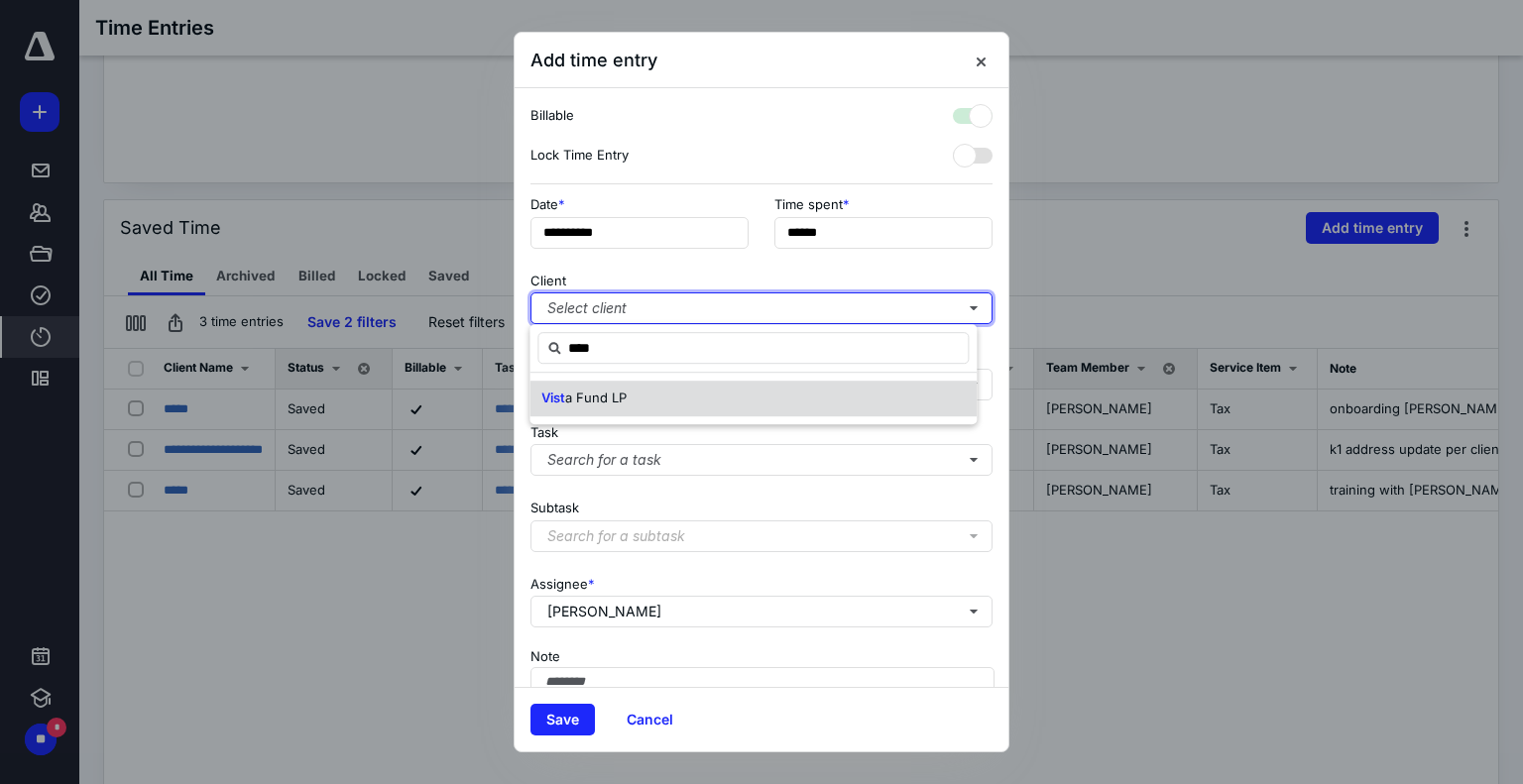 checkbox on "true" 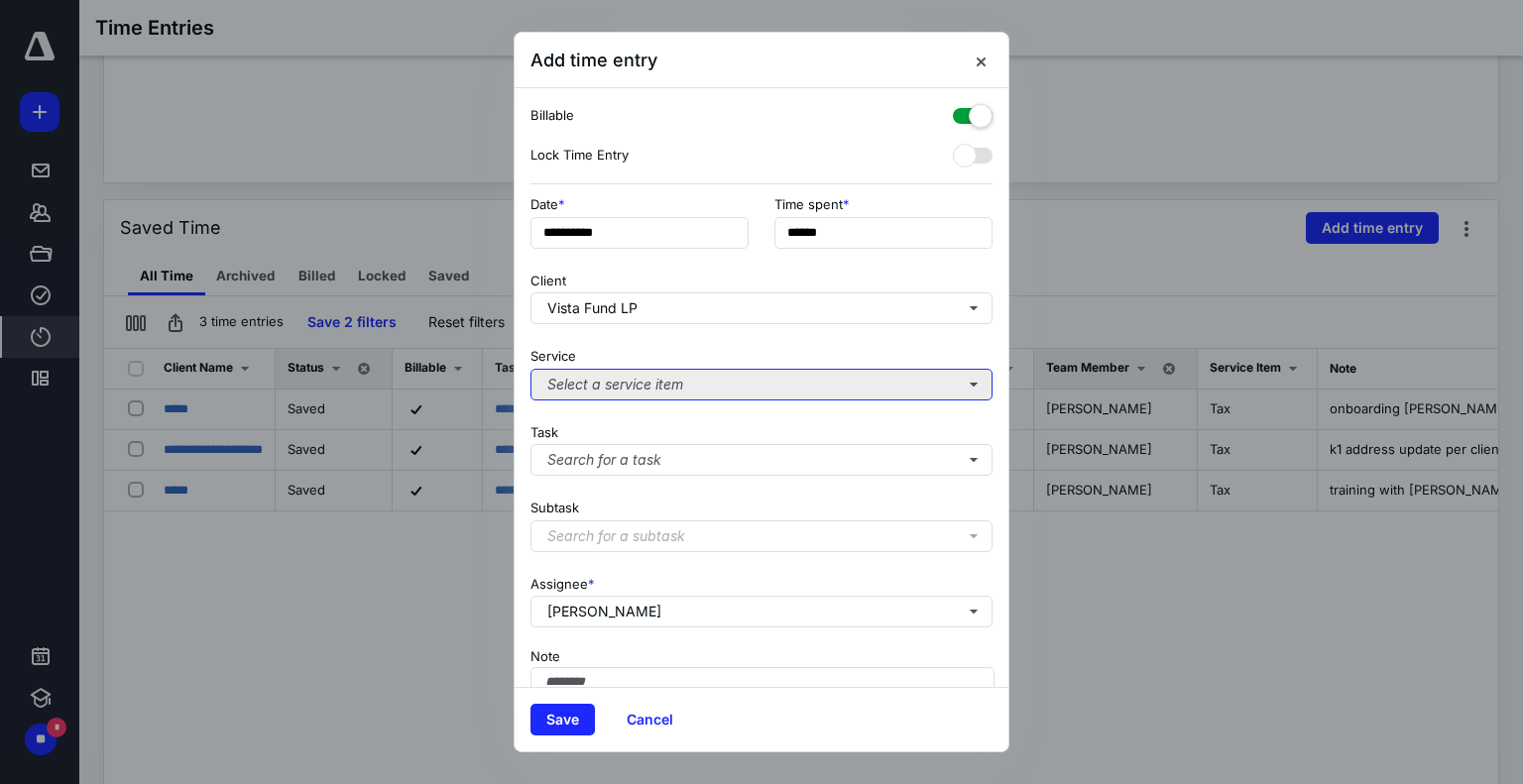 click on "Select a service item" at bounding box center (762, 385) 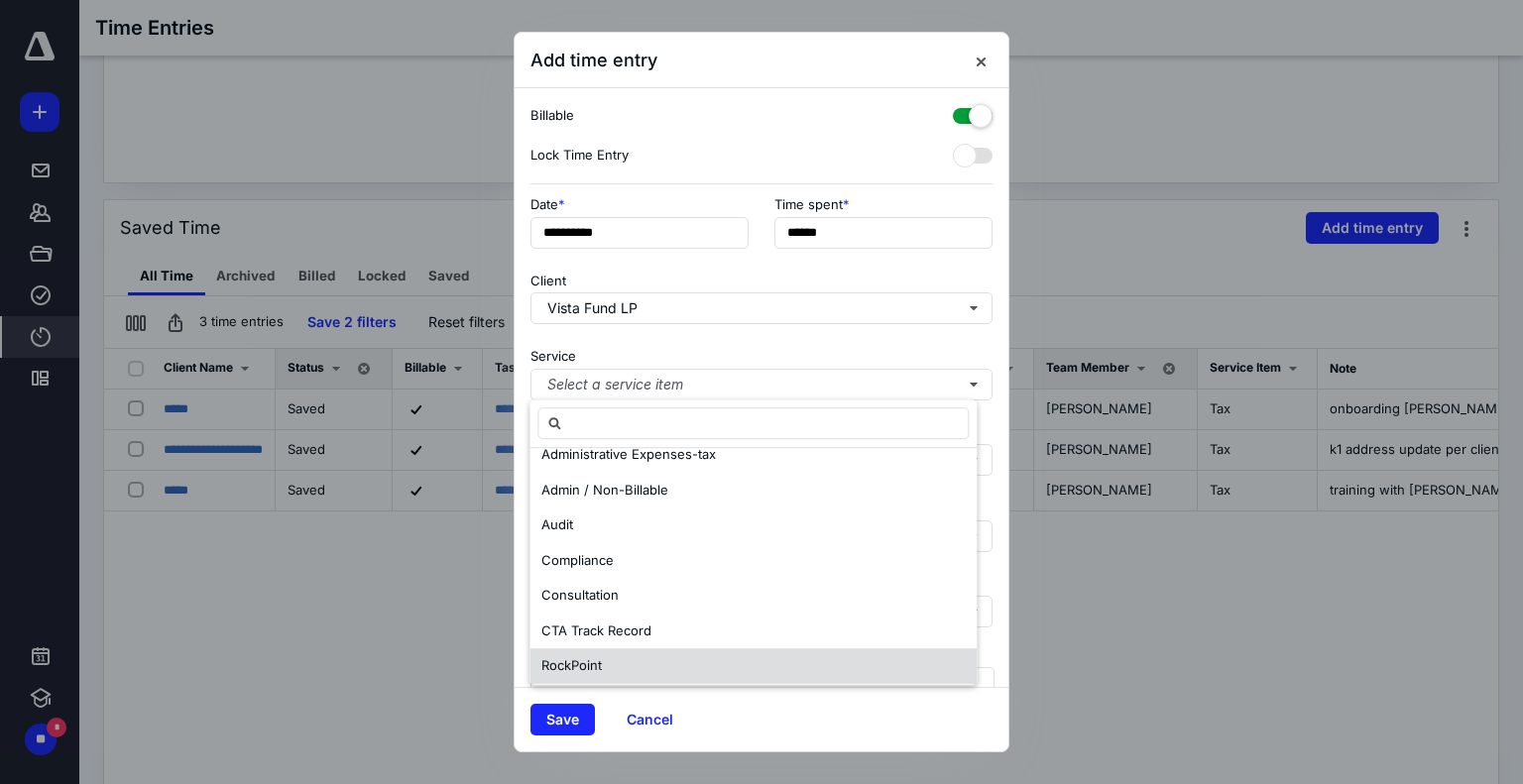 scroll, scrollTop: 166, scrollLeft: 0, axis: vertical 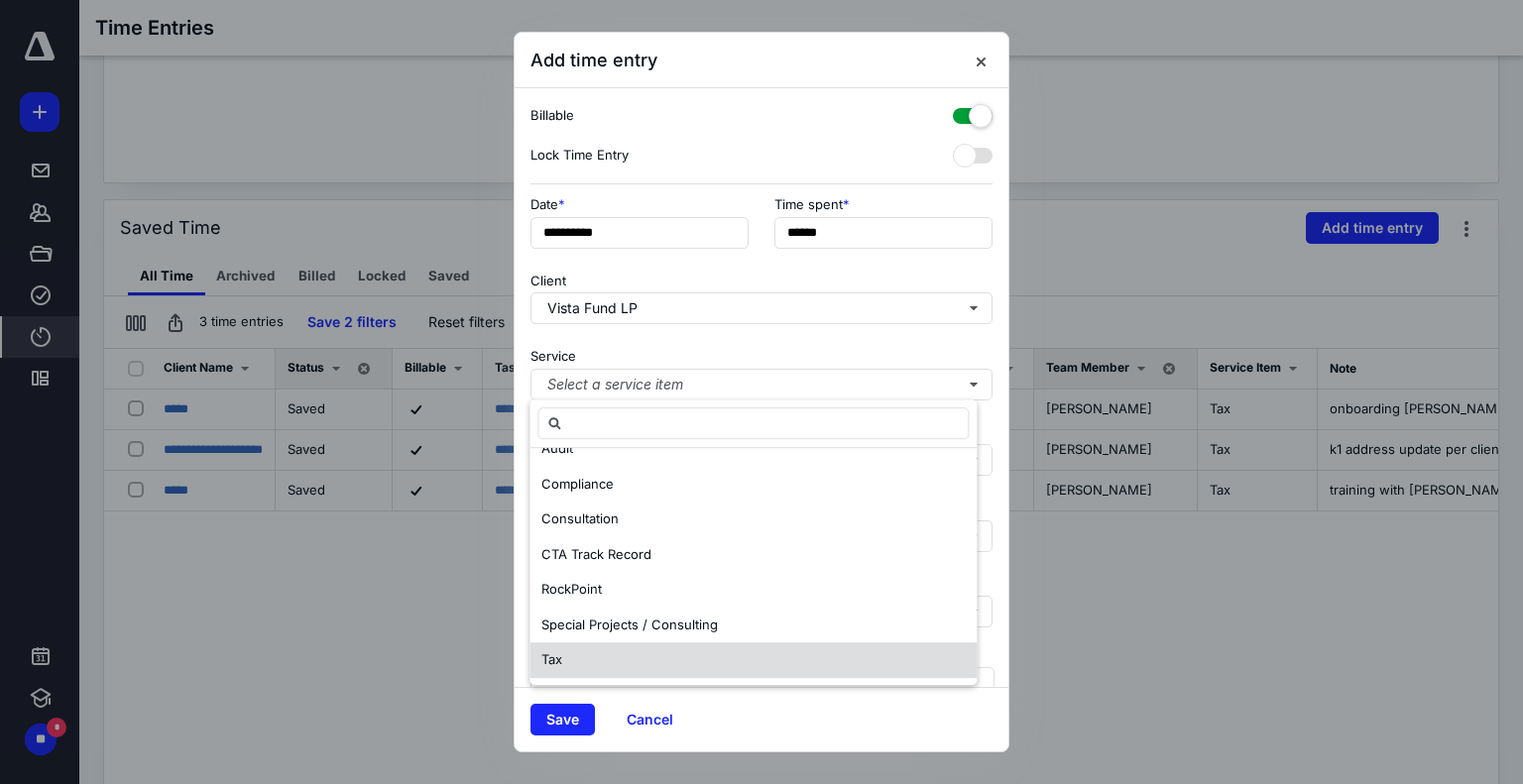 click on "Tax" at bounding box center [753, 660] 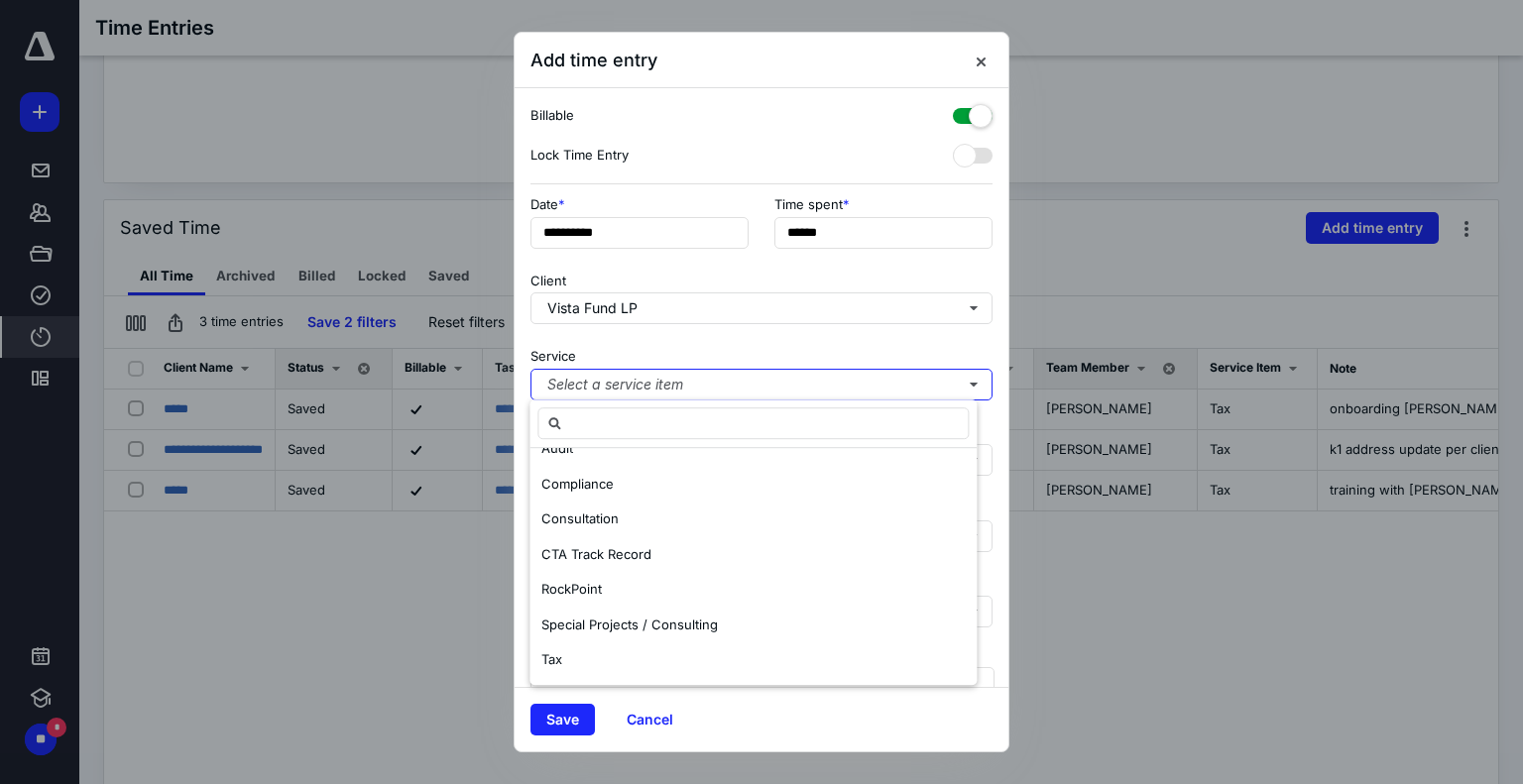 scroll, scrollTop: 0, scrollLeft: 0, axis: both 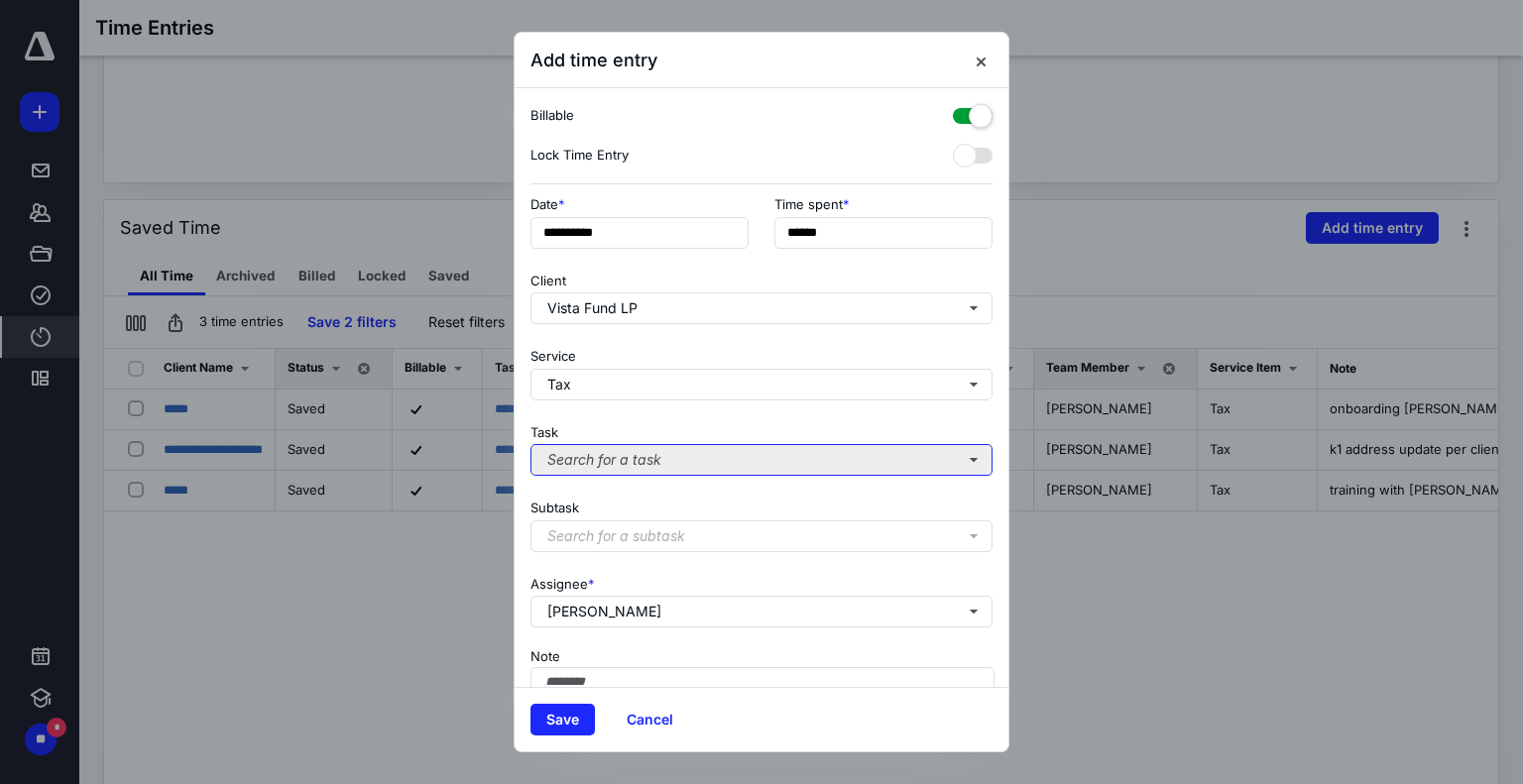 click on "Search for a task" at bounding box center (762, 460) 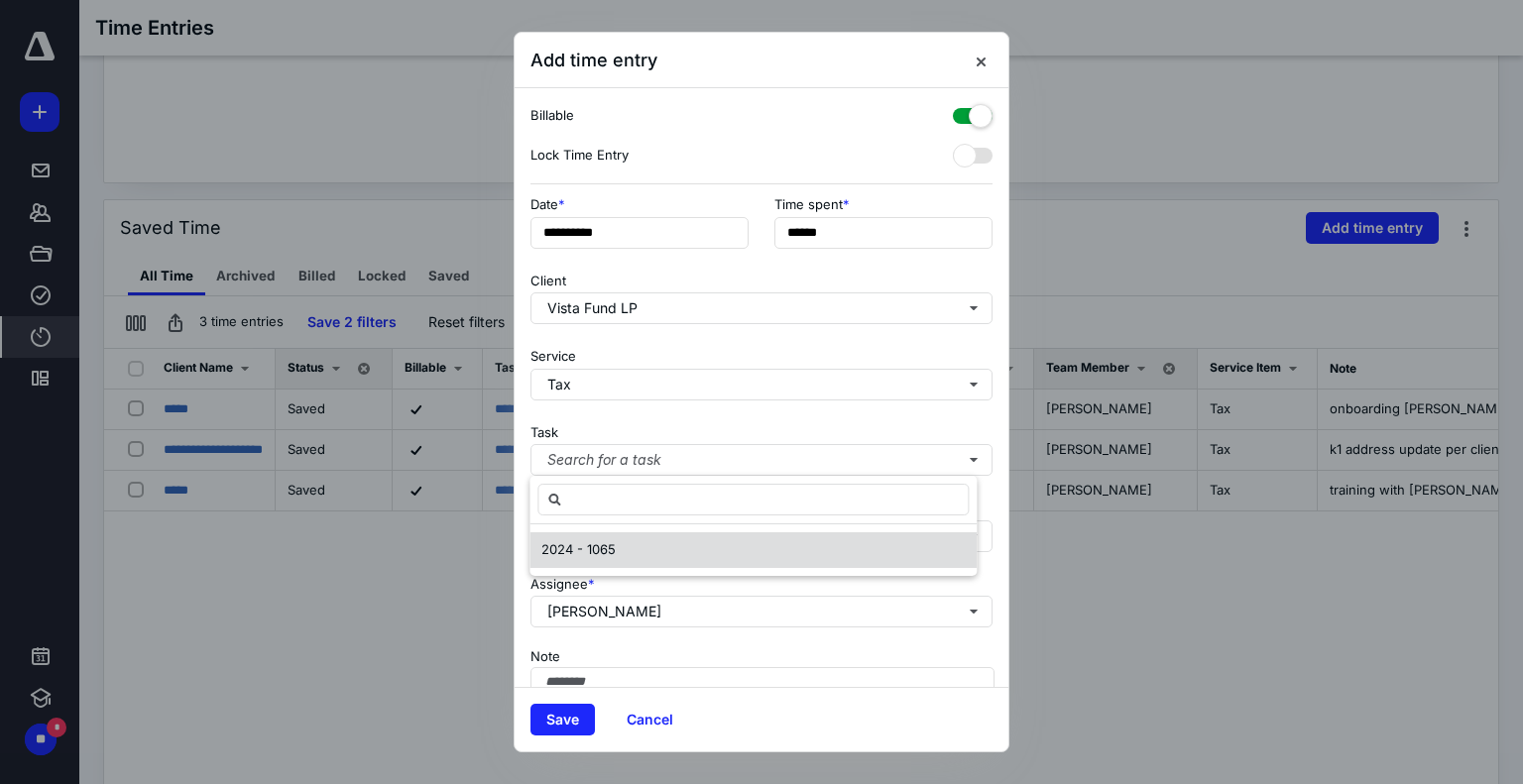 click on "2024 - 1065" at bounding box center [753, 550] 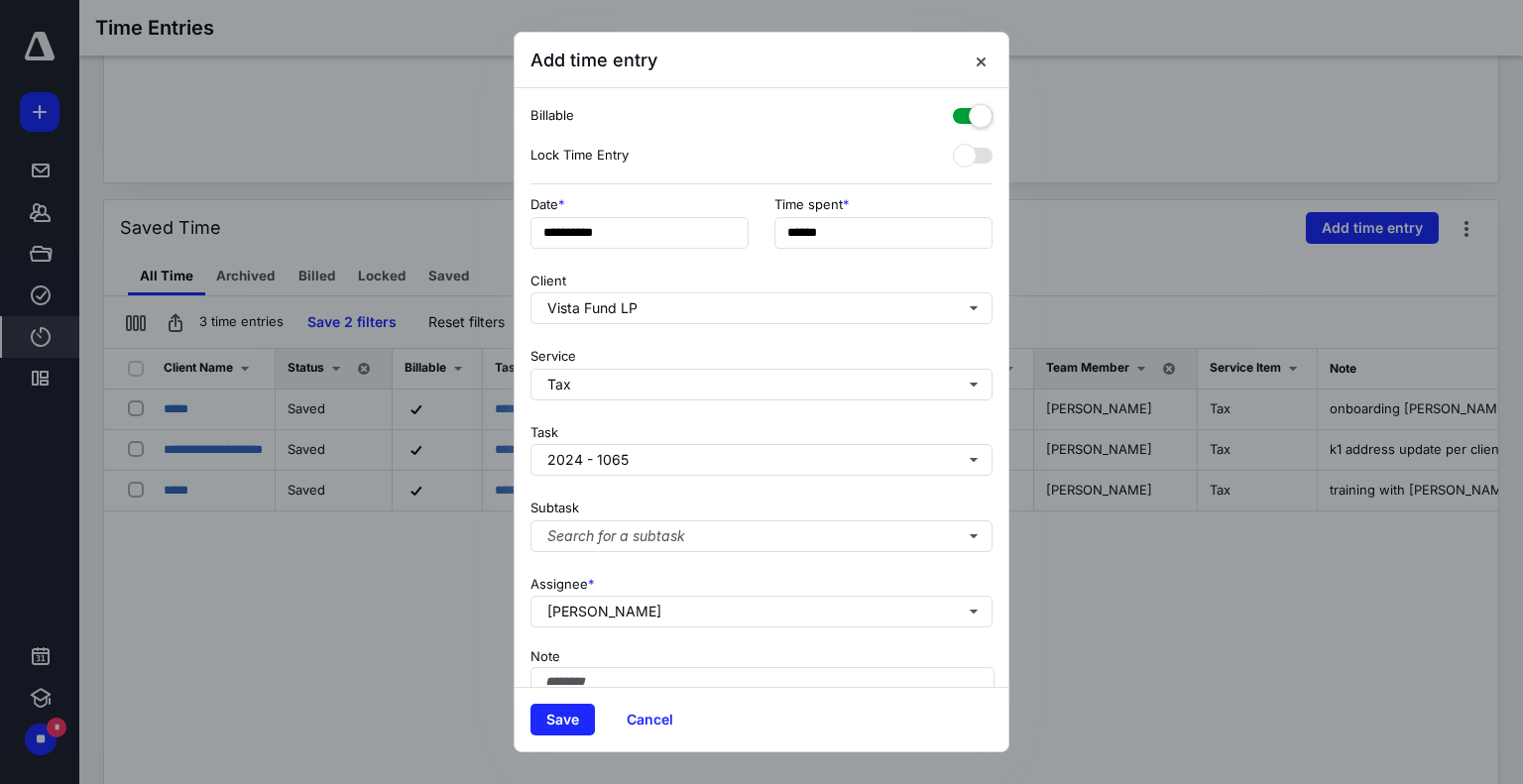 click on "Subtask Search for a subtask" at bounding box center [762, 521] 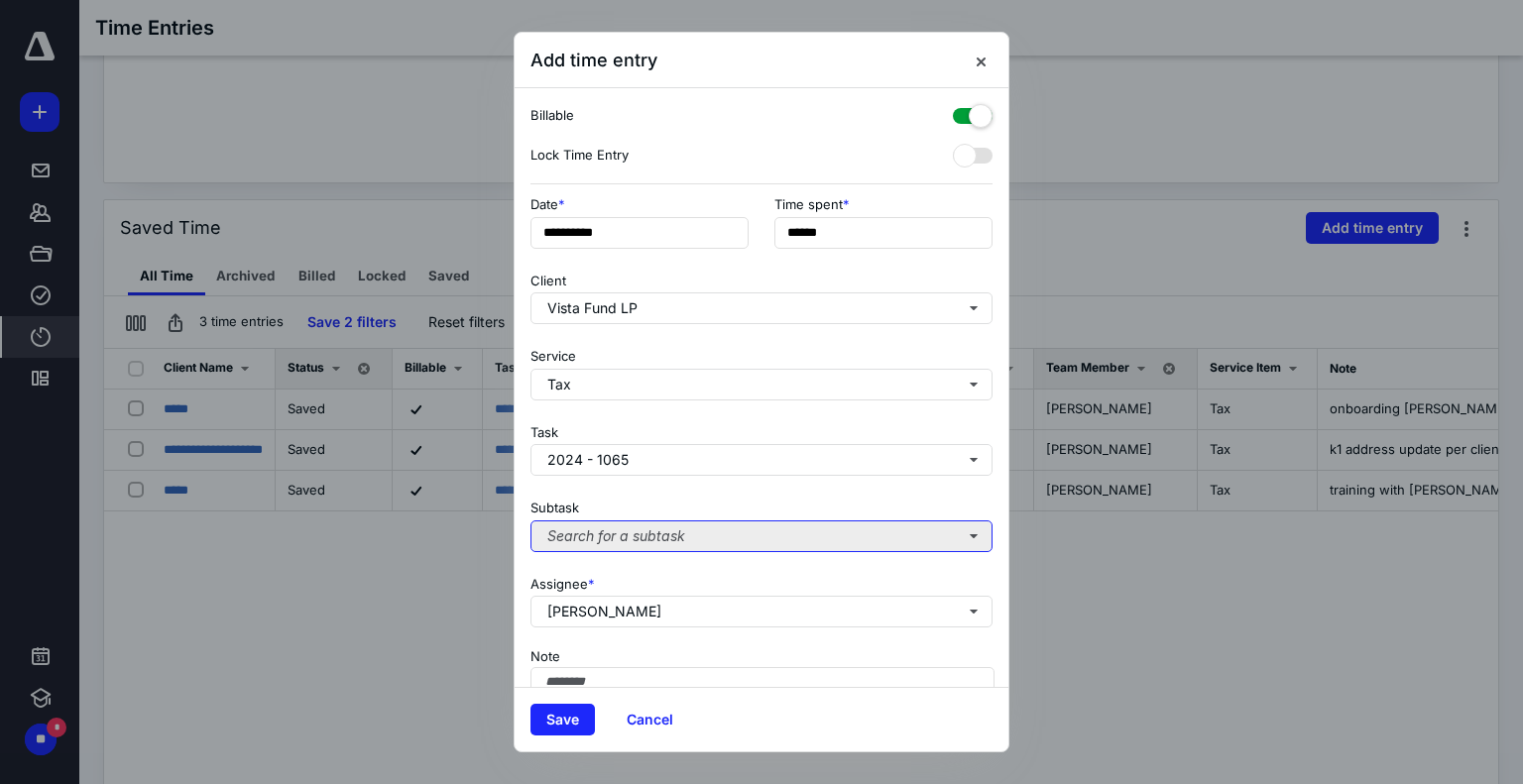 click on "Search for a subtask" at bounding box center (762, 536) 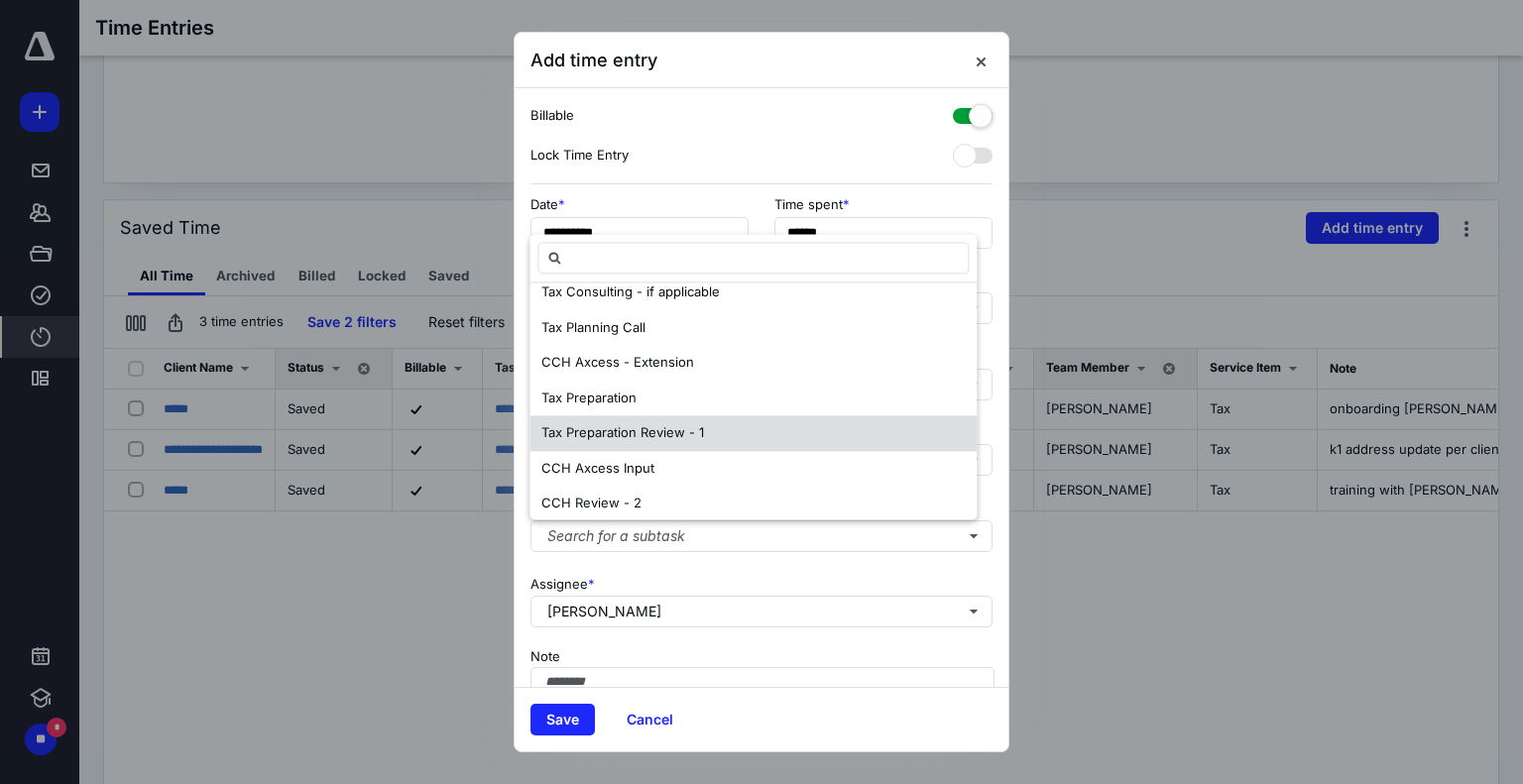 scroll, scrollTop: 95, scrollLeft: 0, axis: vertical 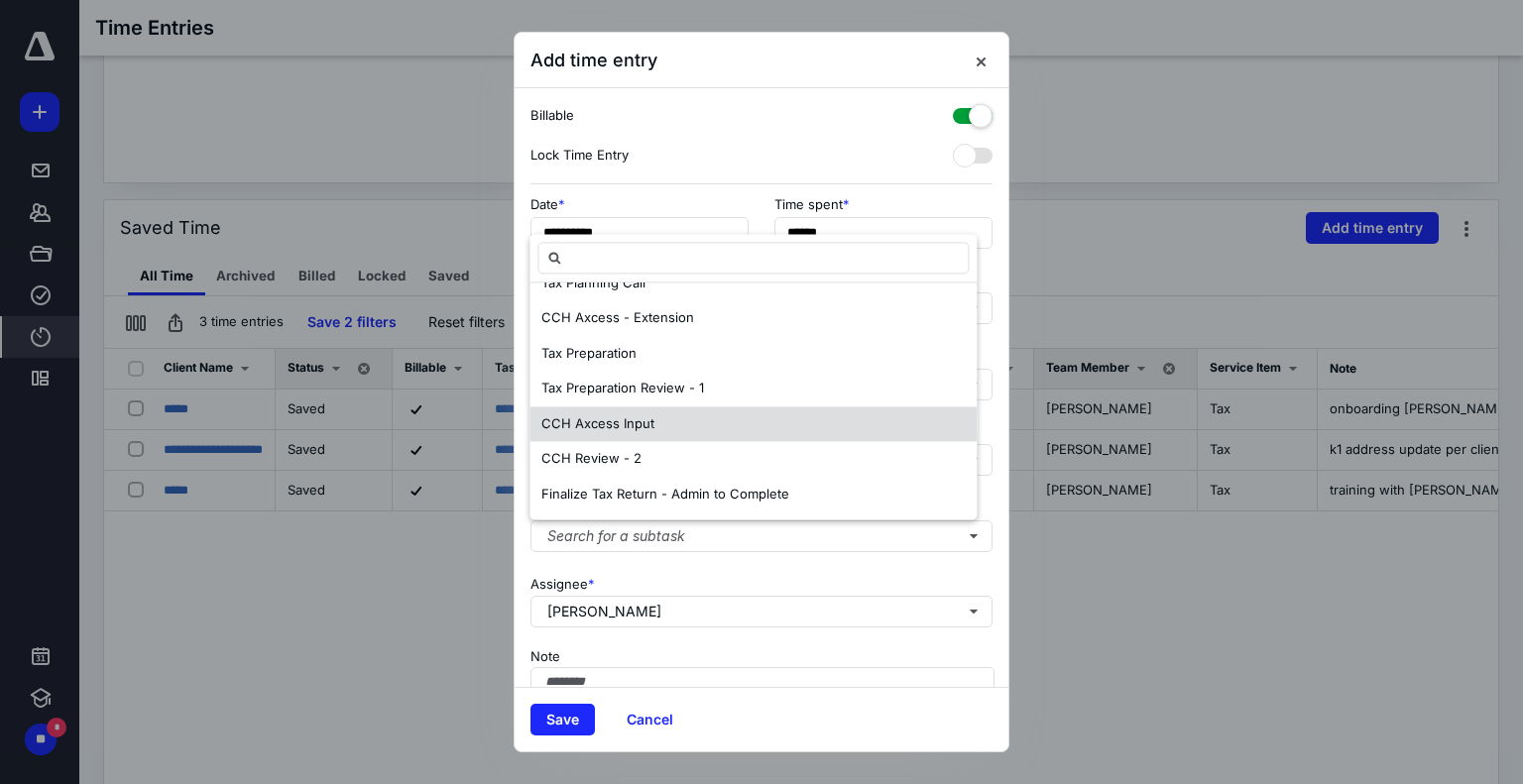 click on "CCH Axcess Input" at bounding box center (598, 423) 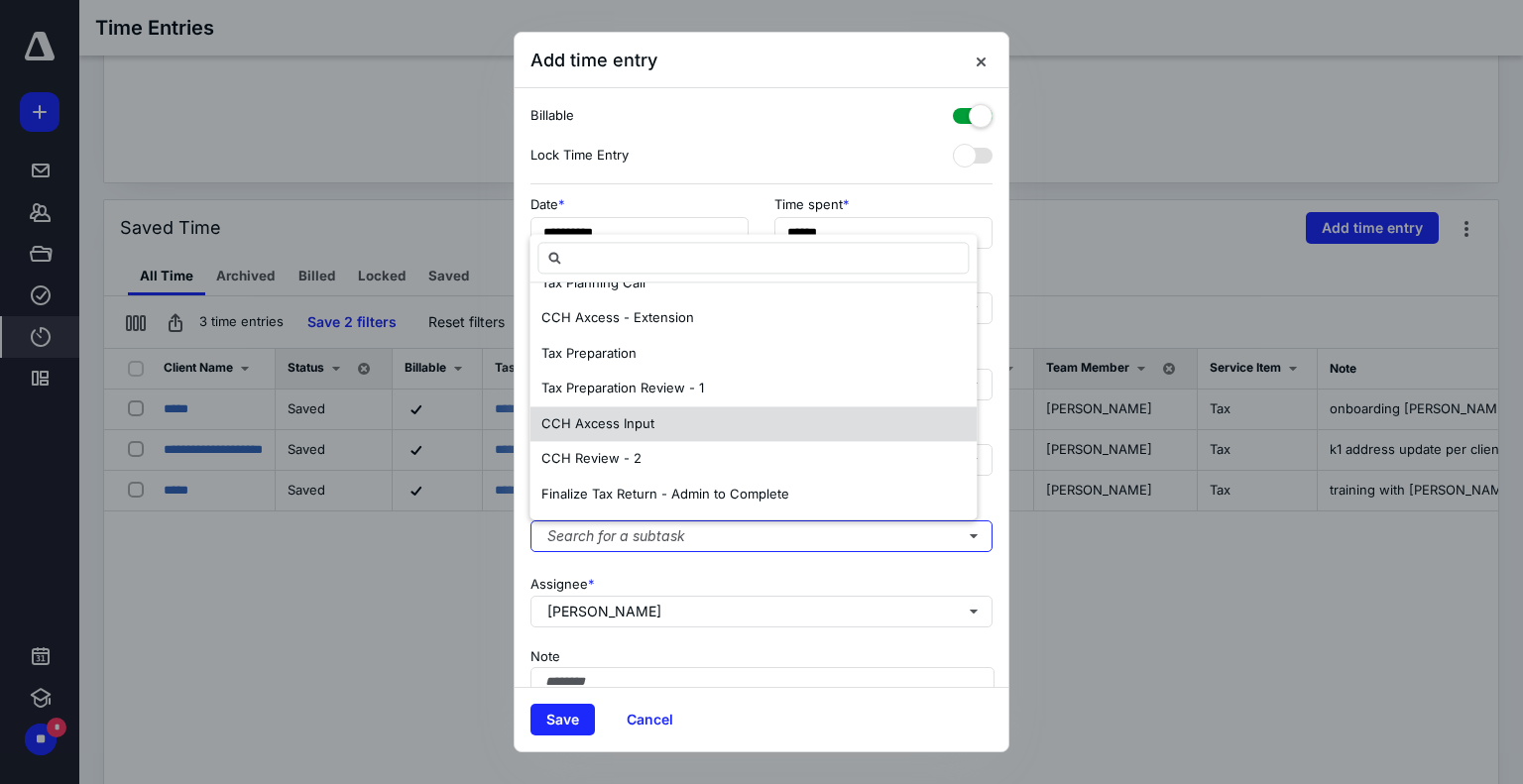 scroll, scrollTop: 0, scrollLeft: 0, axis: both 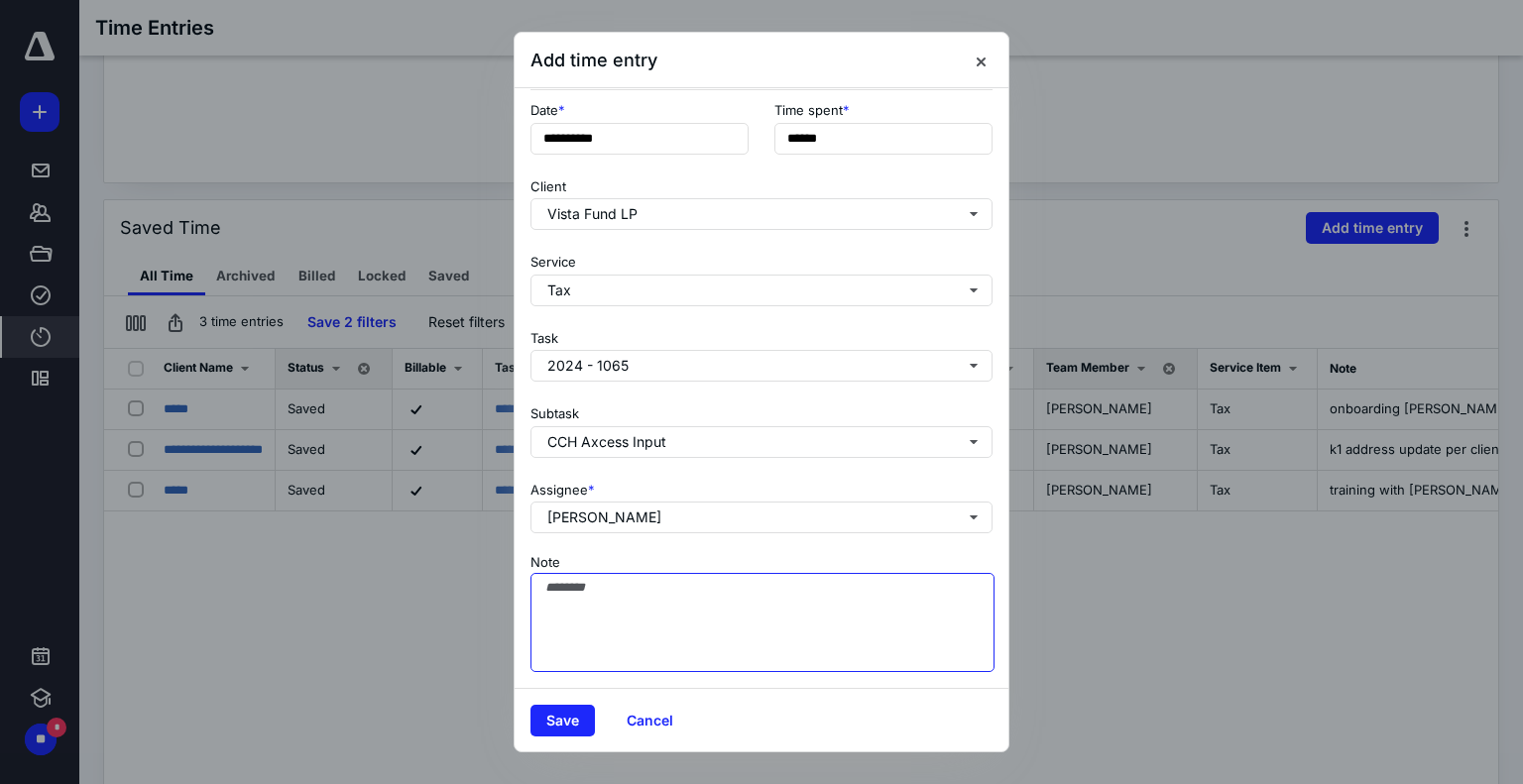click on "Note" at bounding box center (762, 622) 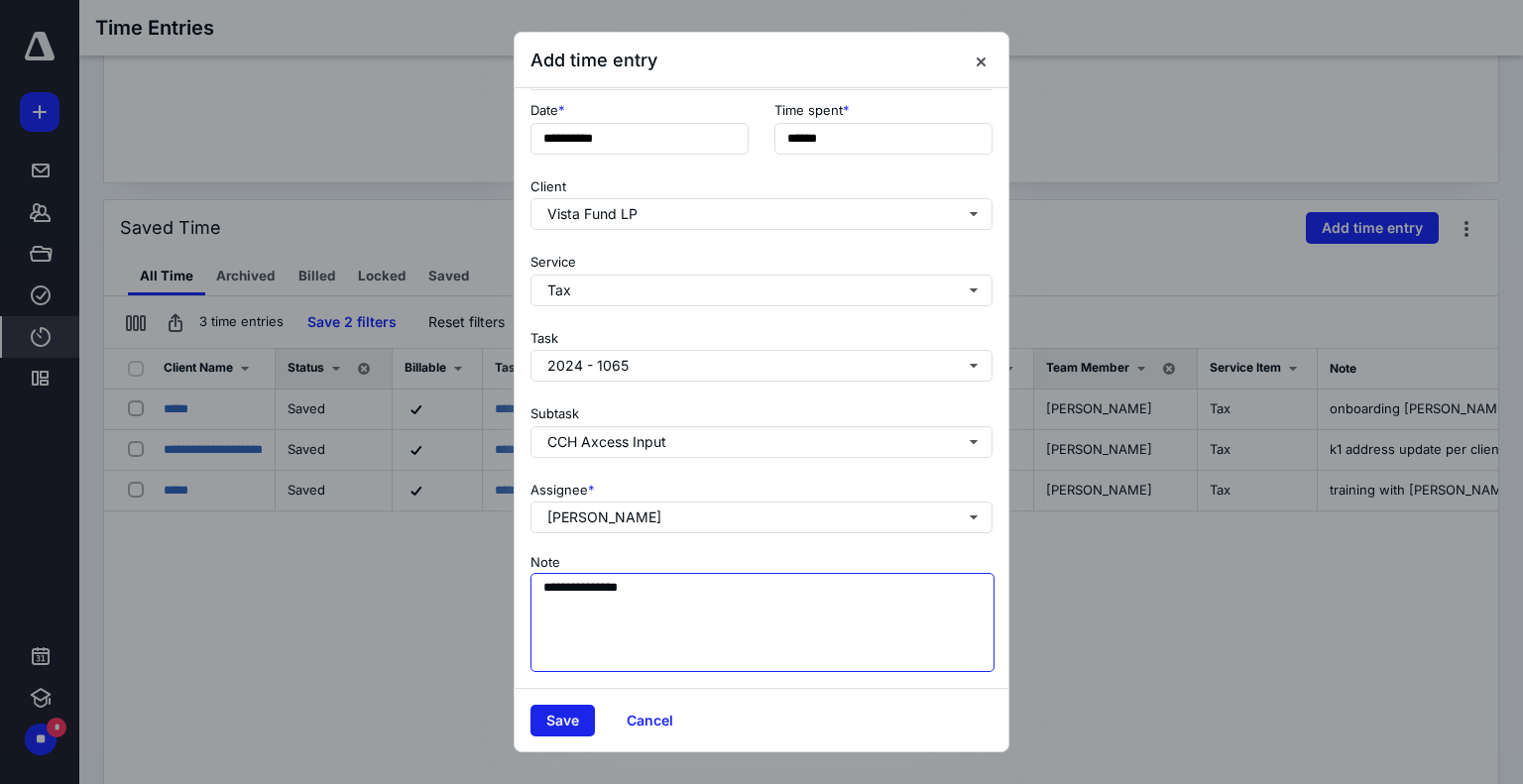 type on "**********" 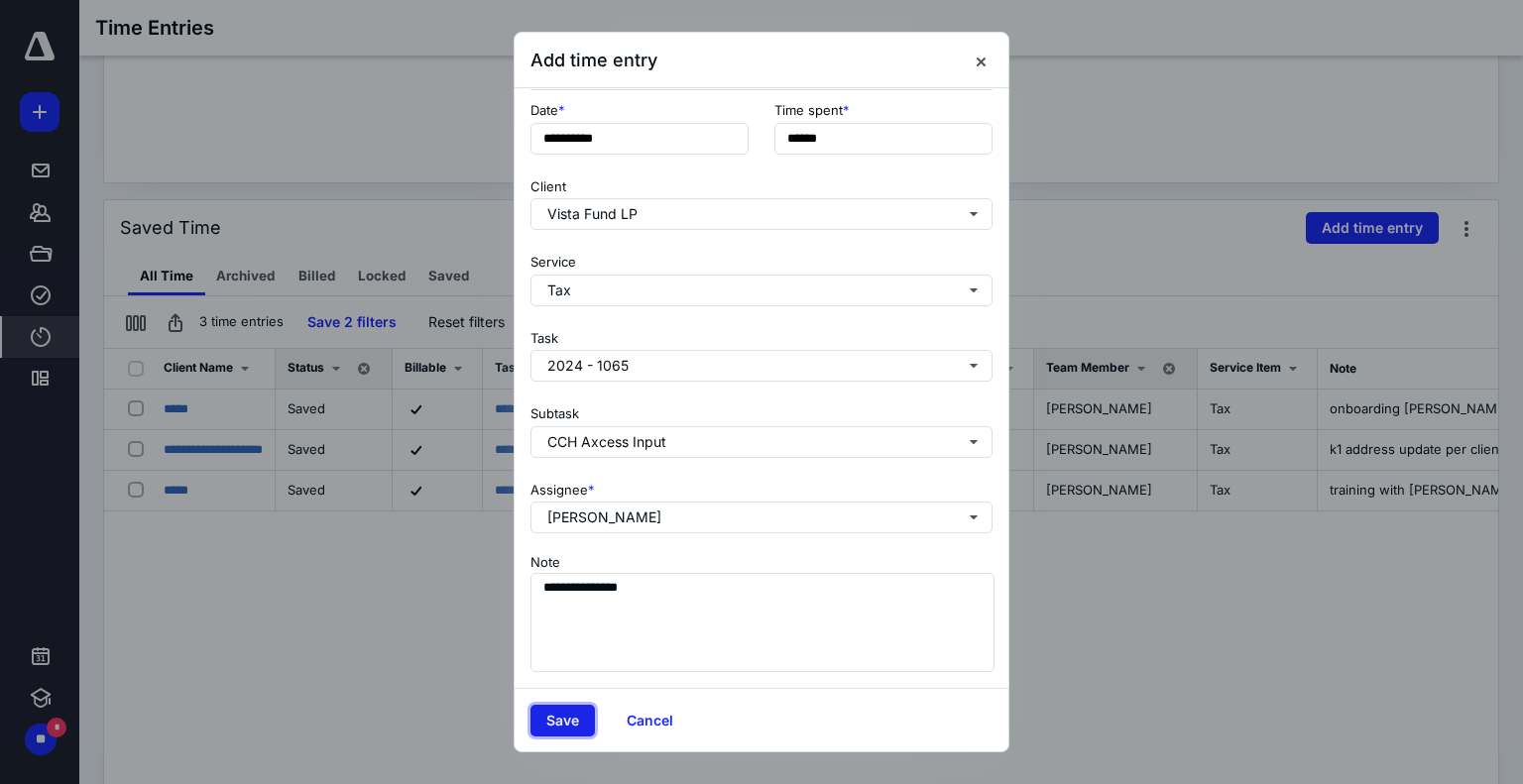 drag, startPoint x: 561, startPoint y: 733, endPoint x: 579, endPoint y: 714, distance: 26.172505 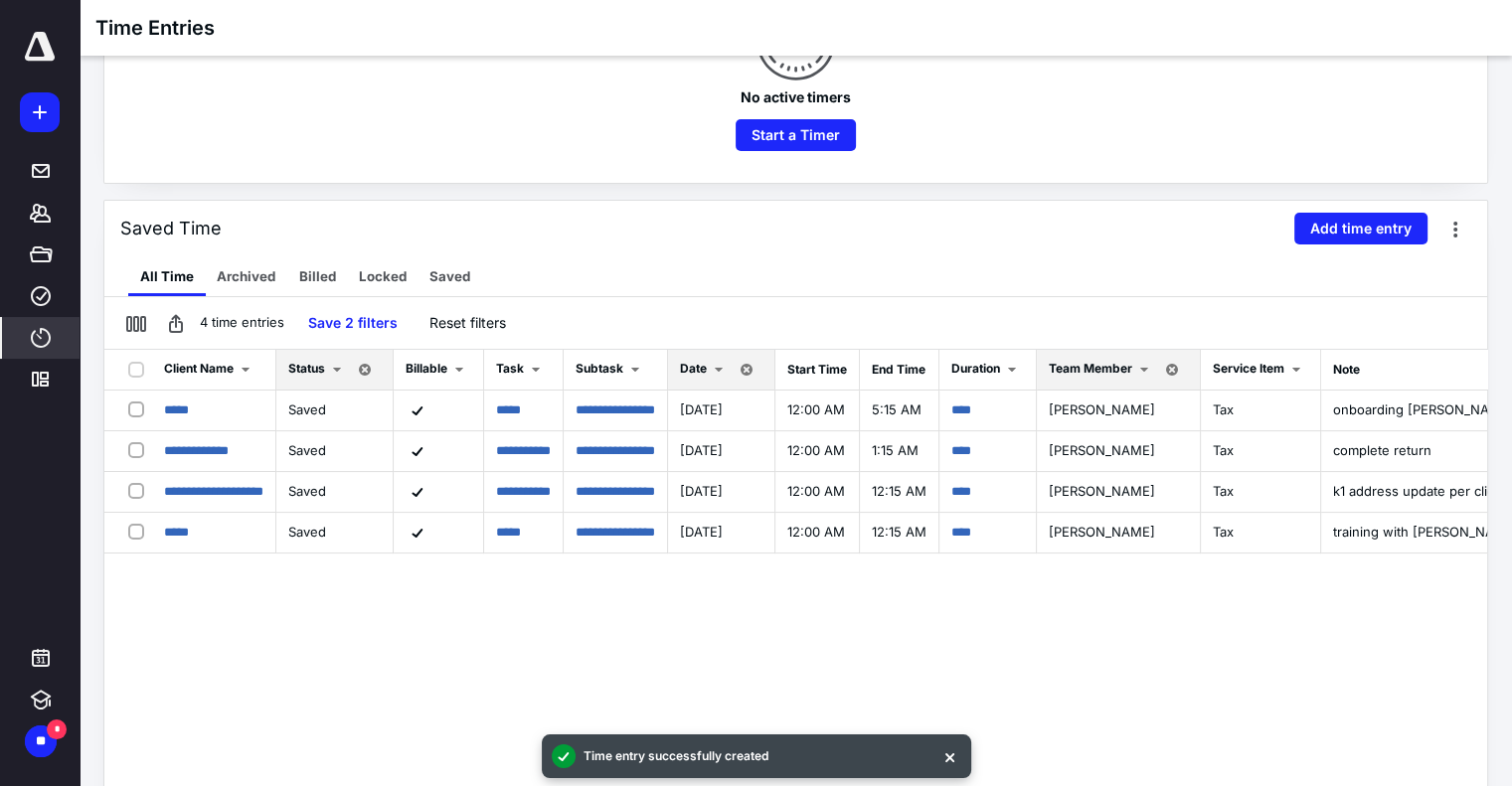 click on "**********" at bounding box center [795, 618] 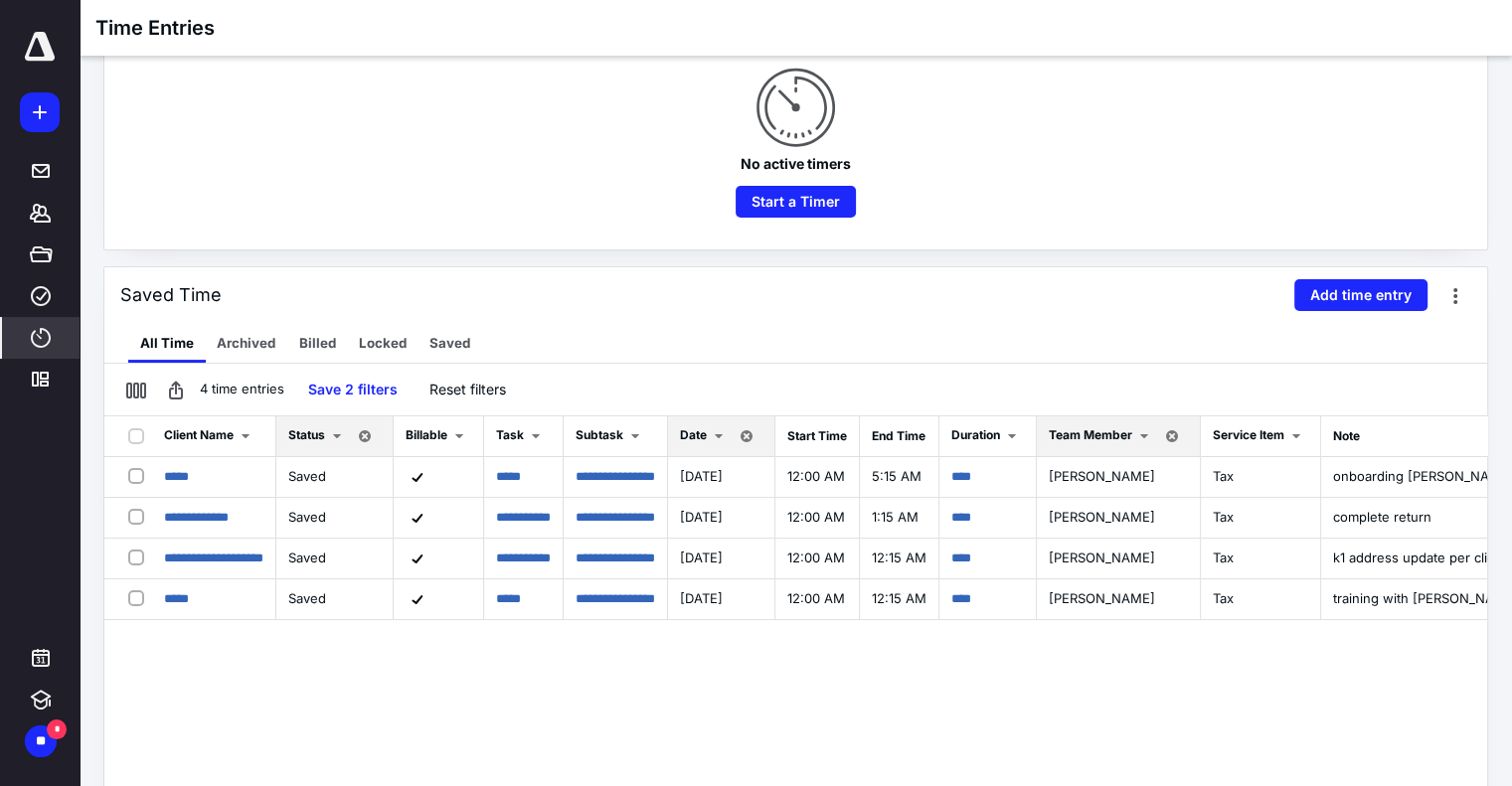 scroll, scrollTop: 298, scrollLeft: 0, axis: vertical 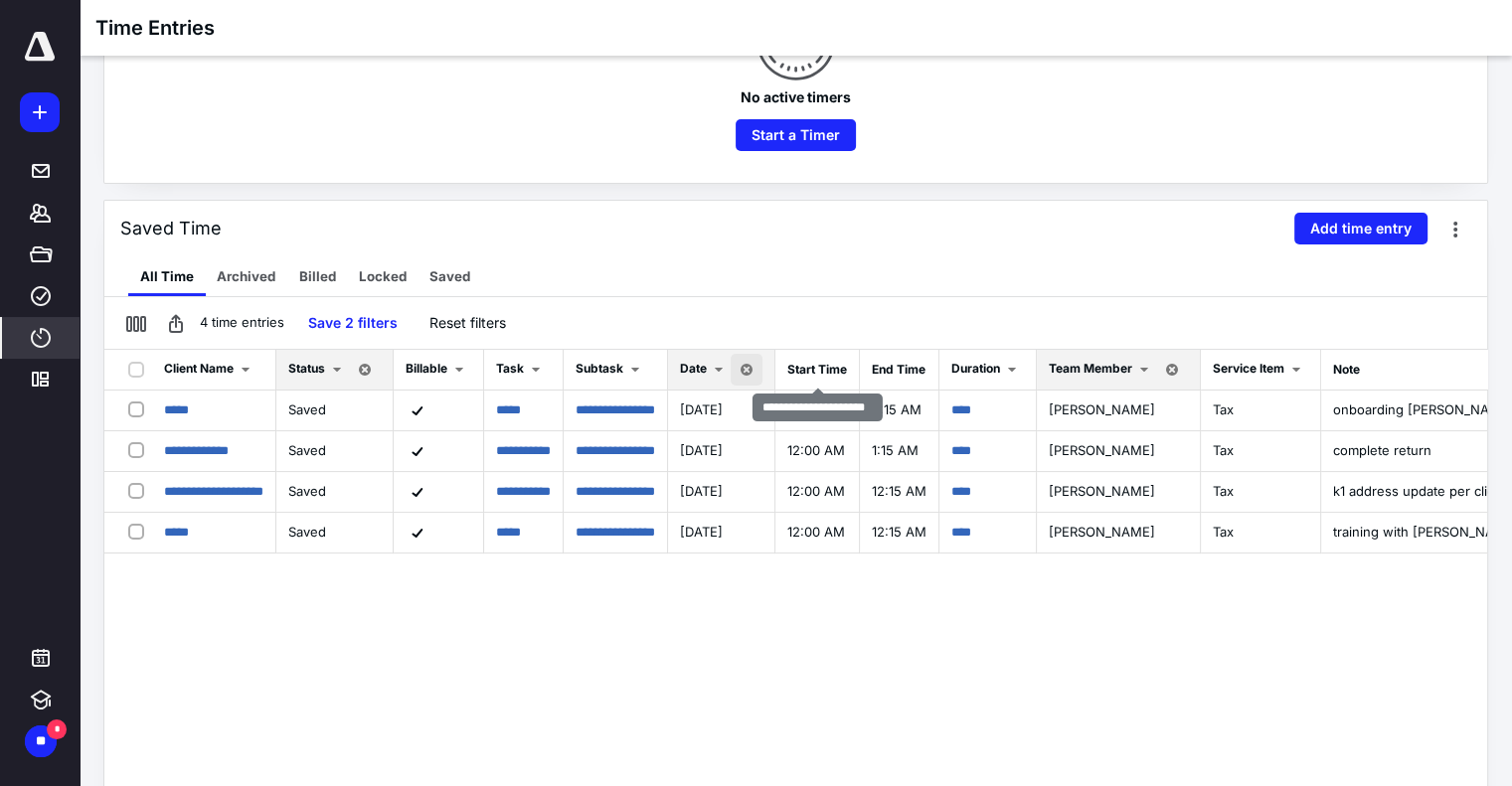 click at bounding box center [747, 370] 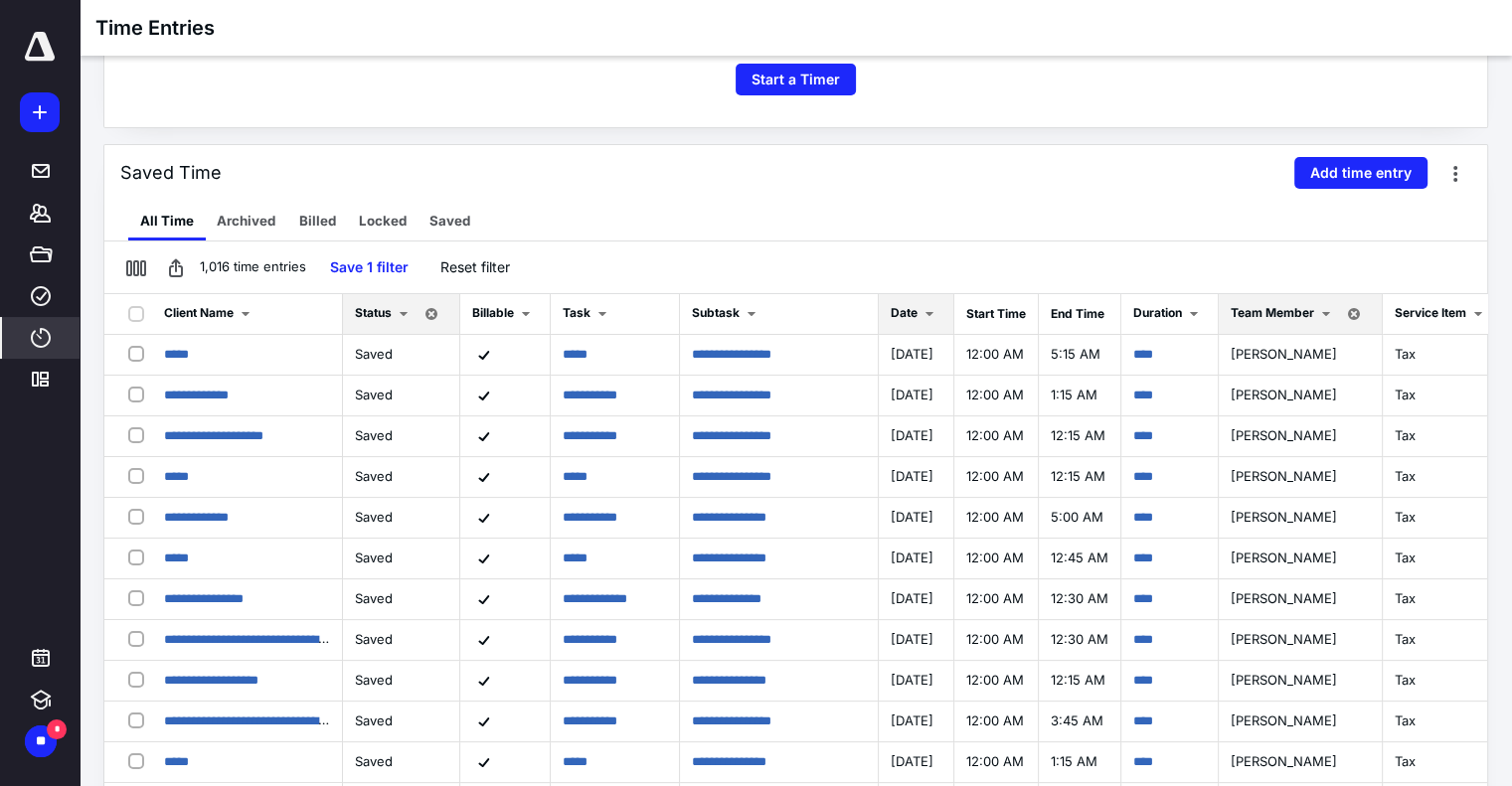 scroll, scrollTop: 397, scrollLeft: 0, axis: vertical 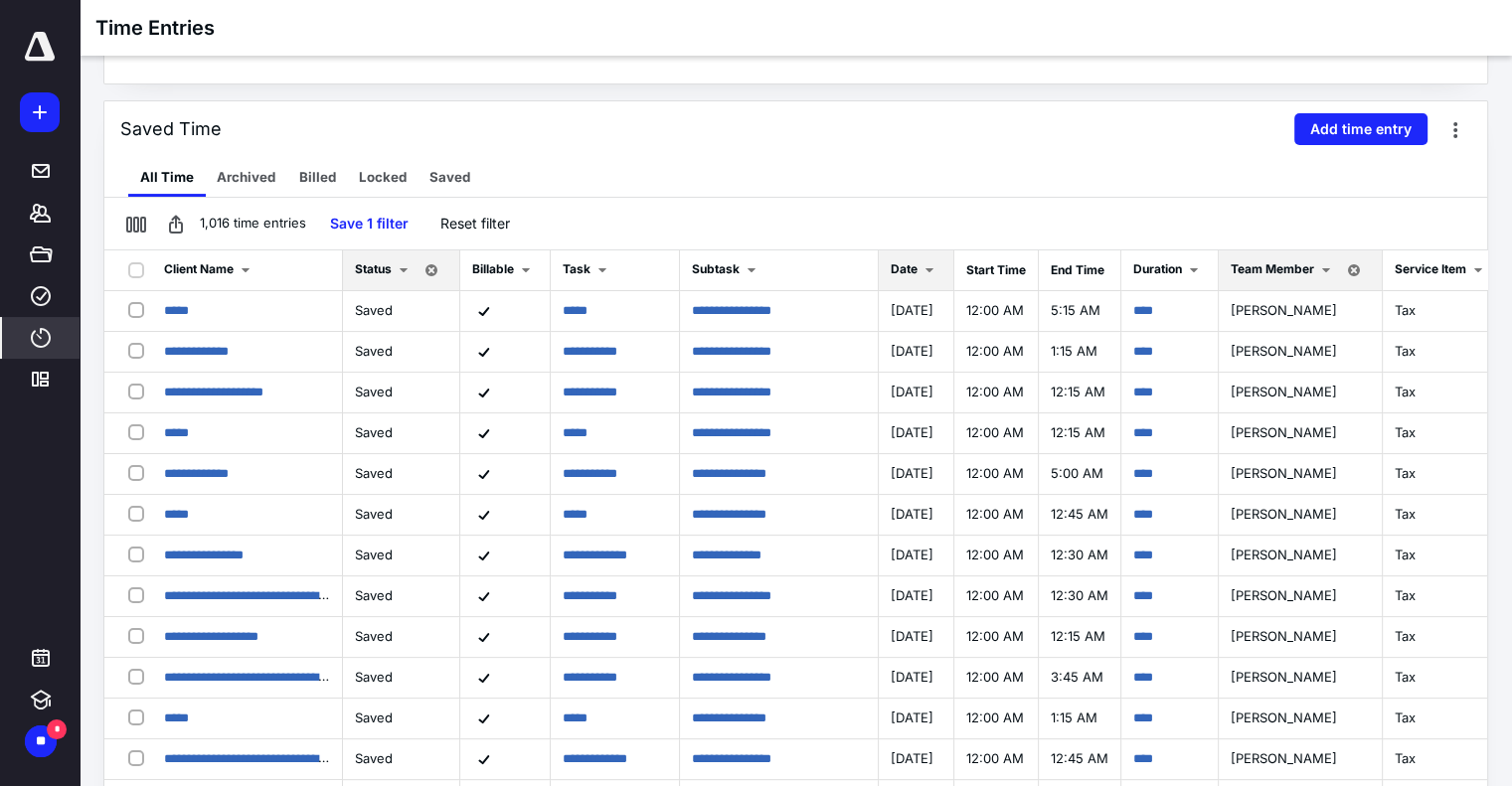 click on "Saved Time Add time entry" at bounding box center [795, 129] 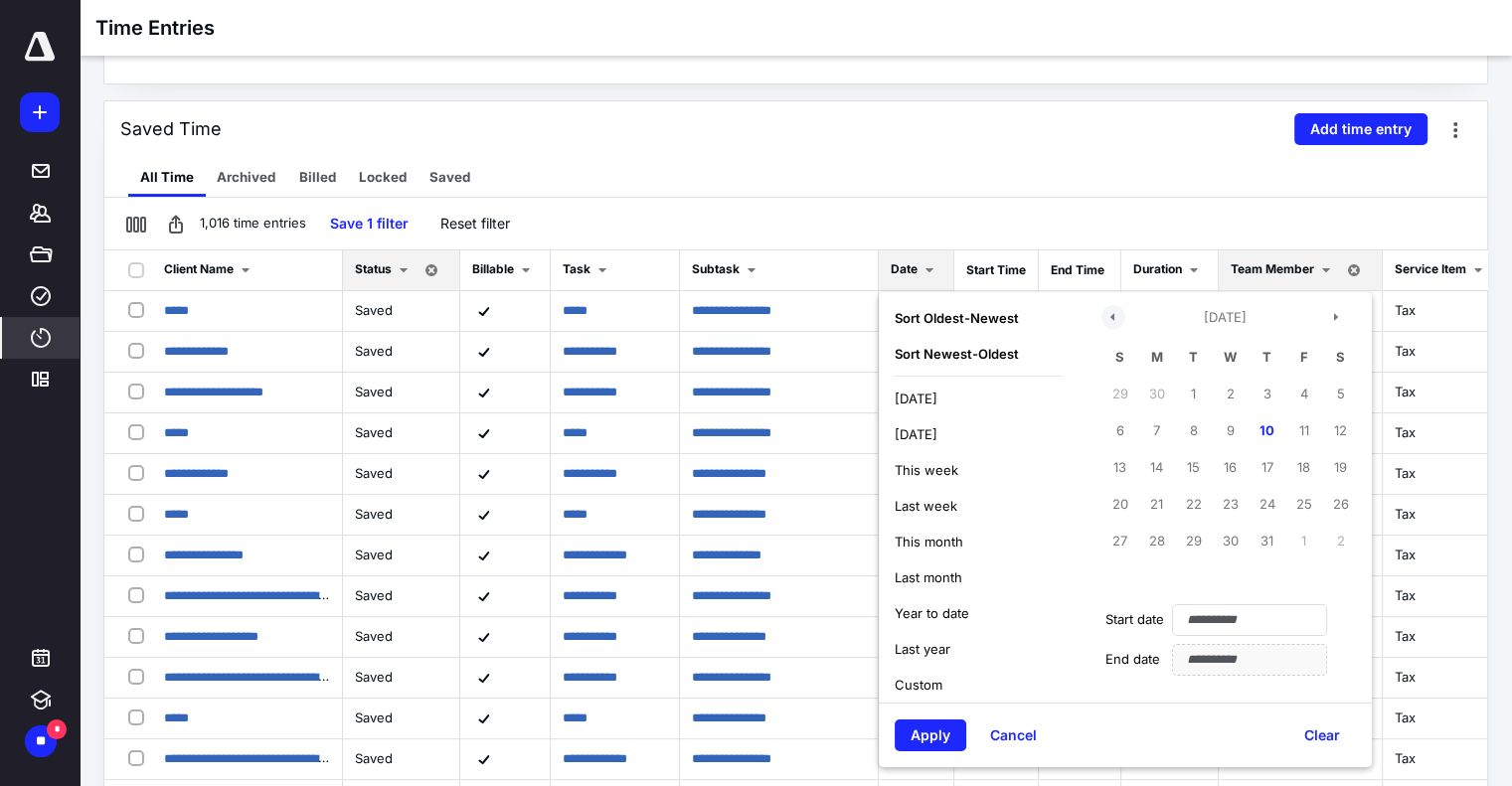 click at bounding box center [1113, 317] 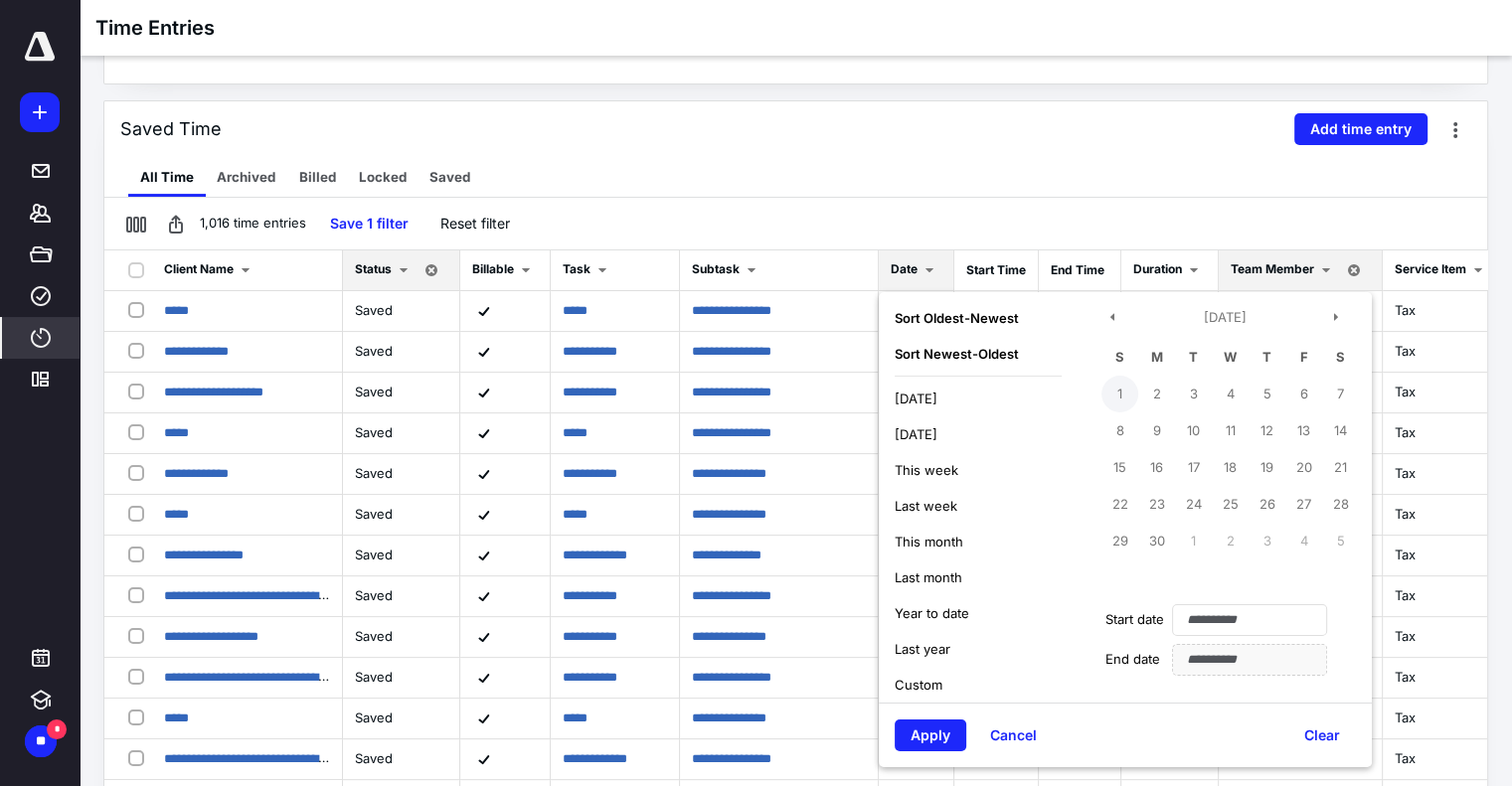 click on "1" at bounding box center (1119, 393) 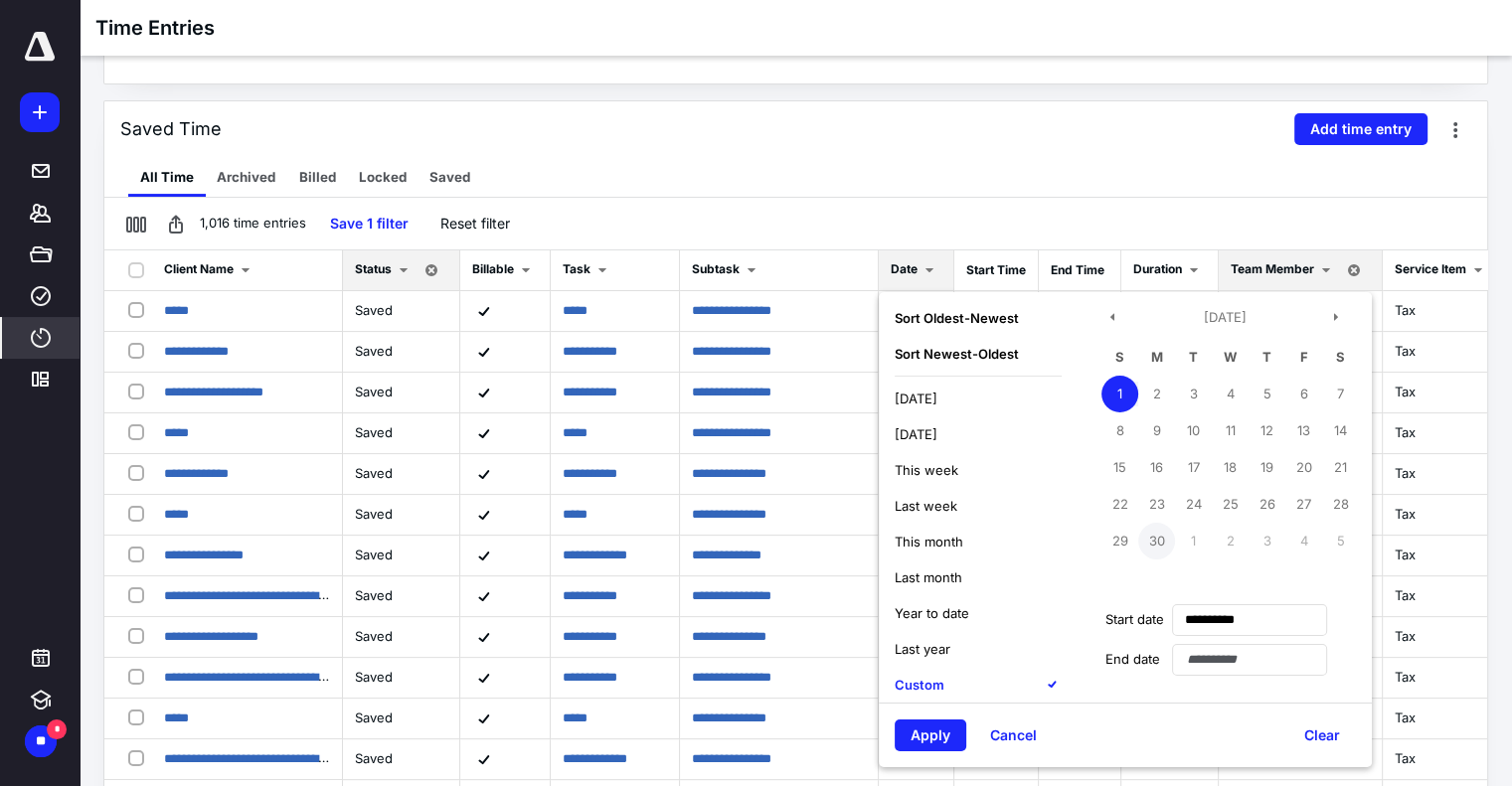 click on "30" at bounding box center [1156, 541] 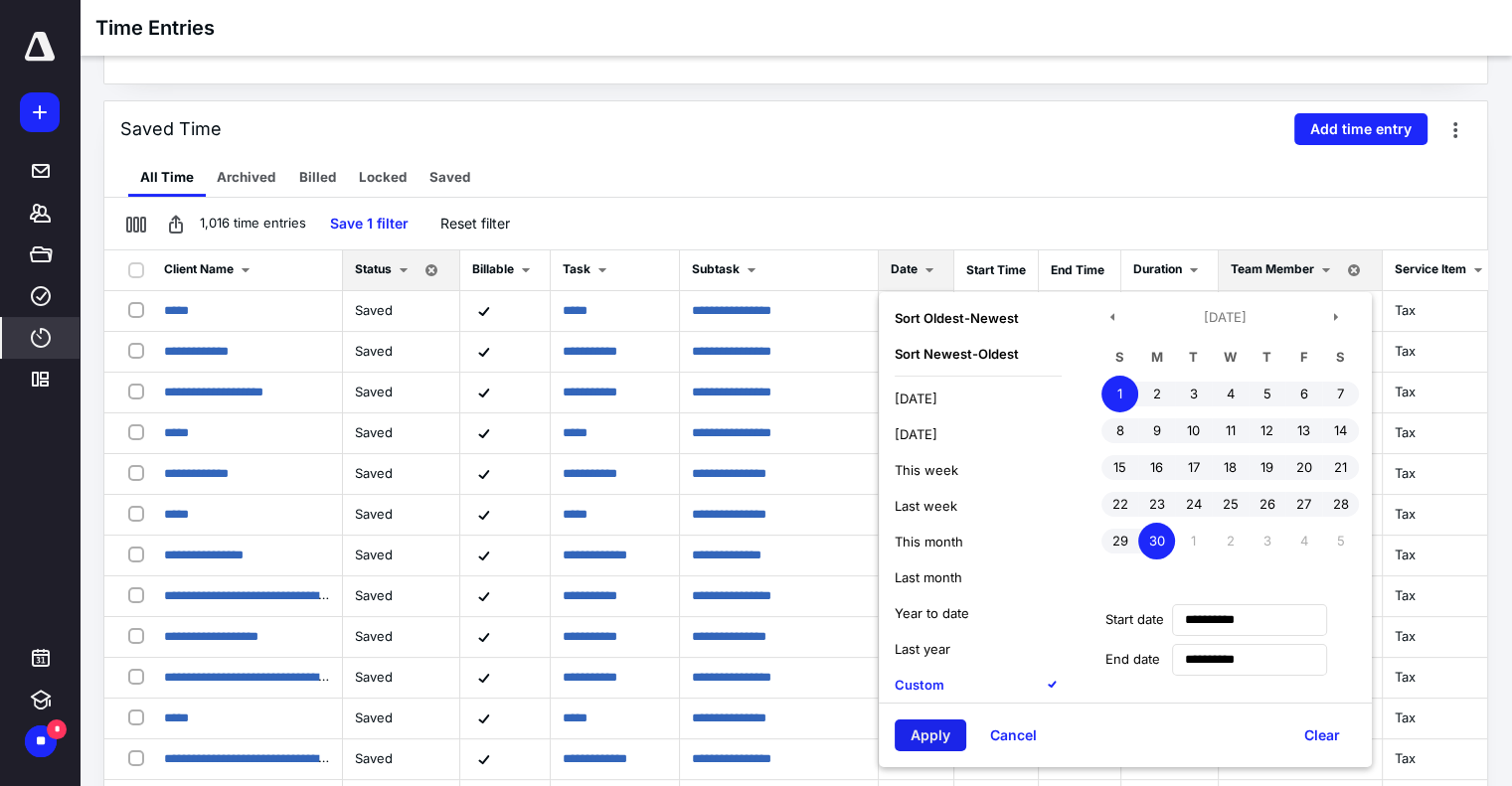 click on "Apply" at bounding box center (930, 735) 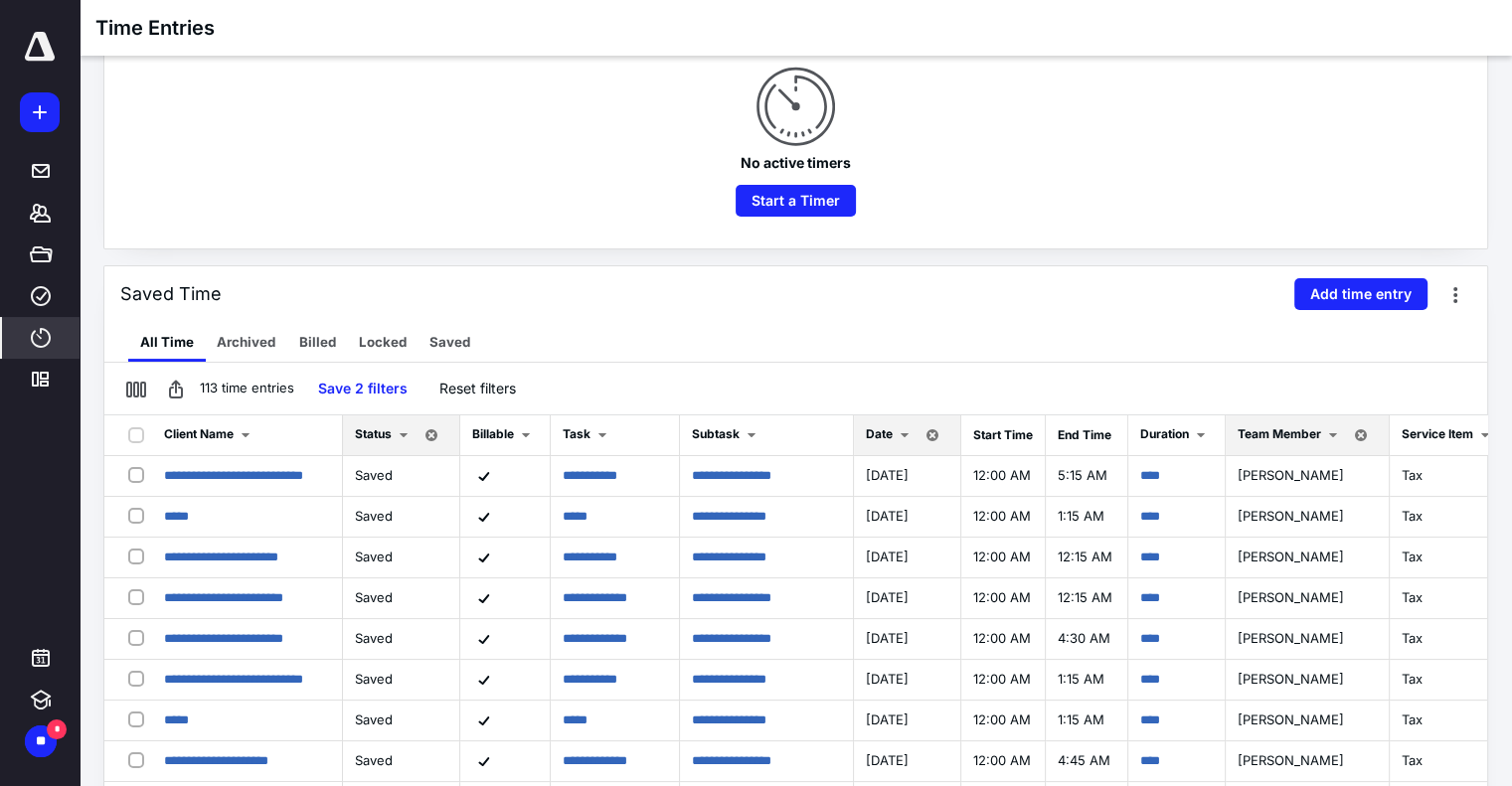 scroll, scrollTop: 199, scrollLeft: 0, axis: vertical 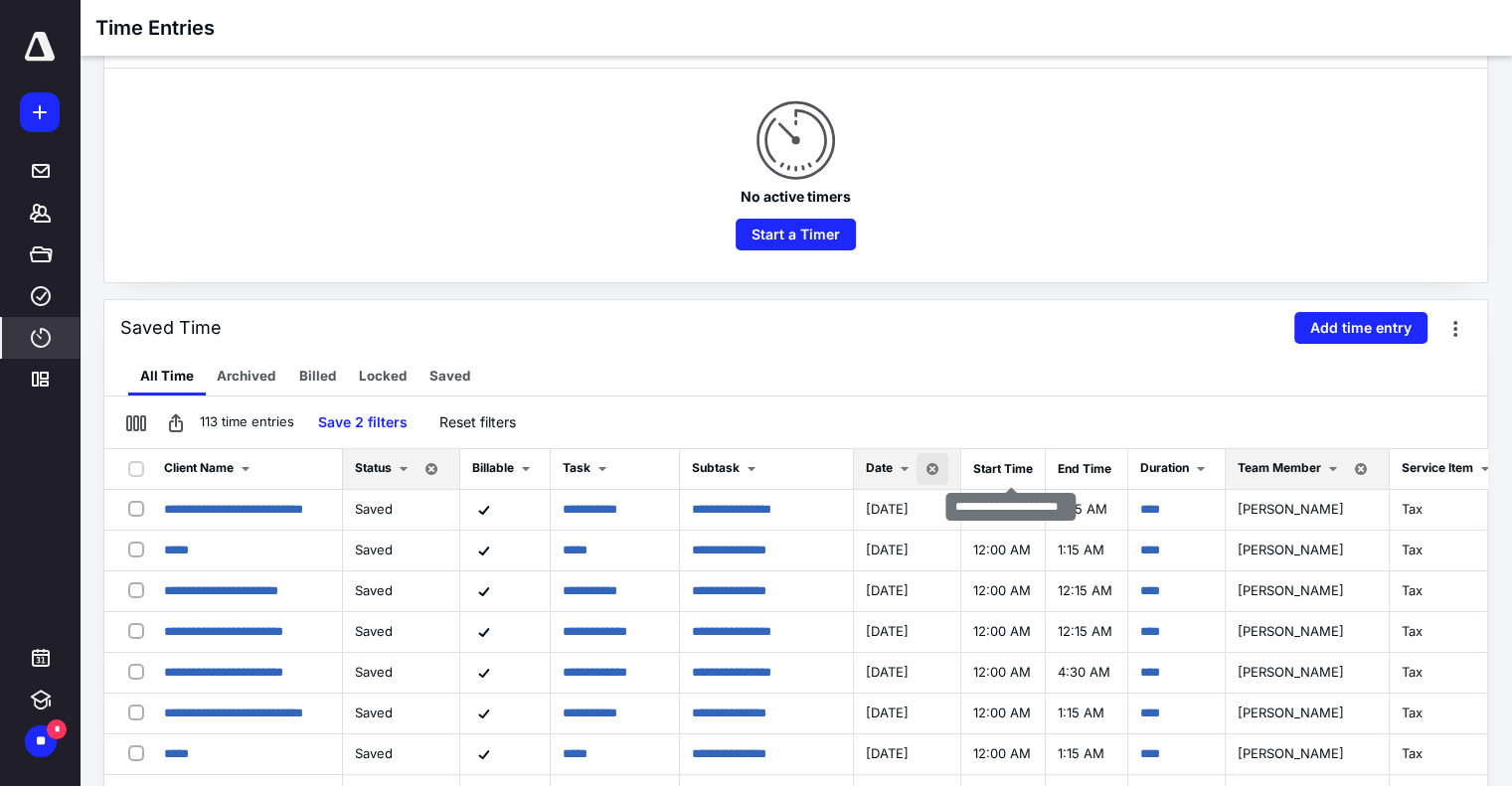 click at bounding box center [932, 469] 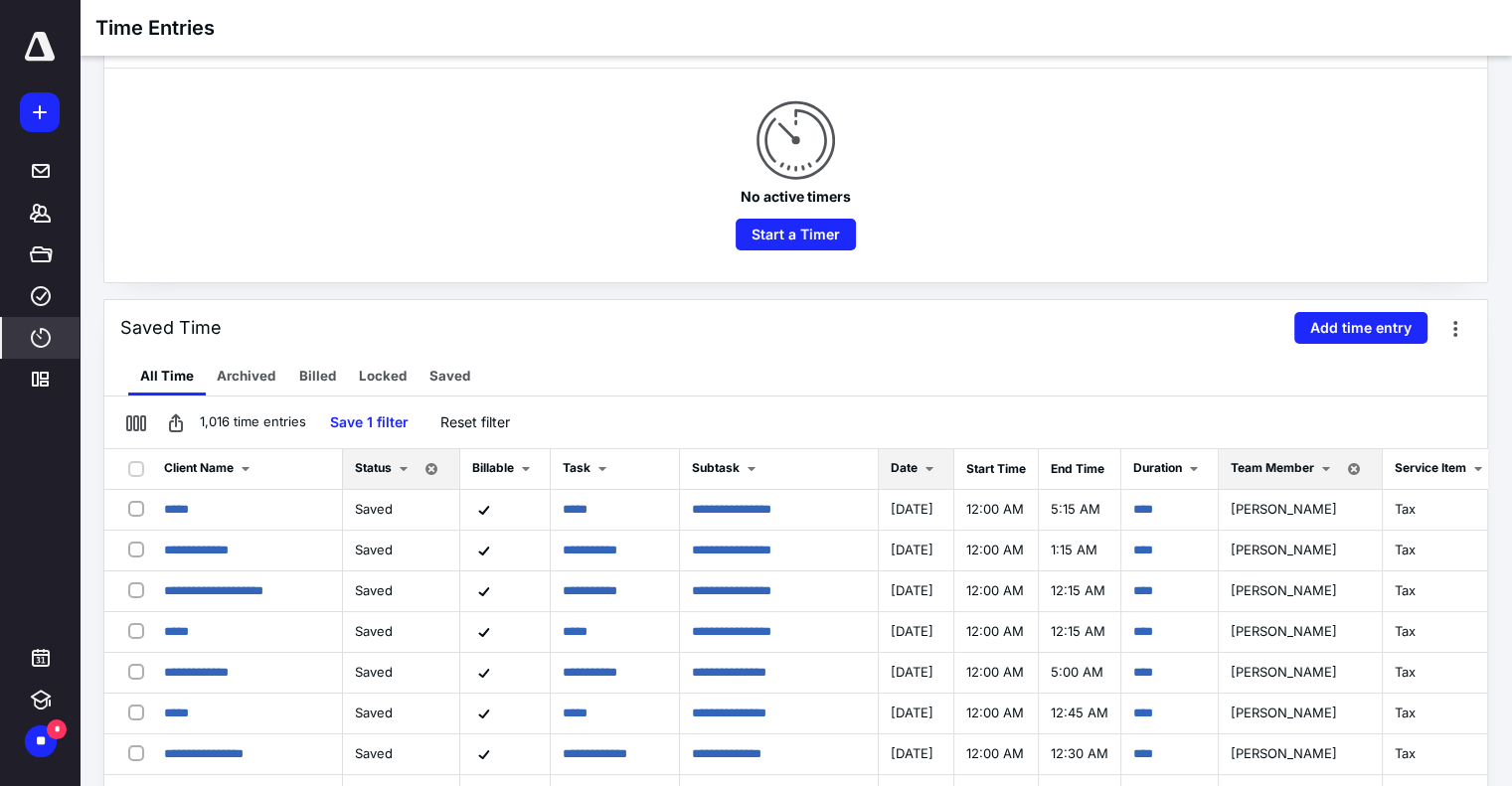 click at bounding box center [929, 469] 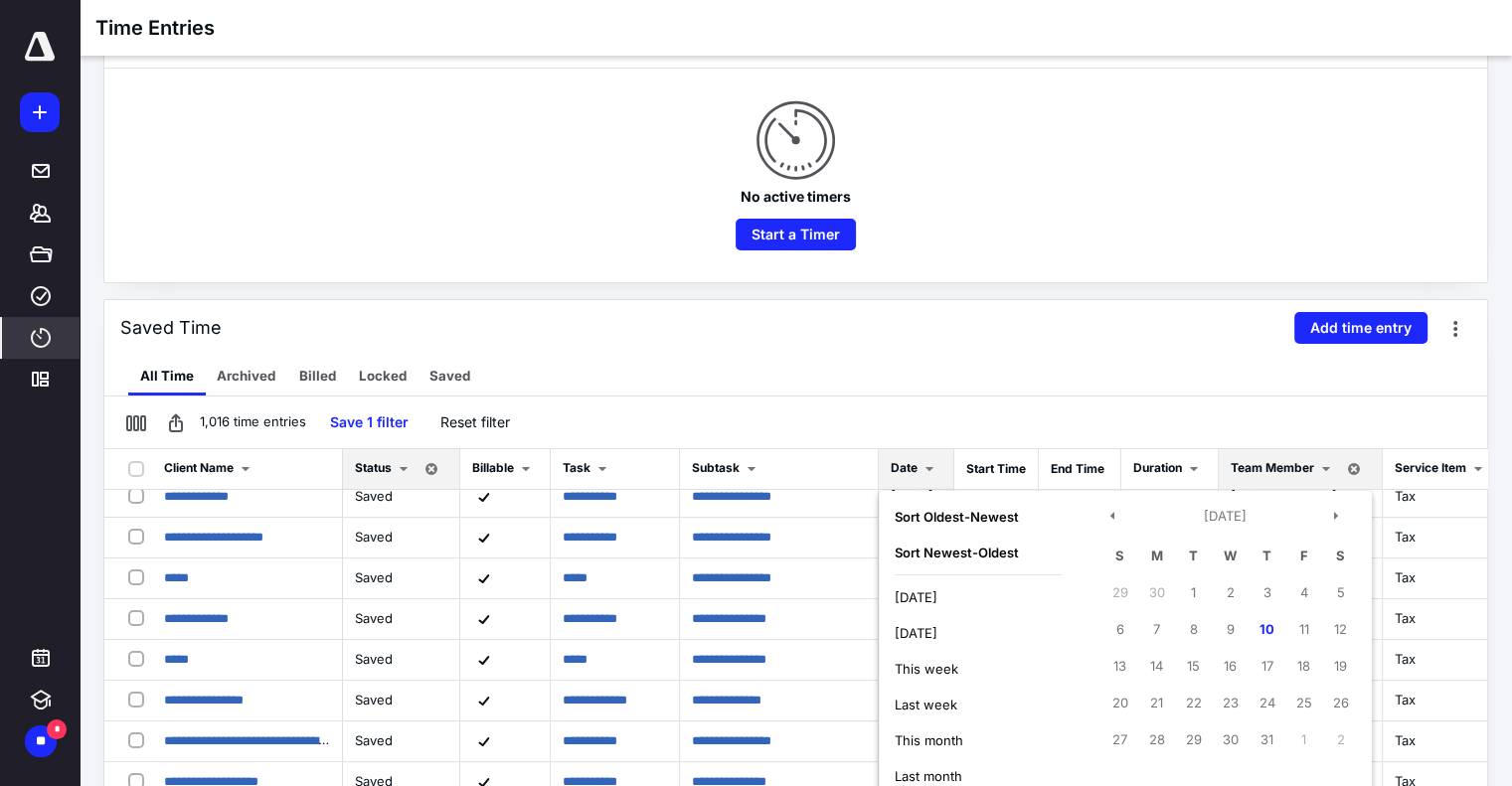 scroll, scrollTop: 99, scrollLeft: 0, axis: vertical 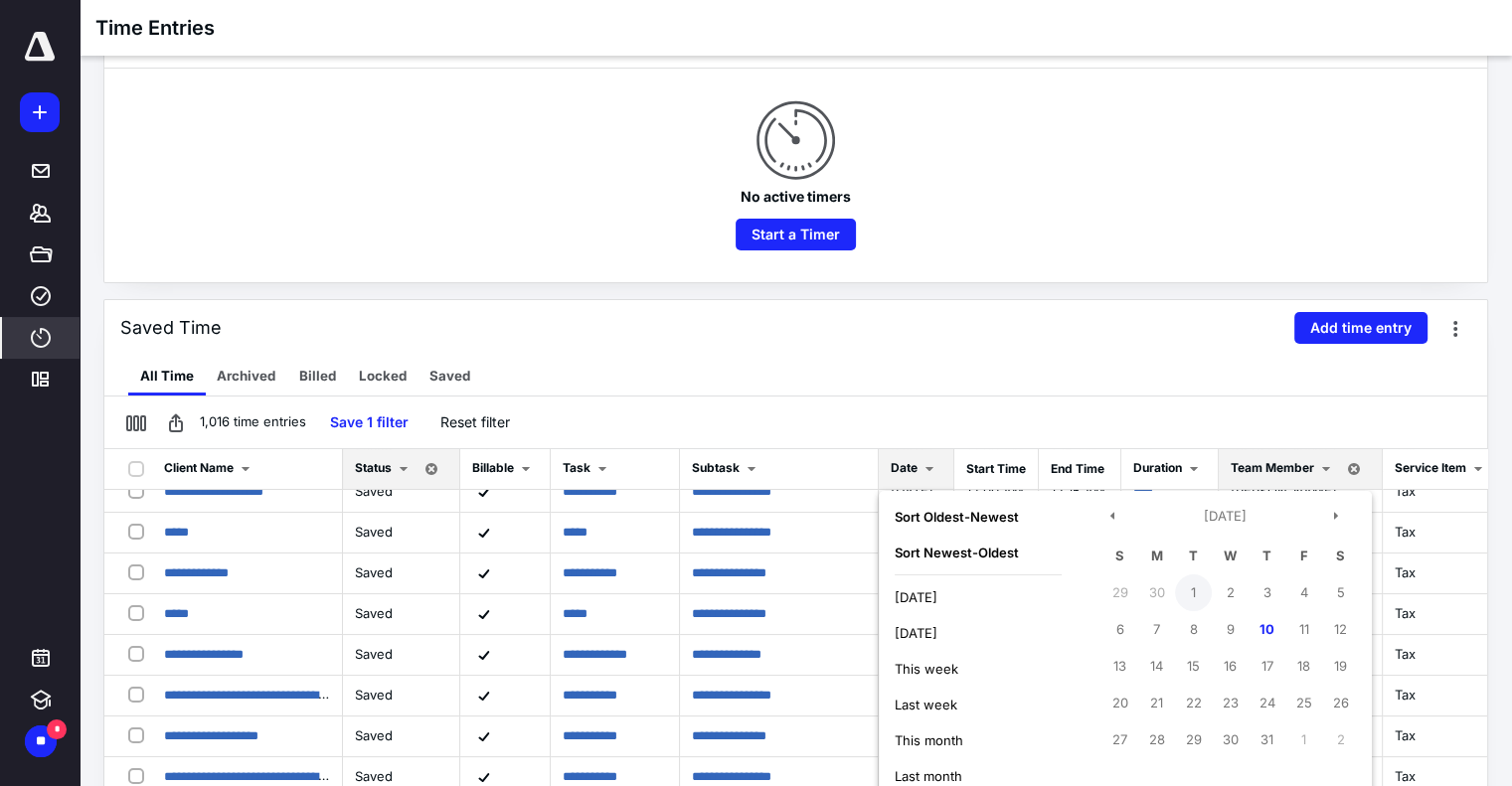 click on "1" at bounding box center [1193, 592] 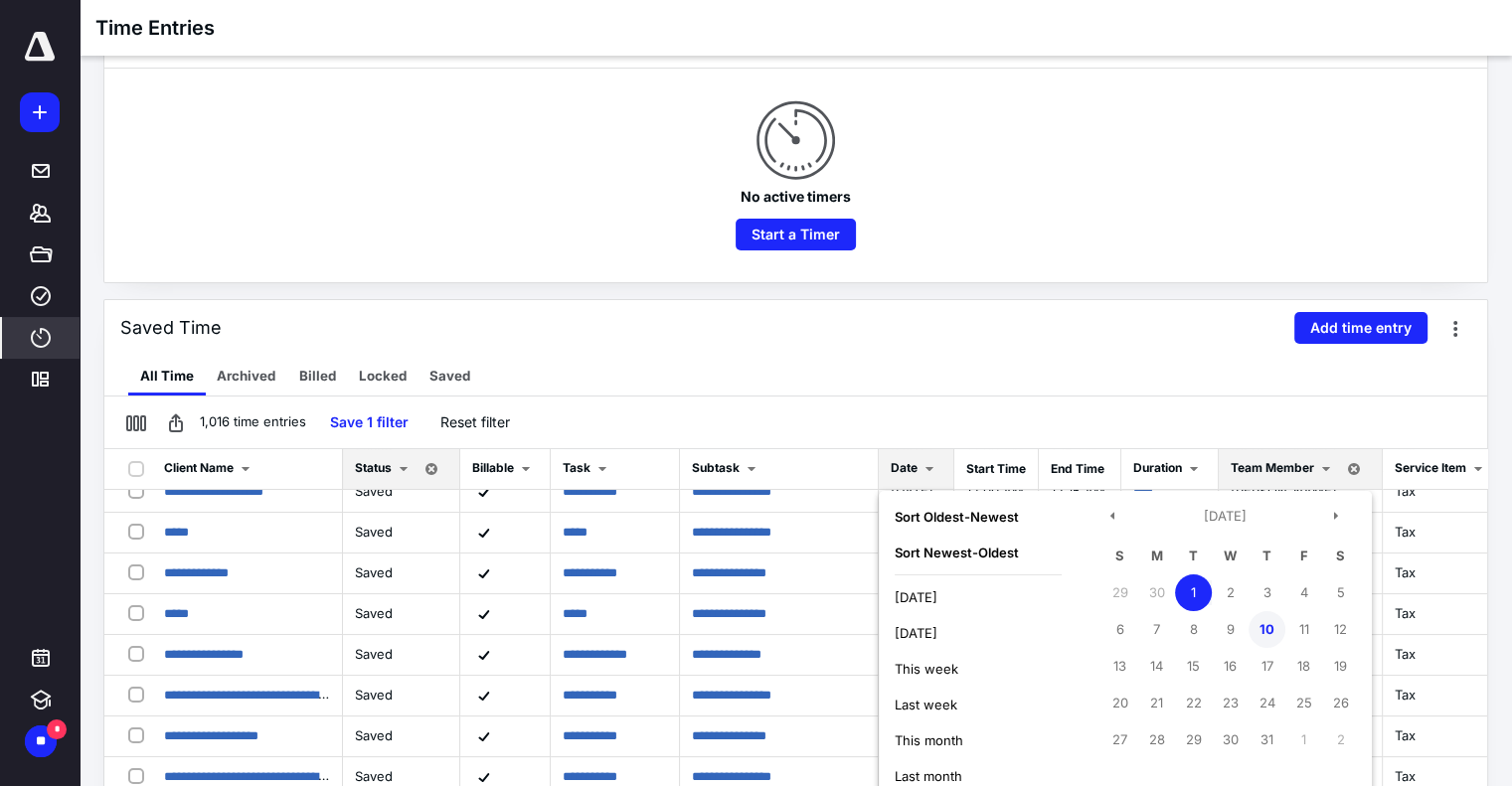 click on "10" at bounding box center [1266, 629] 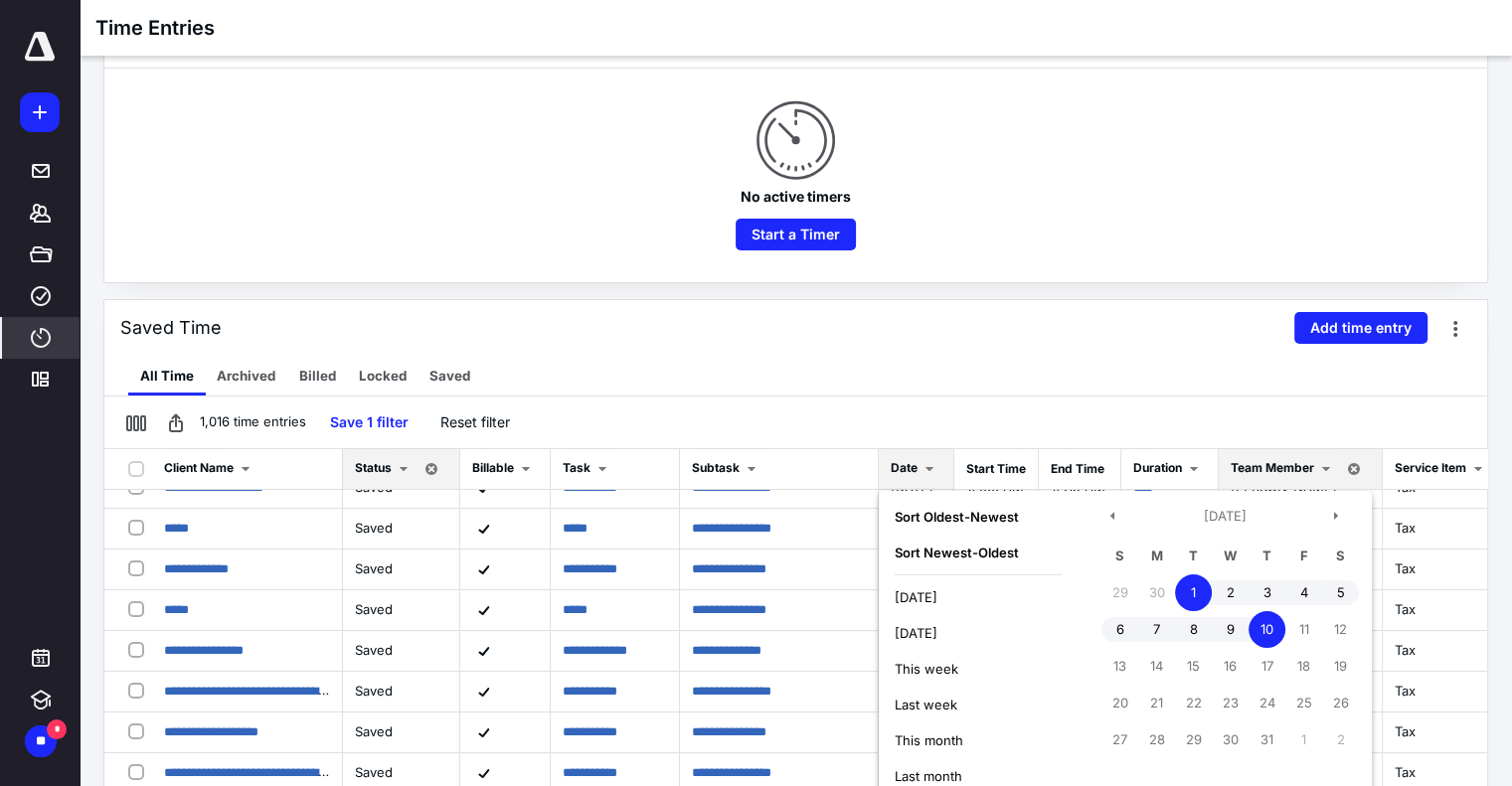 scroll, scrollTop: 99, scrollLeft: 0, axis: vertical 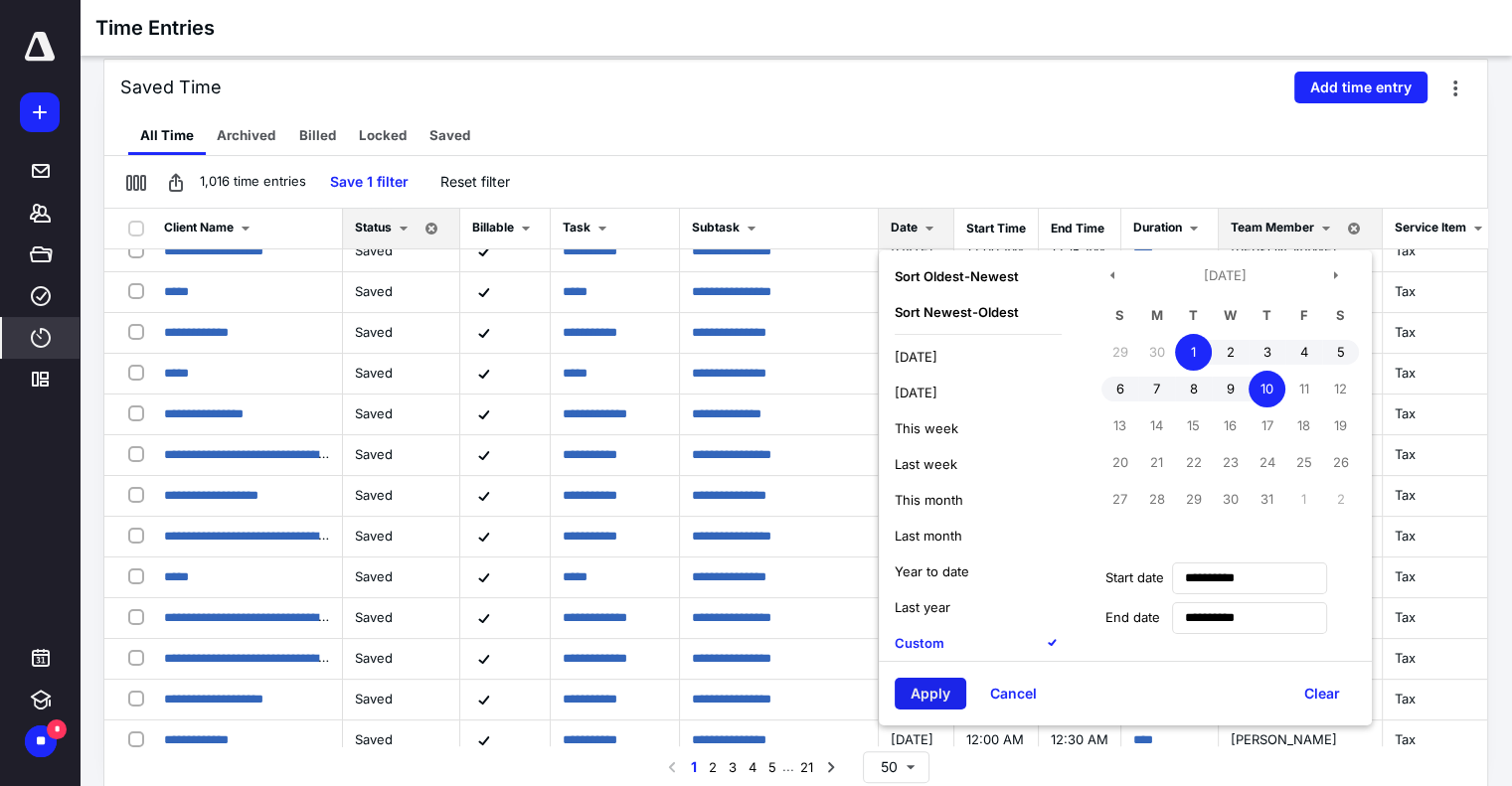 click on "Apply" at bounding box center (930, 694) 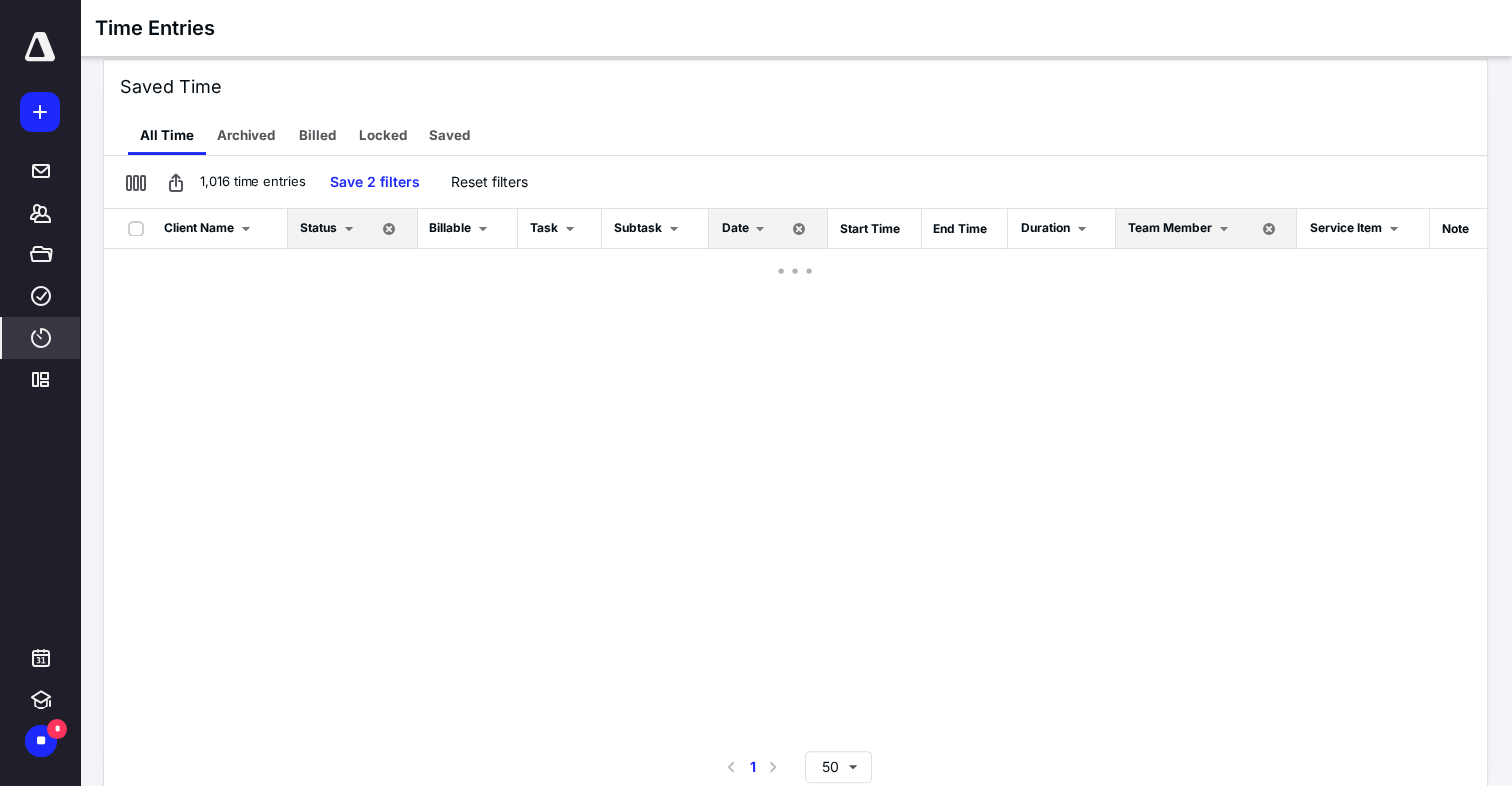 scroll, scrollTop: 0, scrollLeft: 0, axis: both 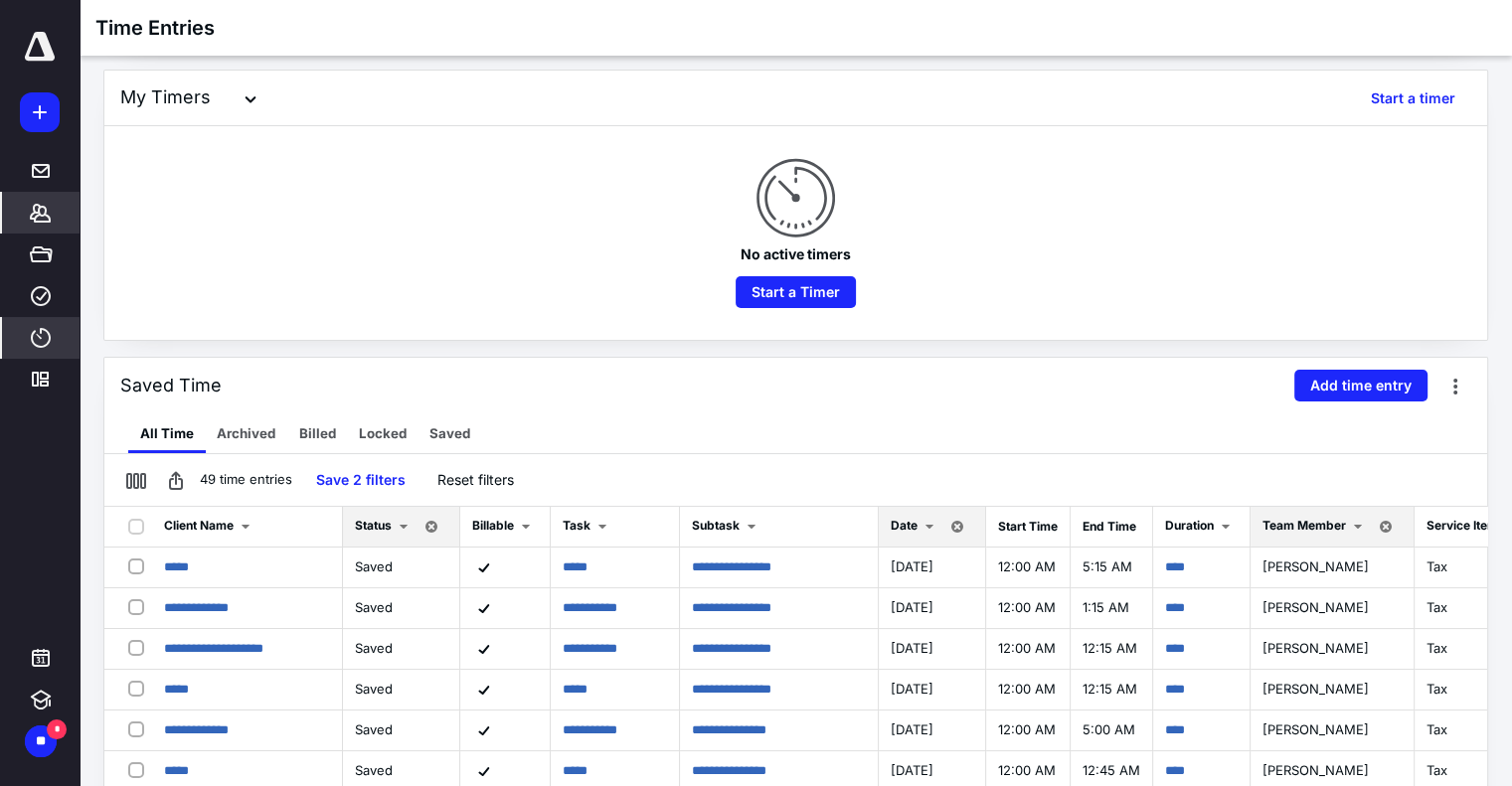 click on "*******" at bounding box center (41, 213) 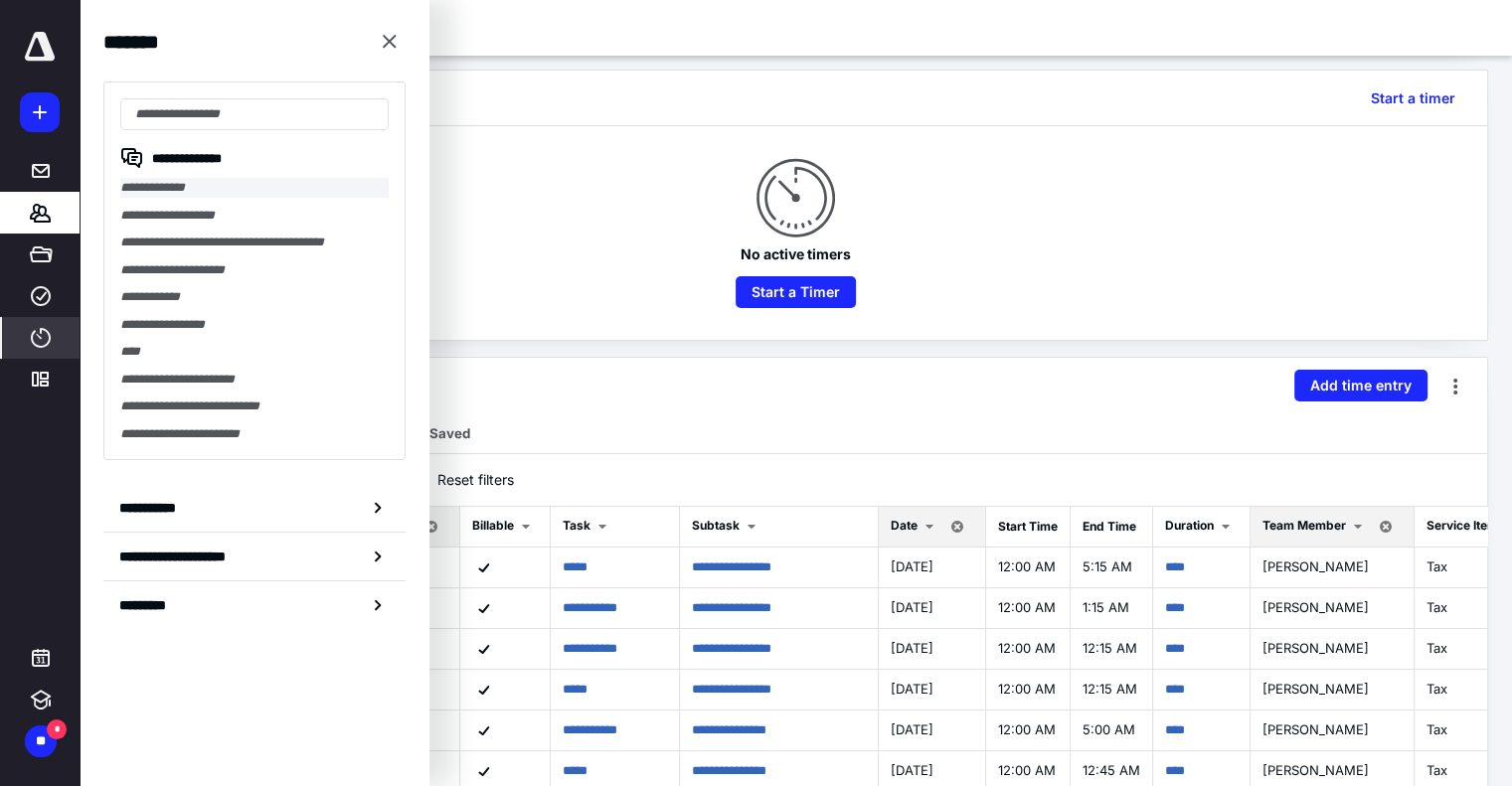 click on "**********" at bounding box center [254, 188] 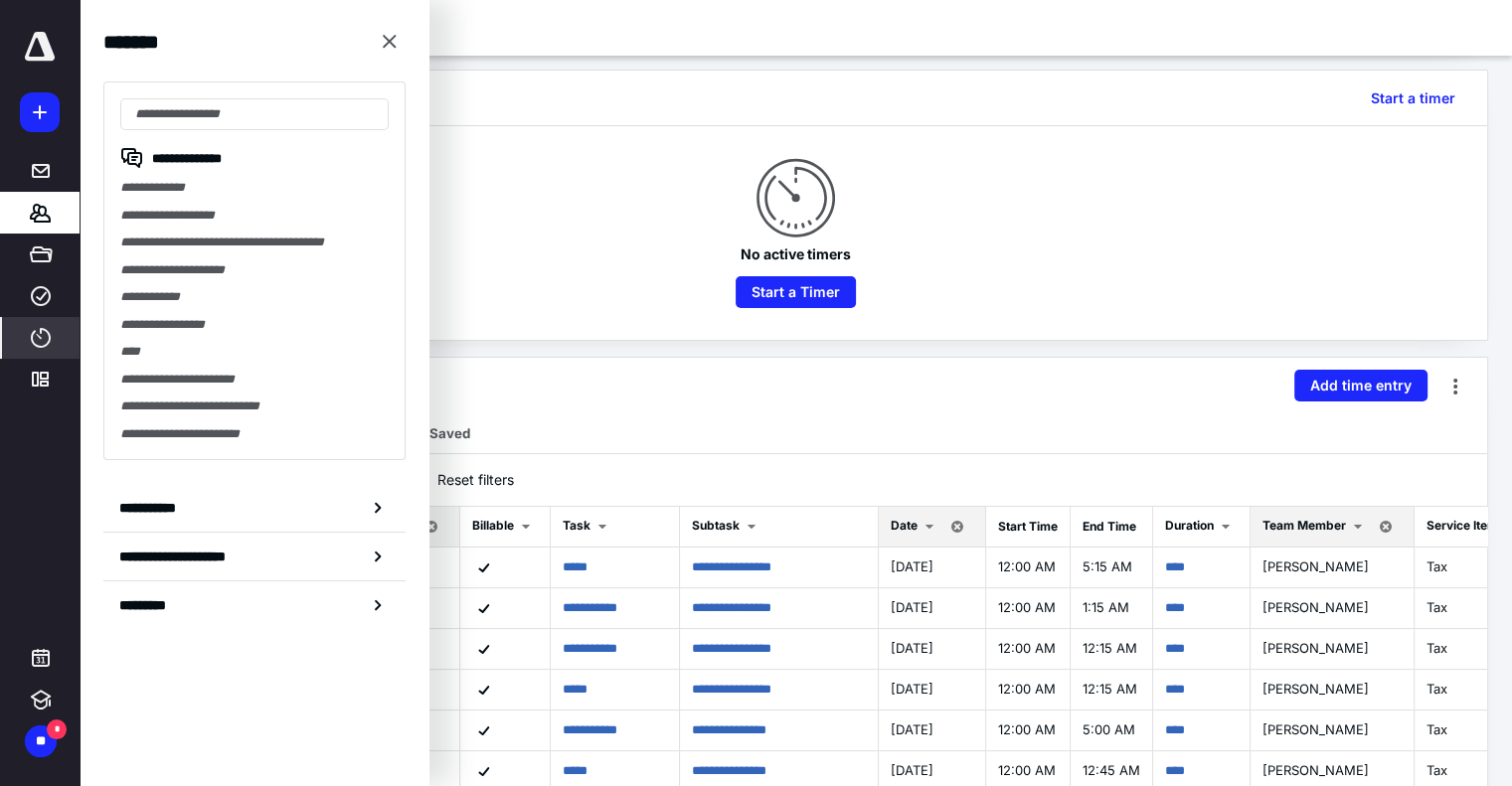scroll, scrollTop: 0, scrollLeft: 0, axis: both 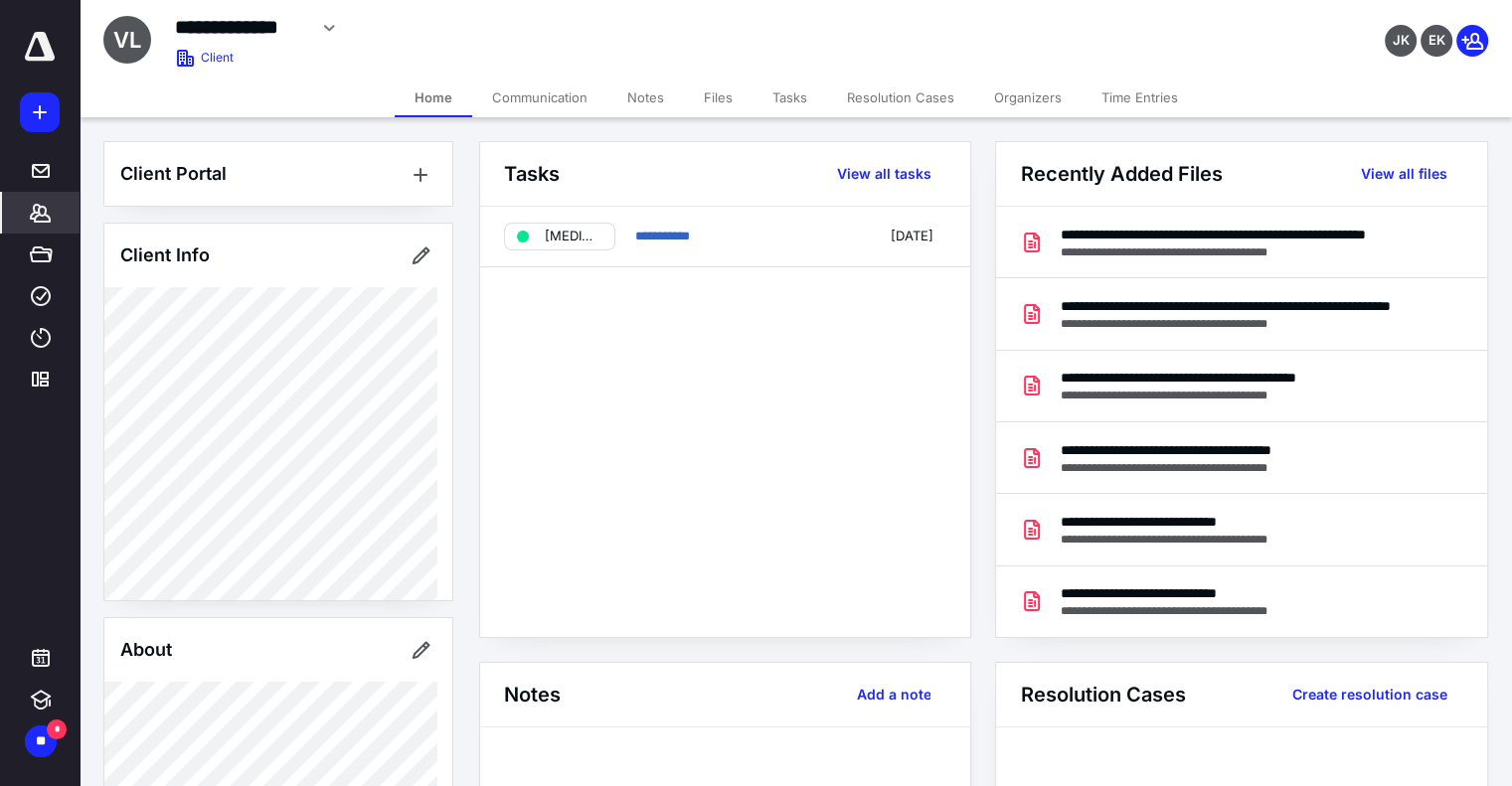 click 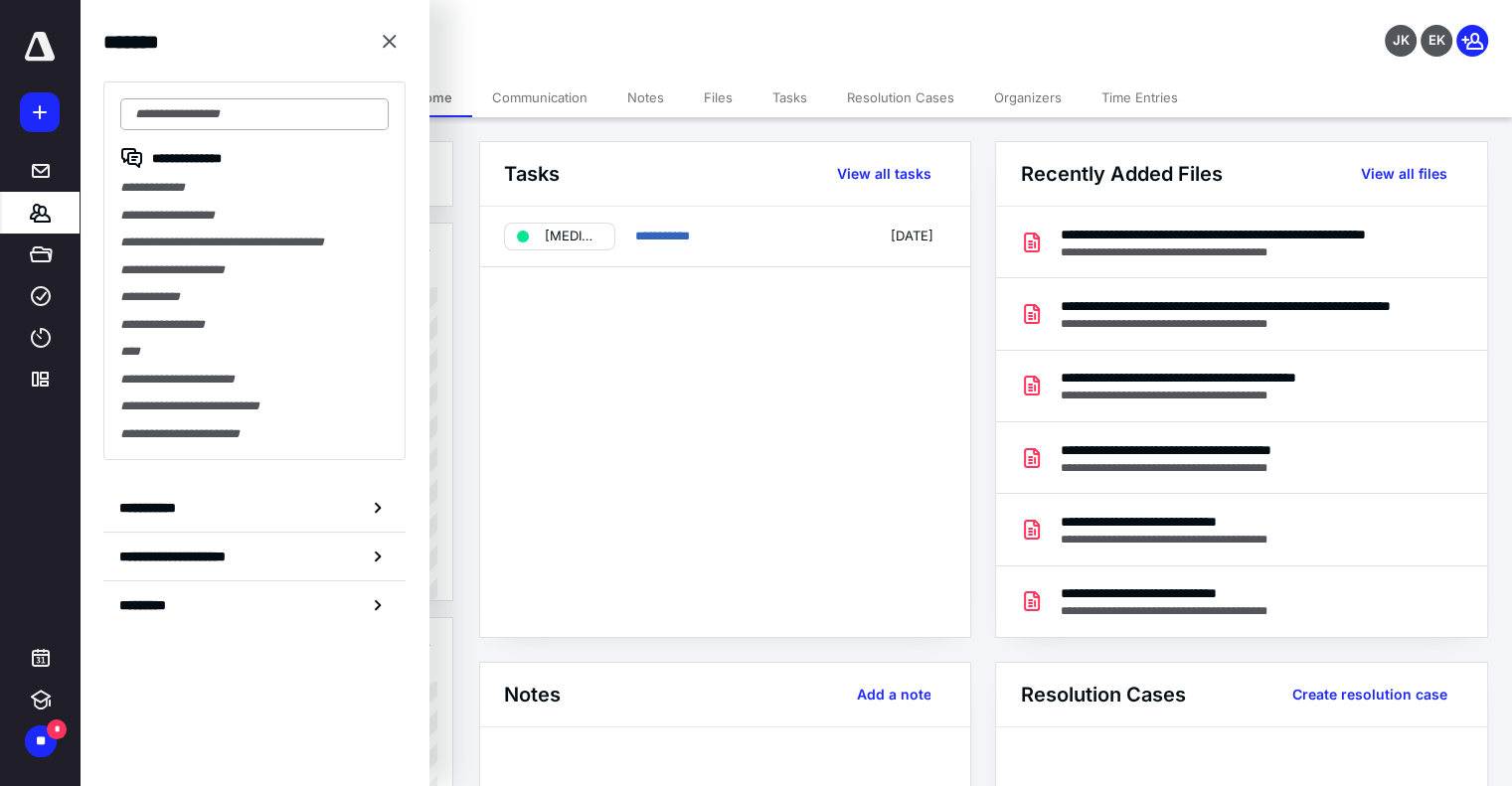 click at bounding box center [254, 114] 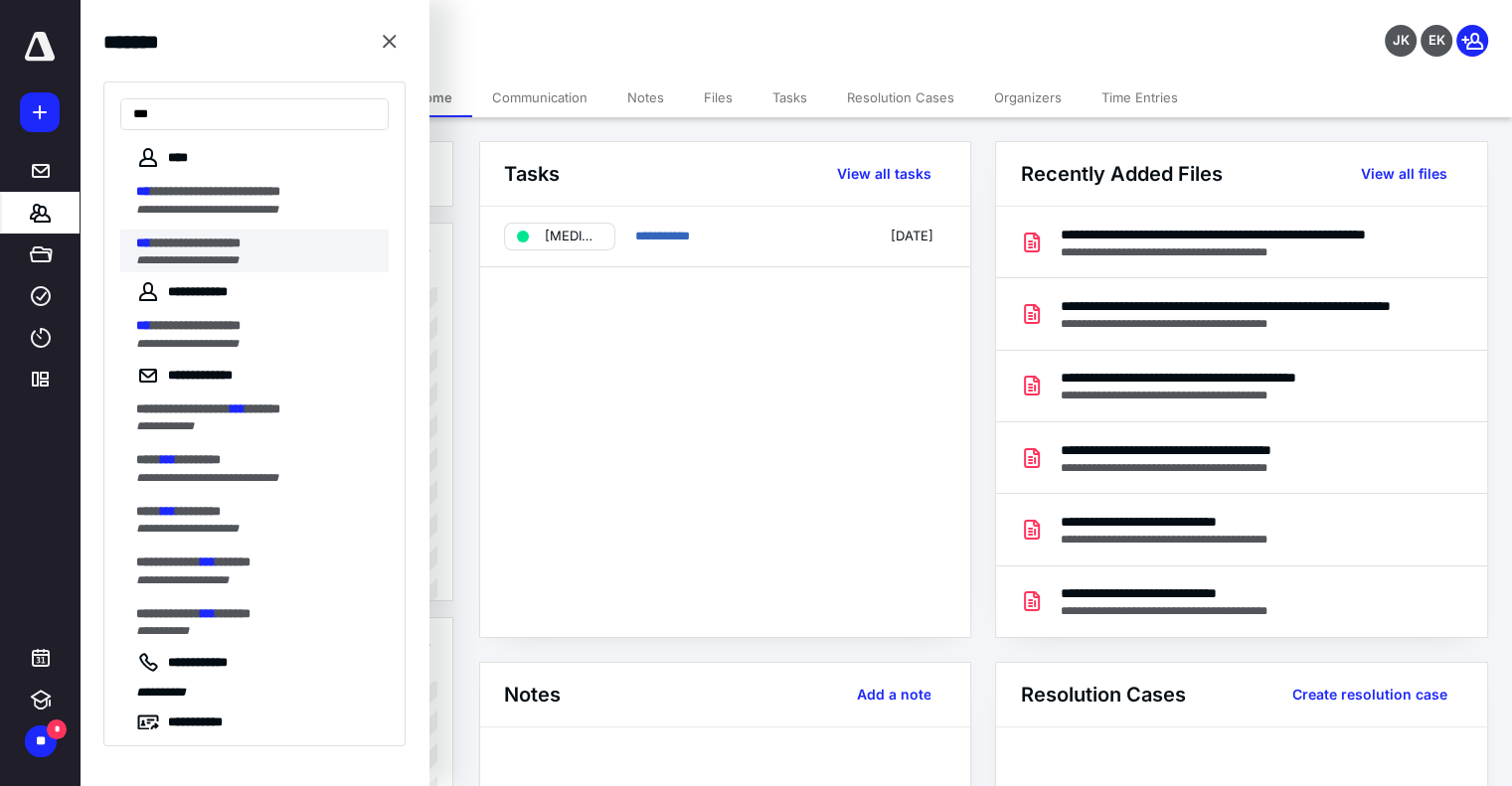 type on "***" 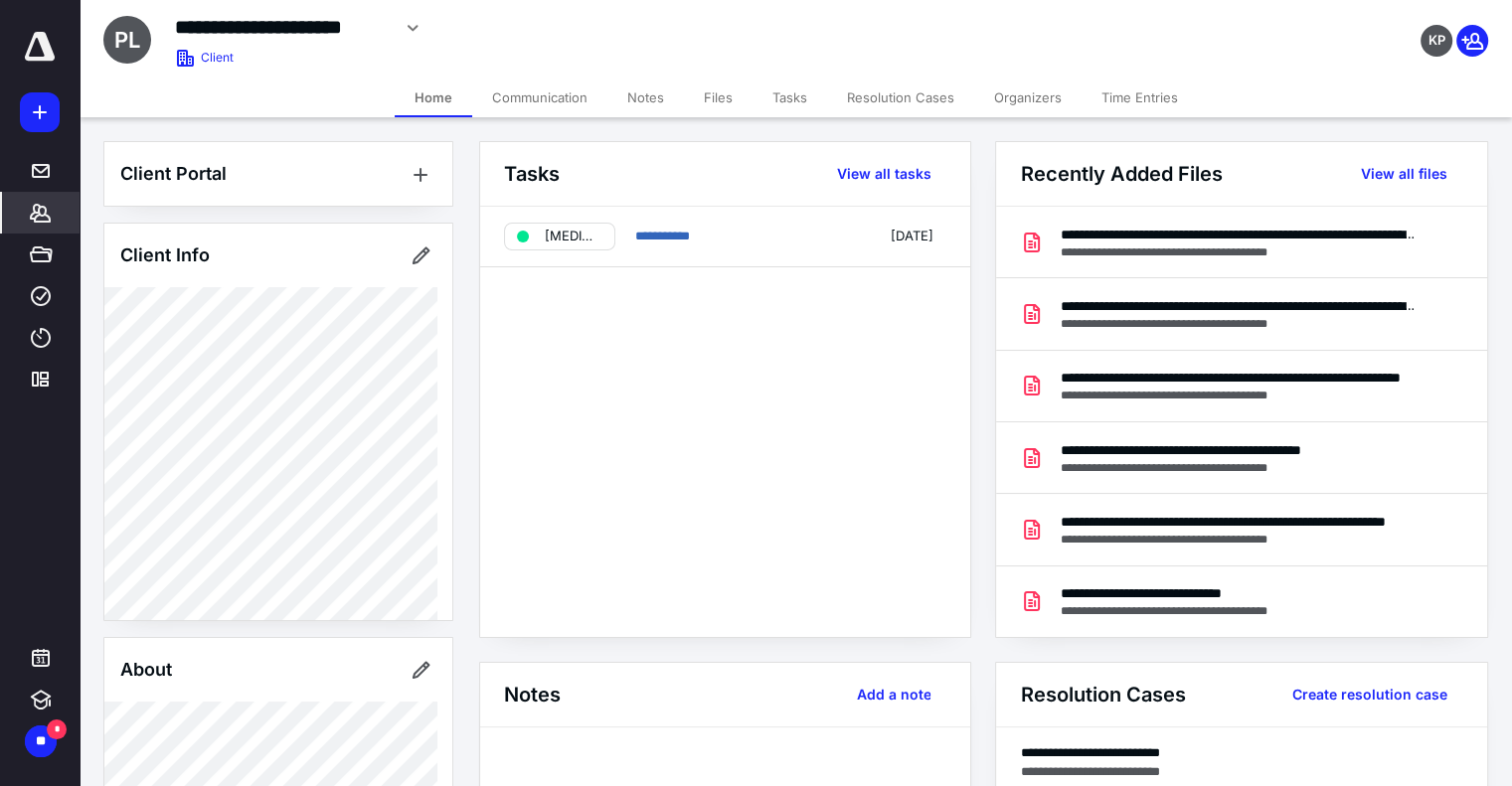 click on "**********" at bounding box center (725, 421) 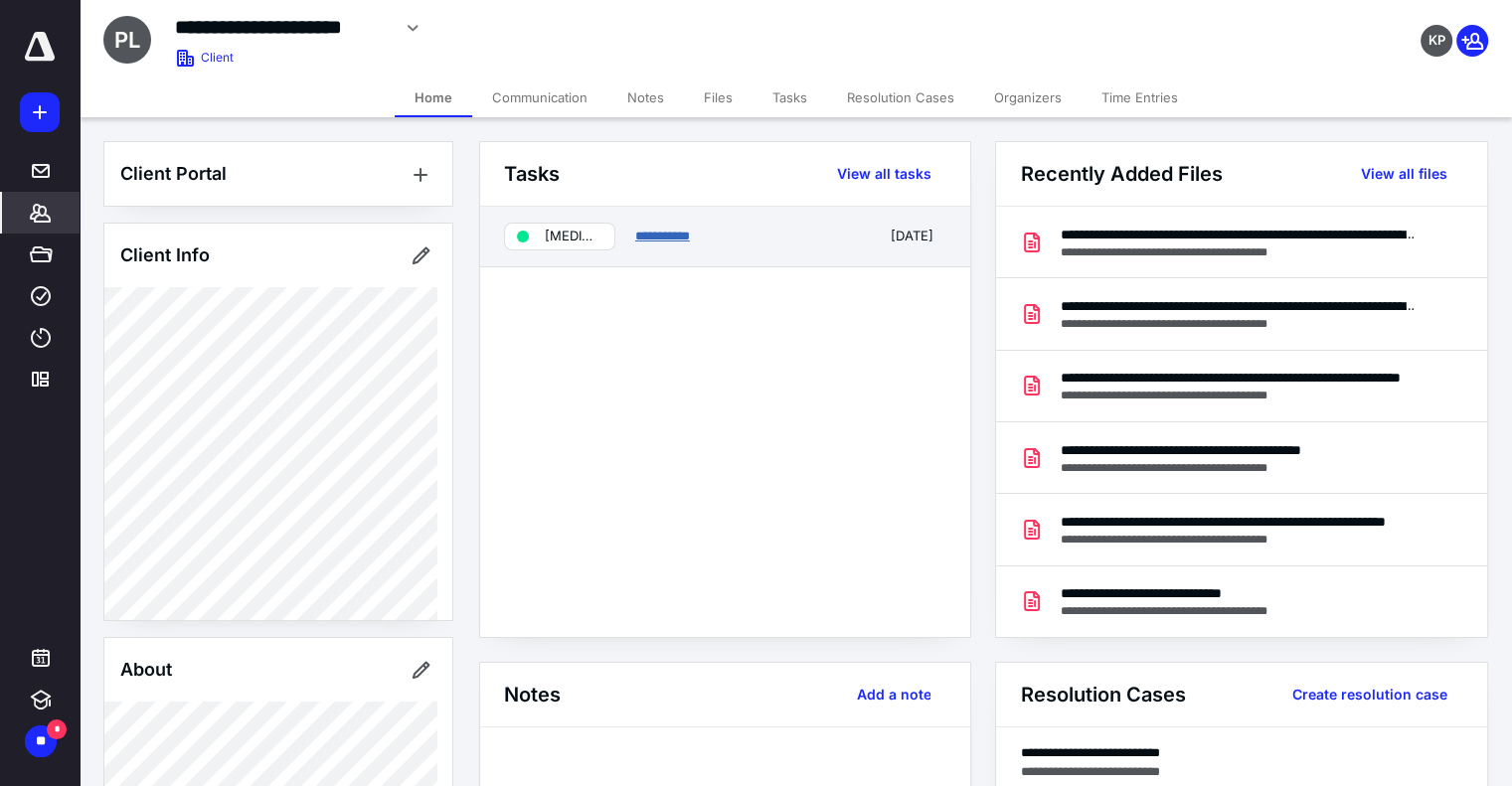 click on "**********" at bounding box center [662, 236] 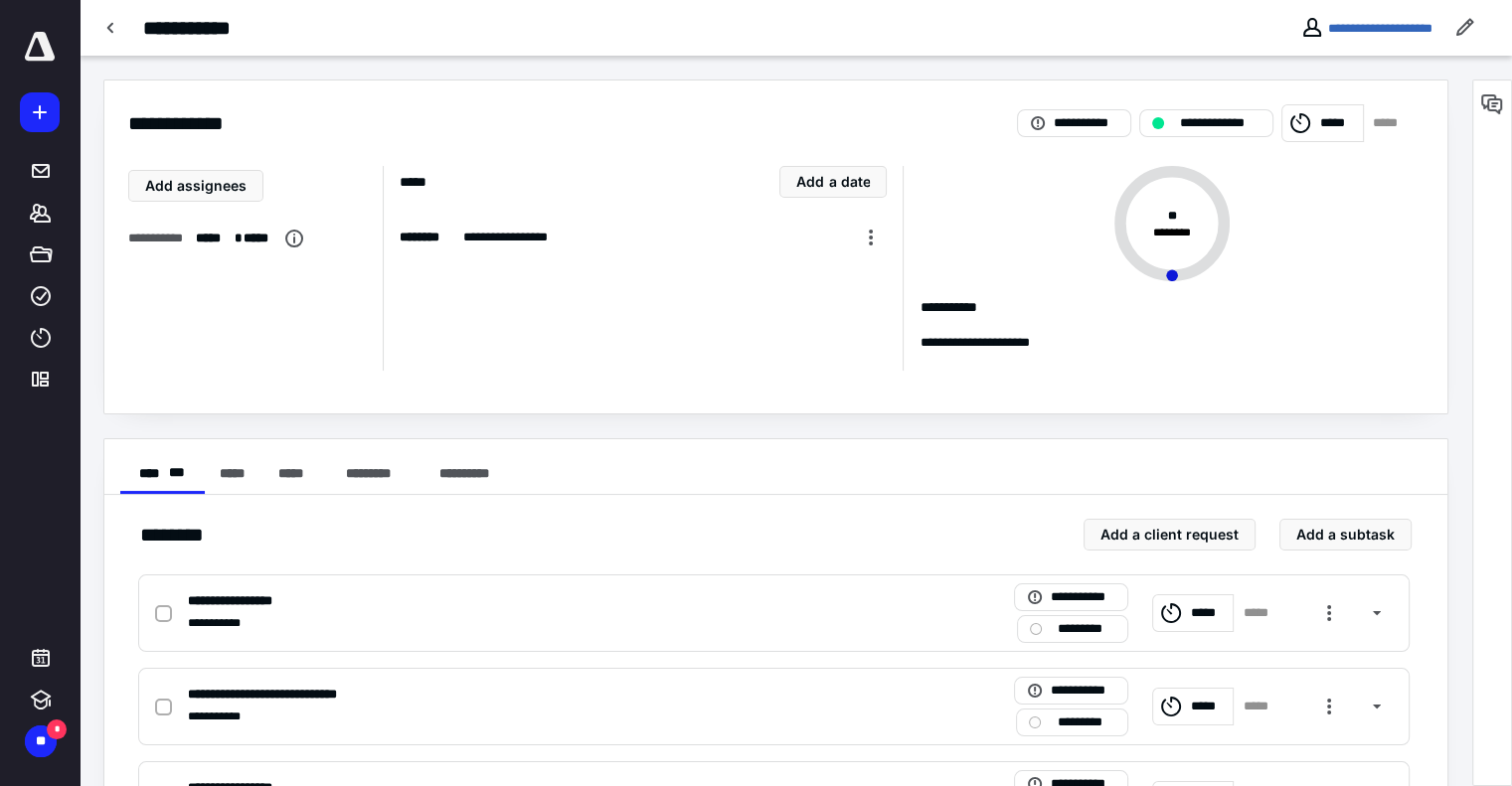 click on "**********" at bounding box center (775, 246) 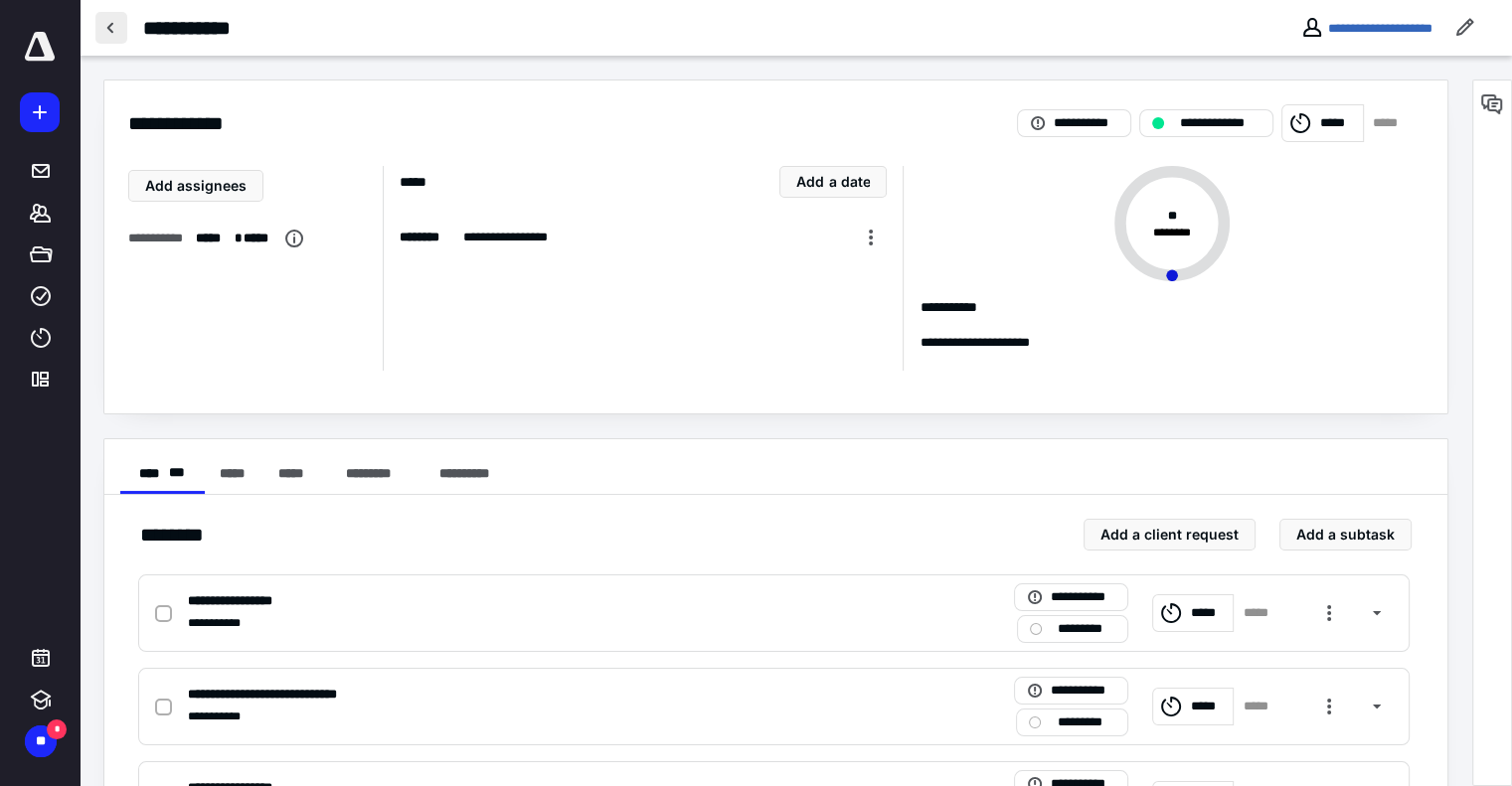 click at bounding box center (111, 28) 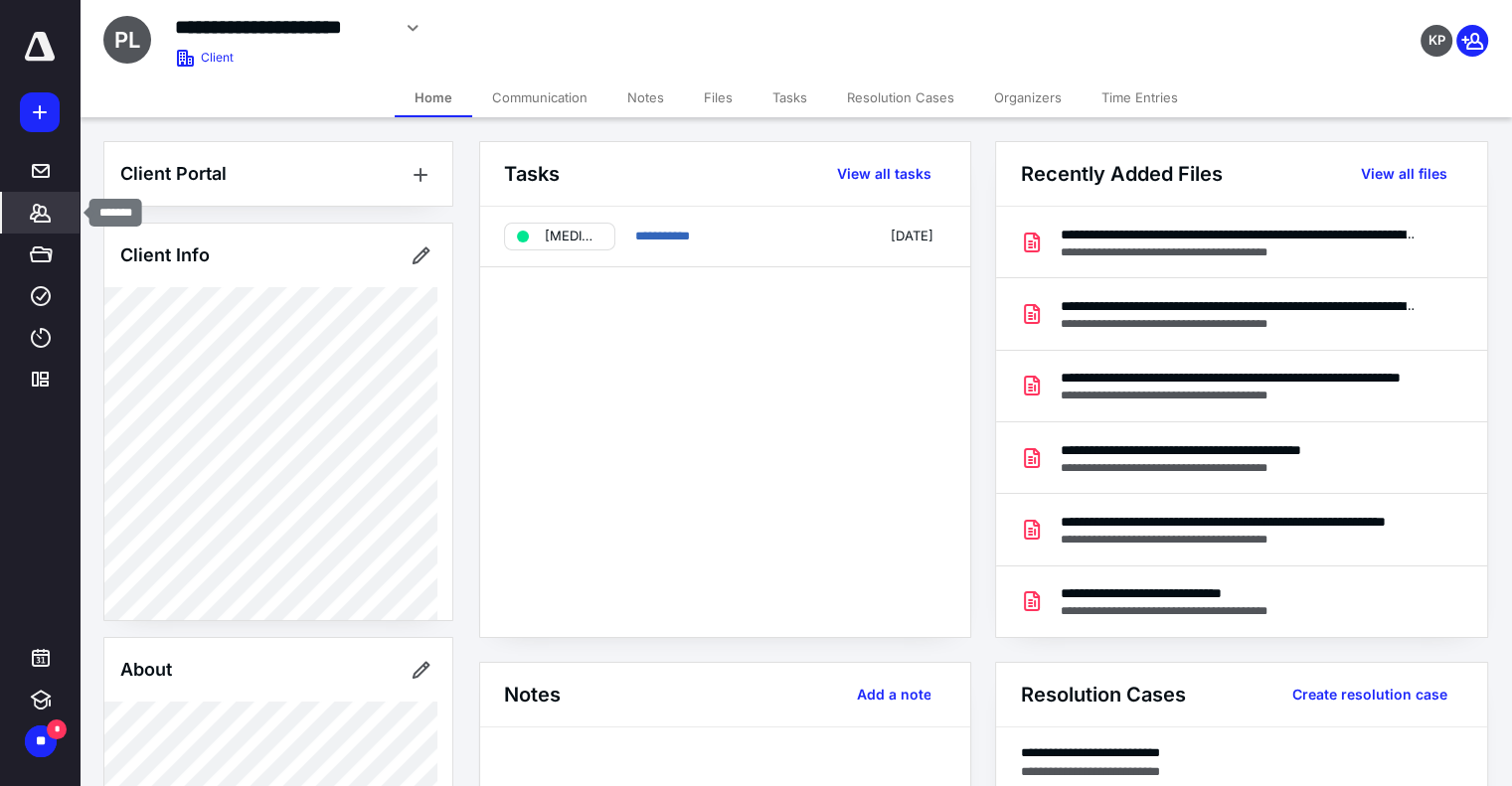 click 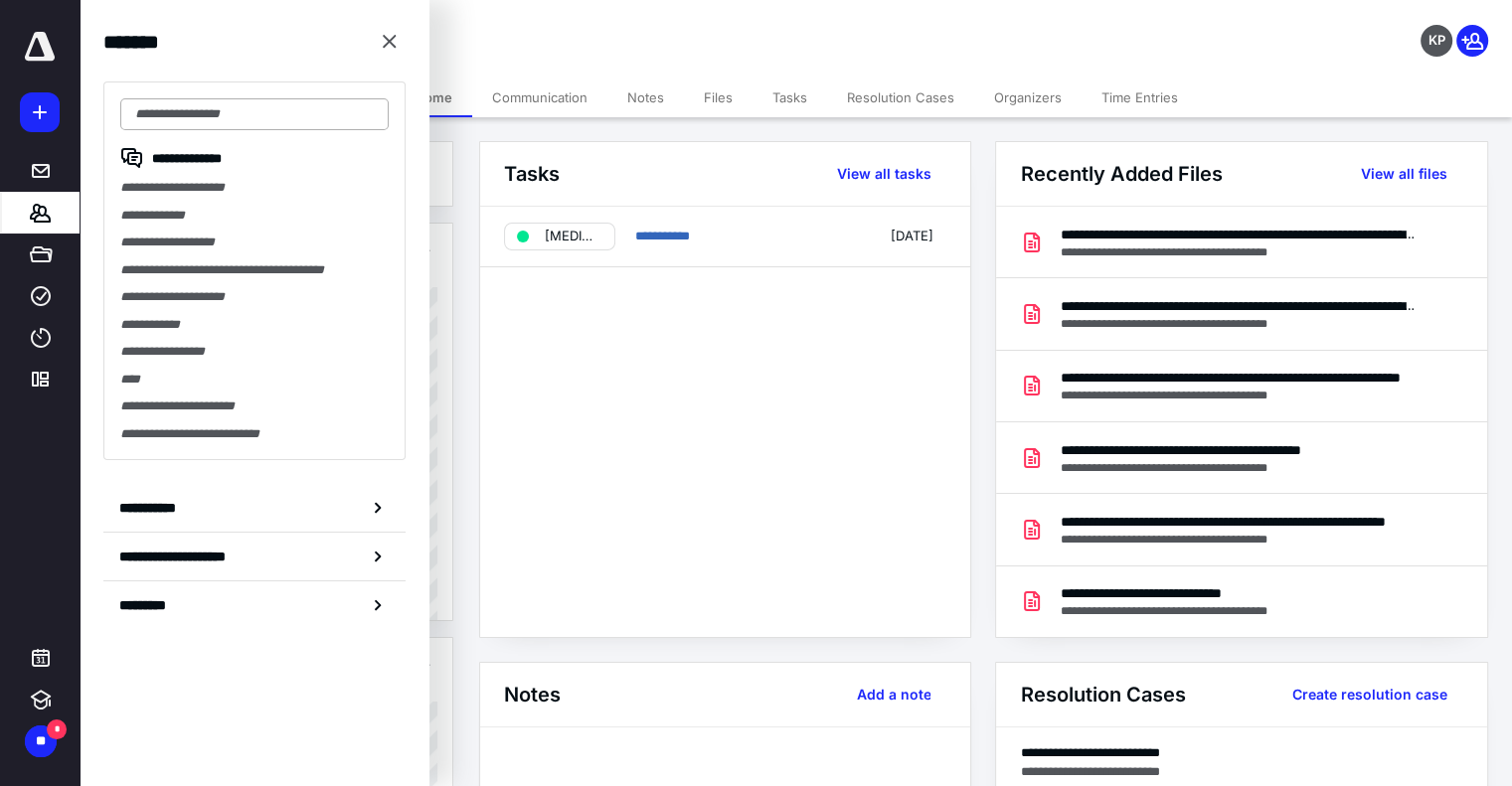 click at bounding box center [254, 114] 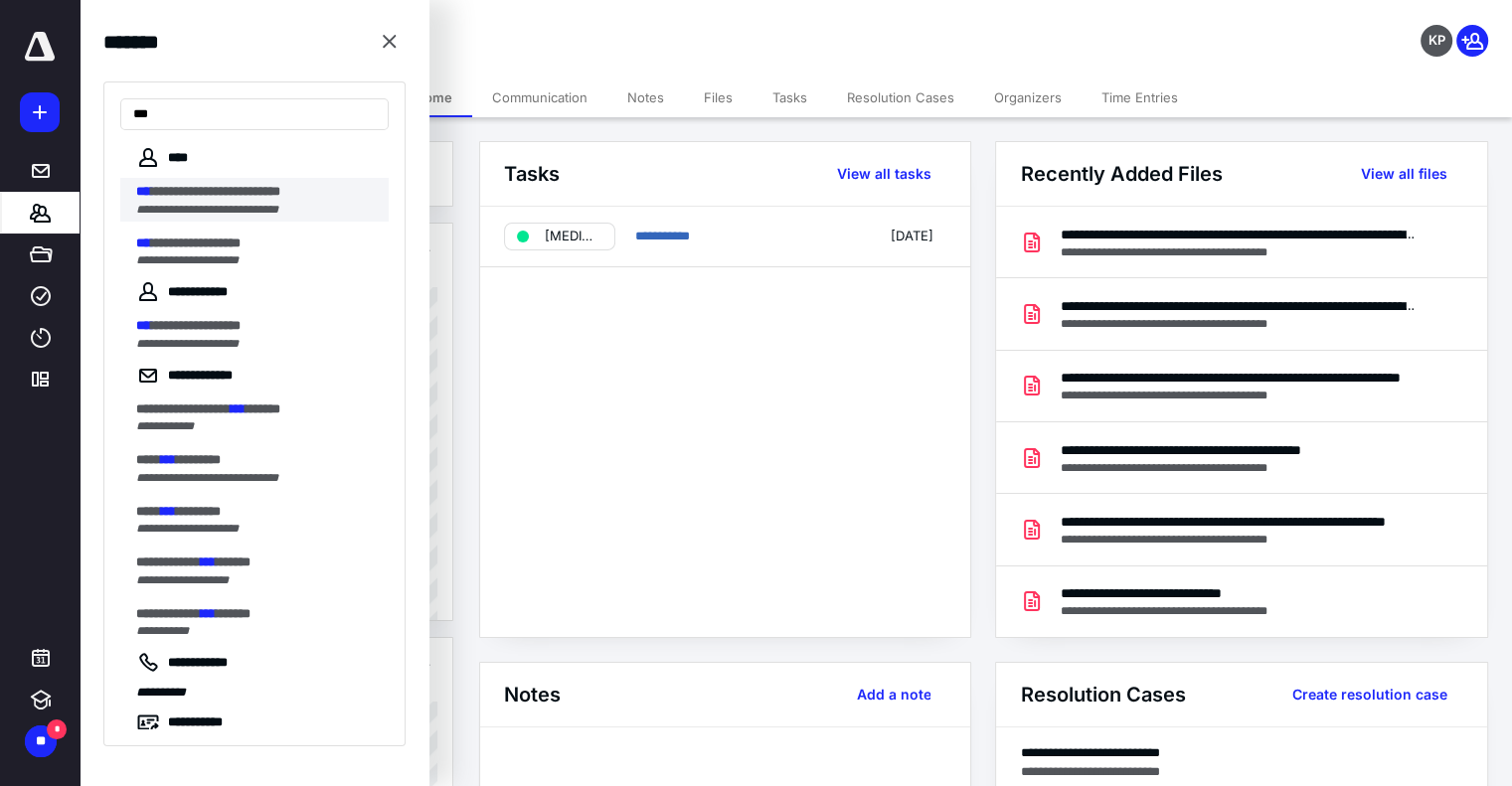 type on "***" 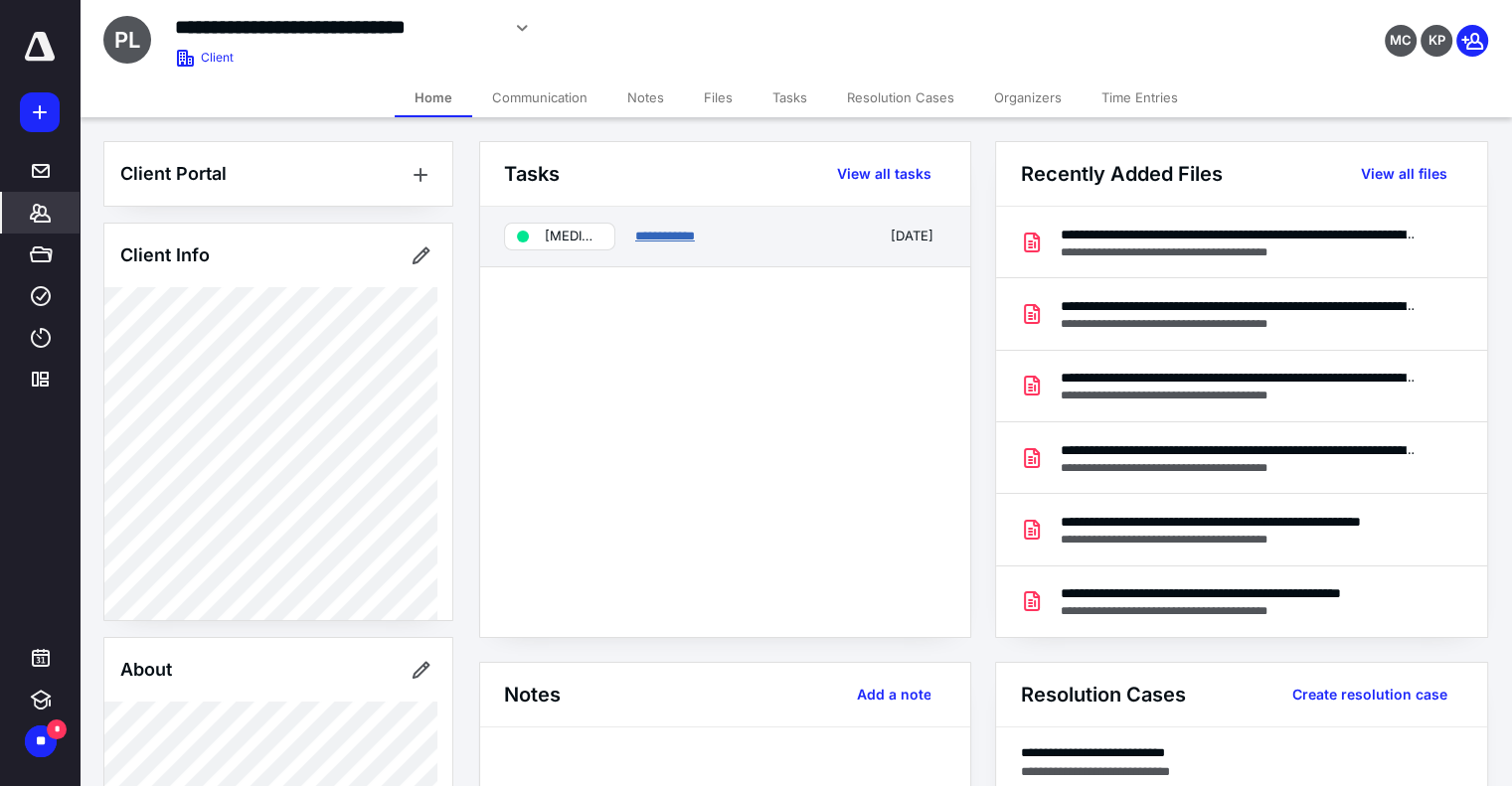 click on "**********" at bounding box center [665, 236] 